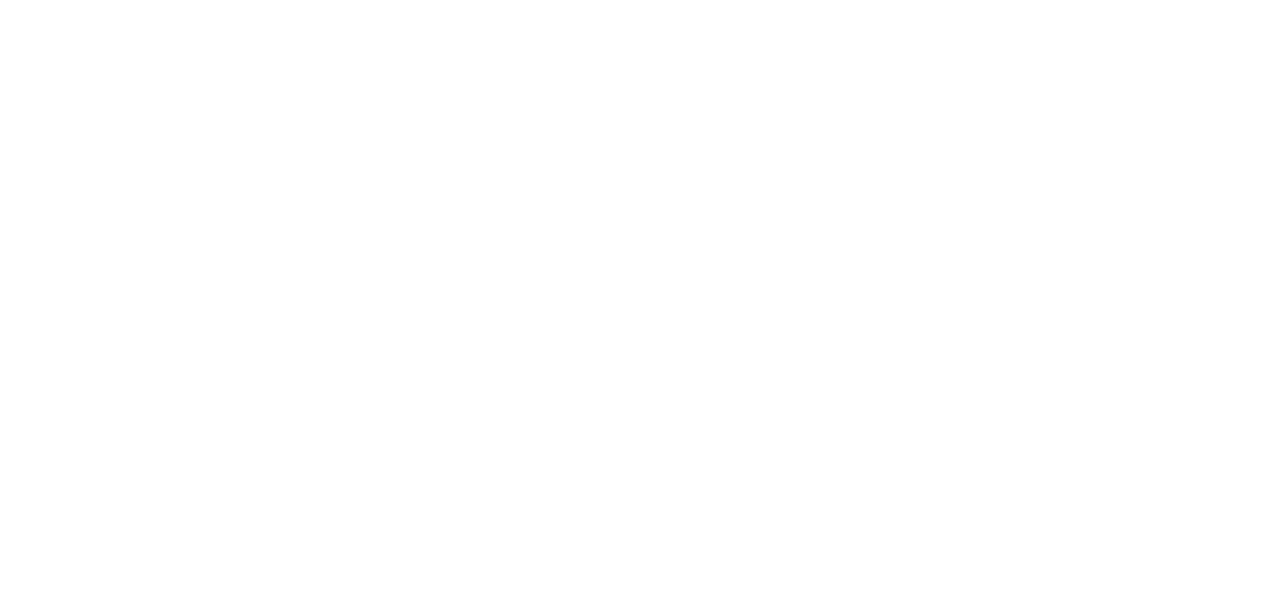 scroll, scrollTop: 0, scrollLeft: 0, axis: both 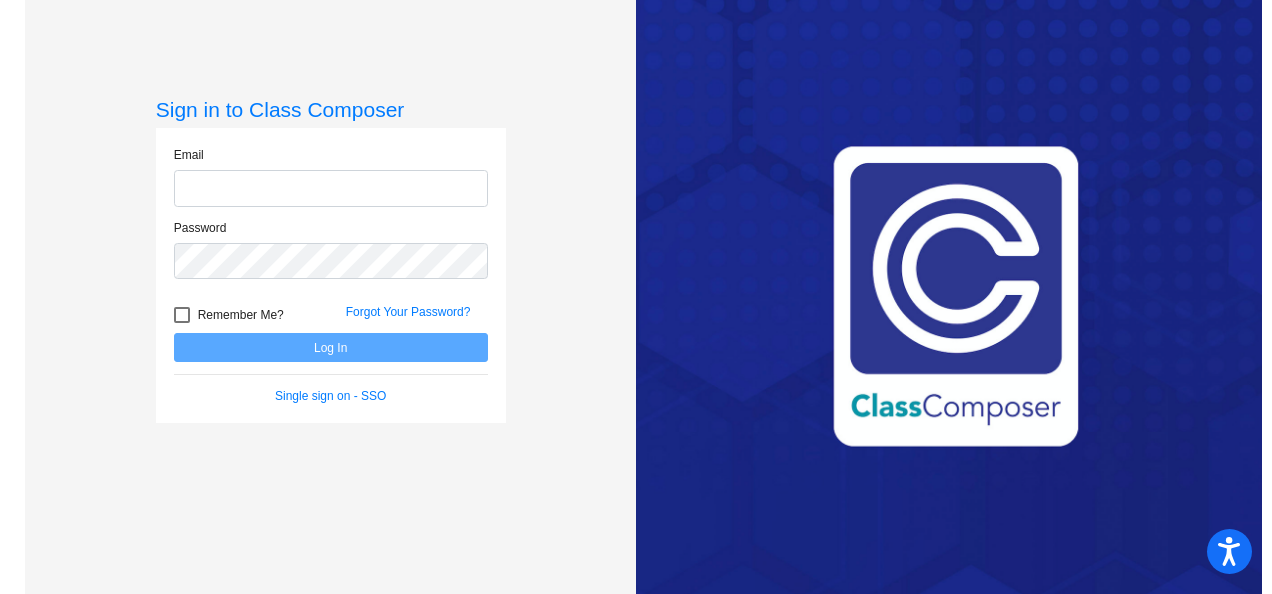 type on "[EMAIL]" 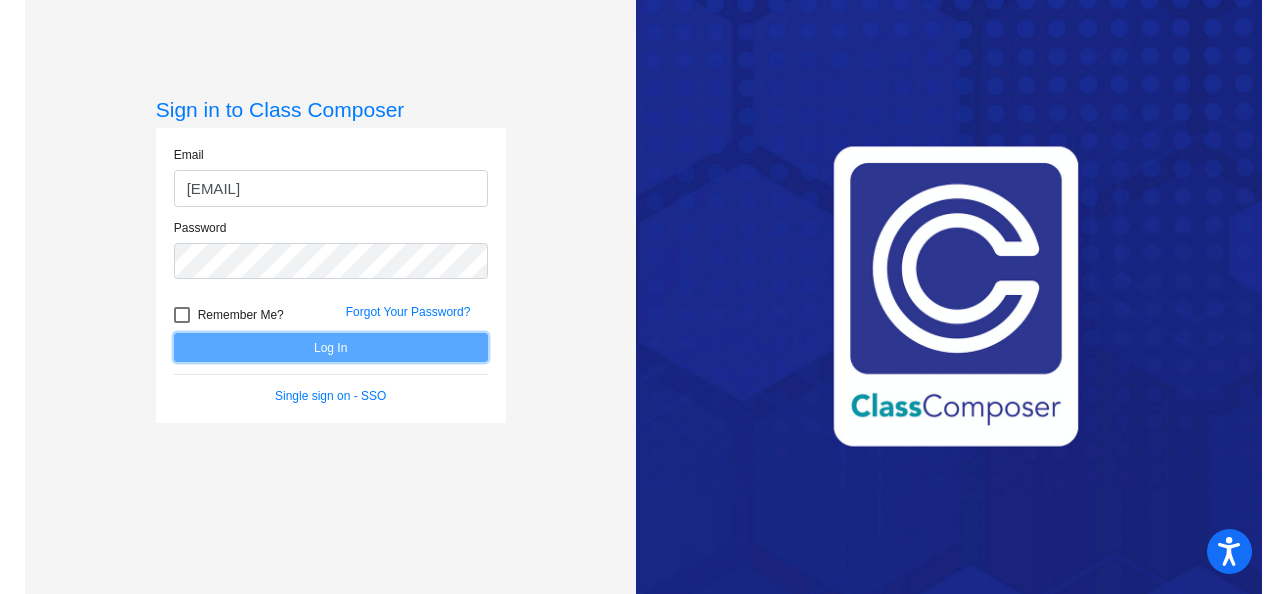 click on "Log In" 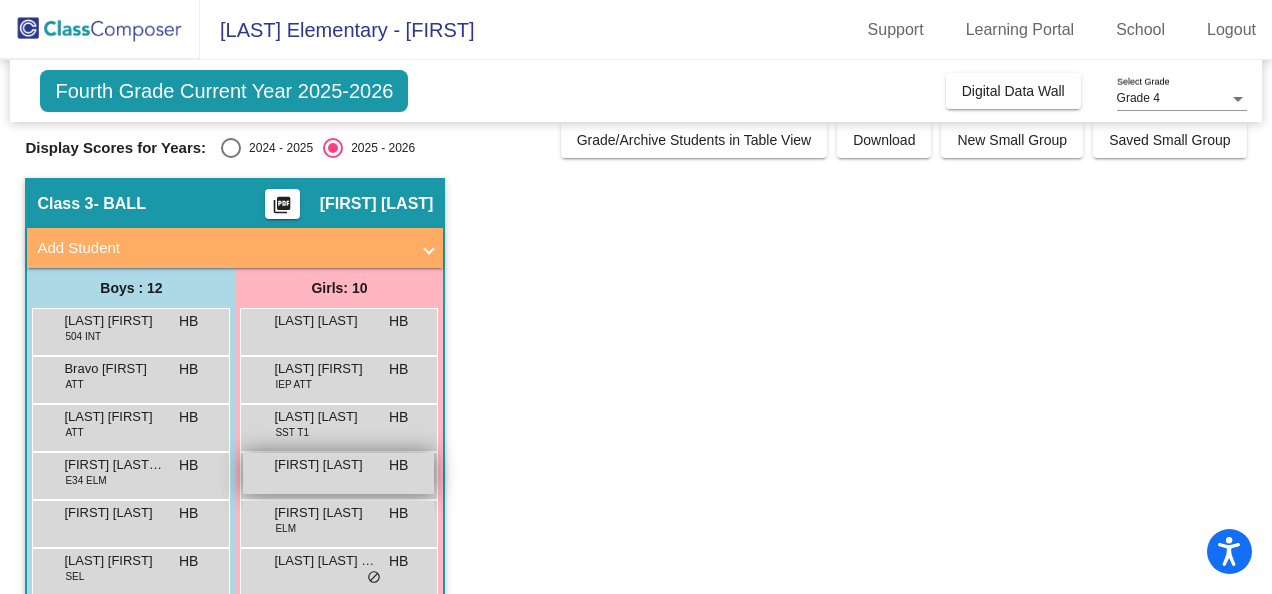 scroll, scrollTop: 0, scrollLeft: 0, axis: both 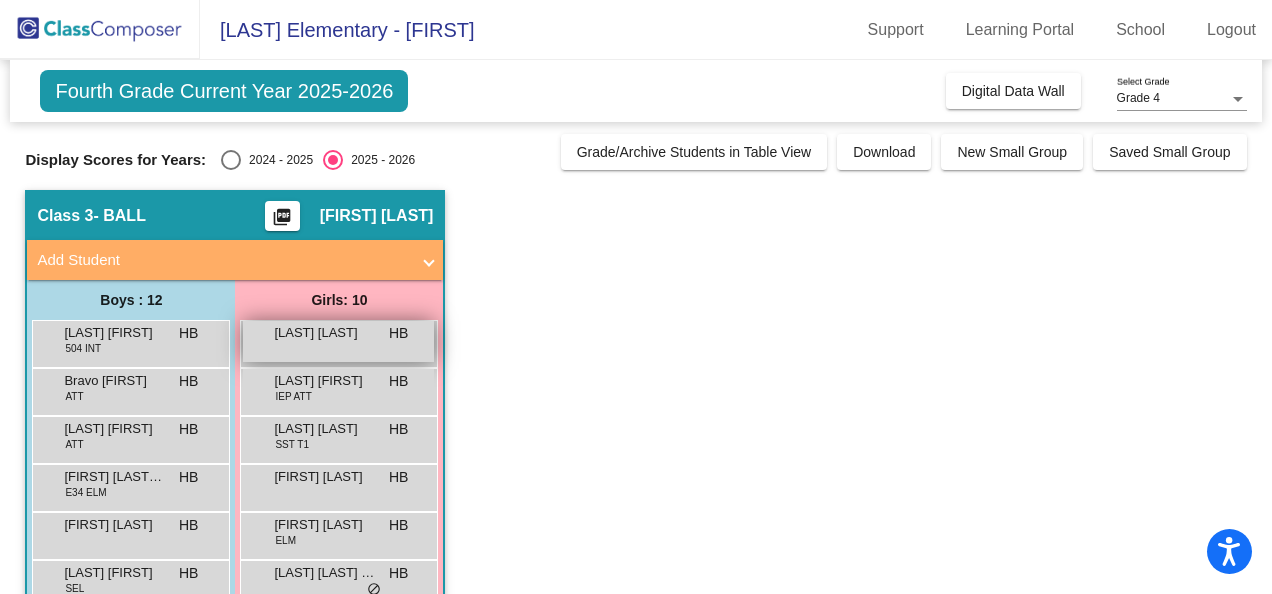 click on "[LAST] [LAST]" at bounding box center (324, 333) 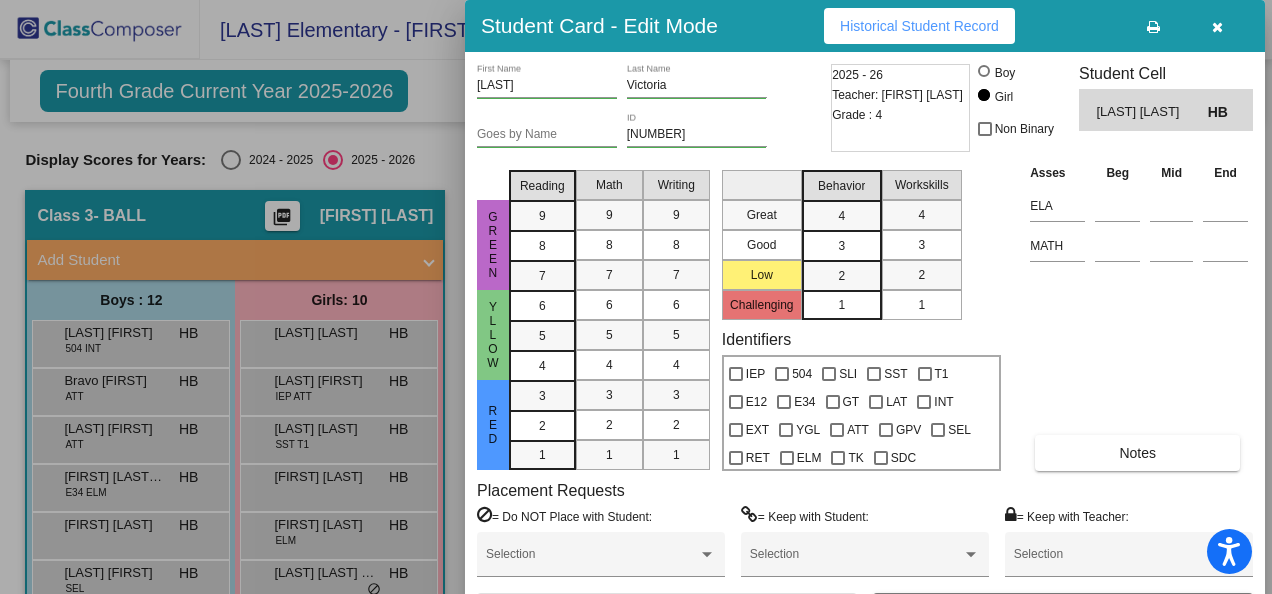 click on "2025 - 26 Teacher: [FIRST] [LAST] Grade : 4" at bounding box center (900, 108) 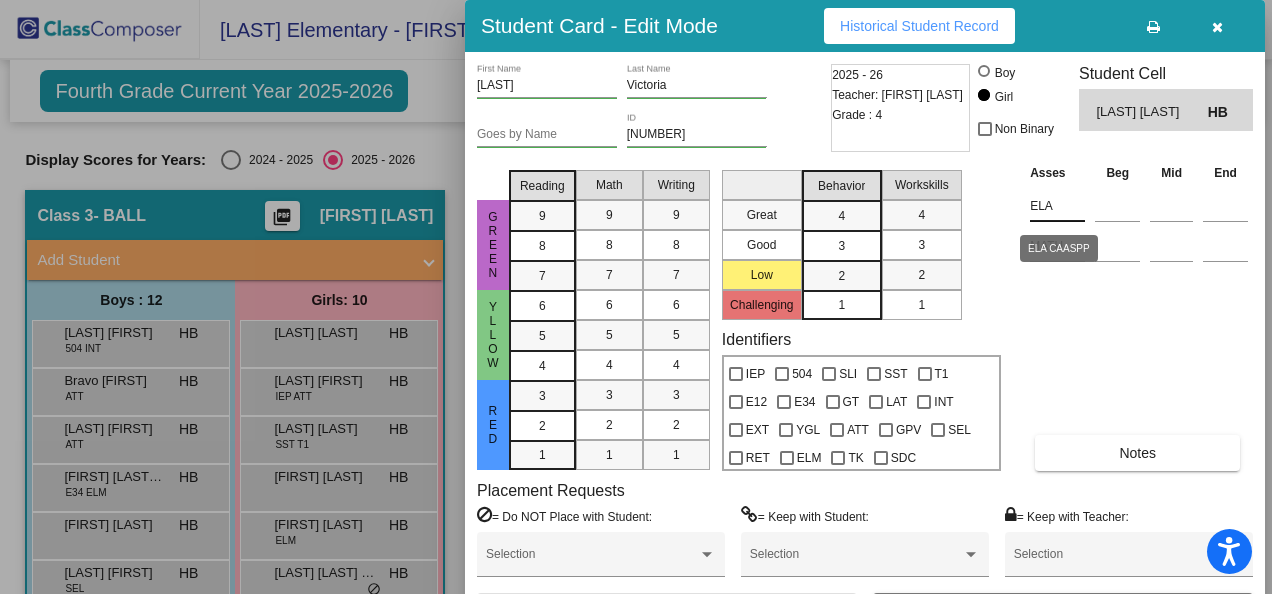 click on "ELA" at bounding box center [1057, 206] 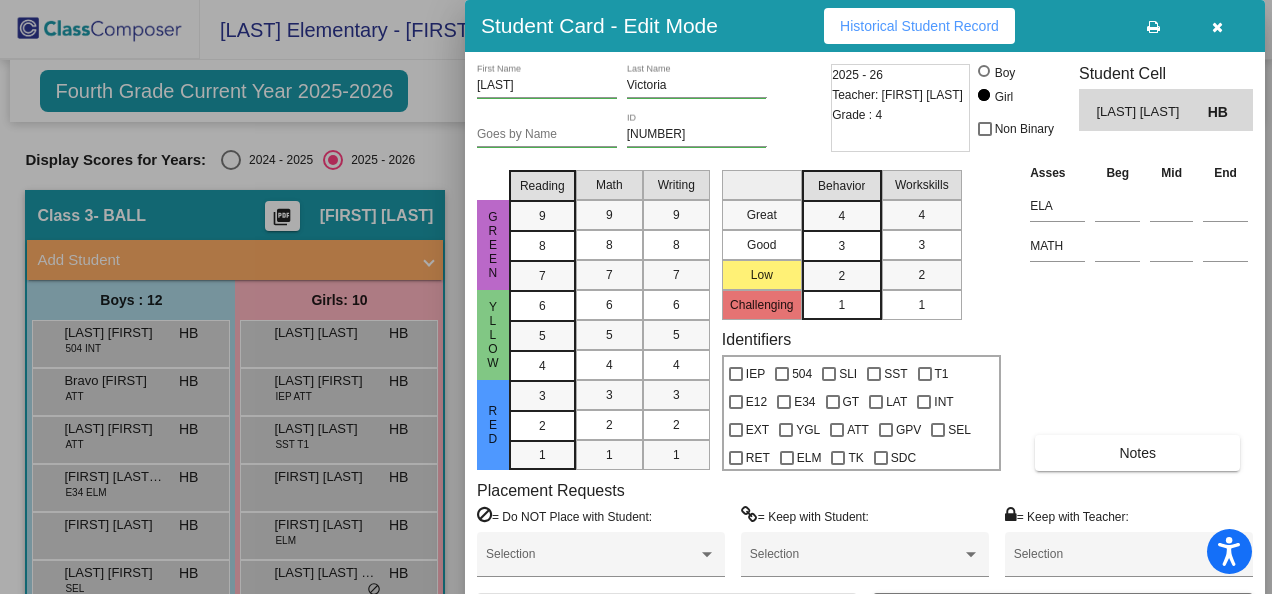 click on "2025 - 26" at bounding box center [857, 75] 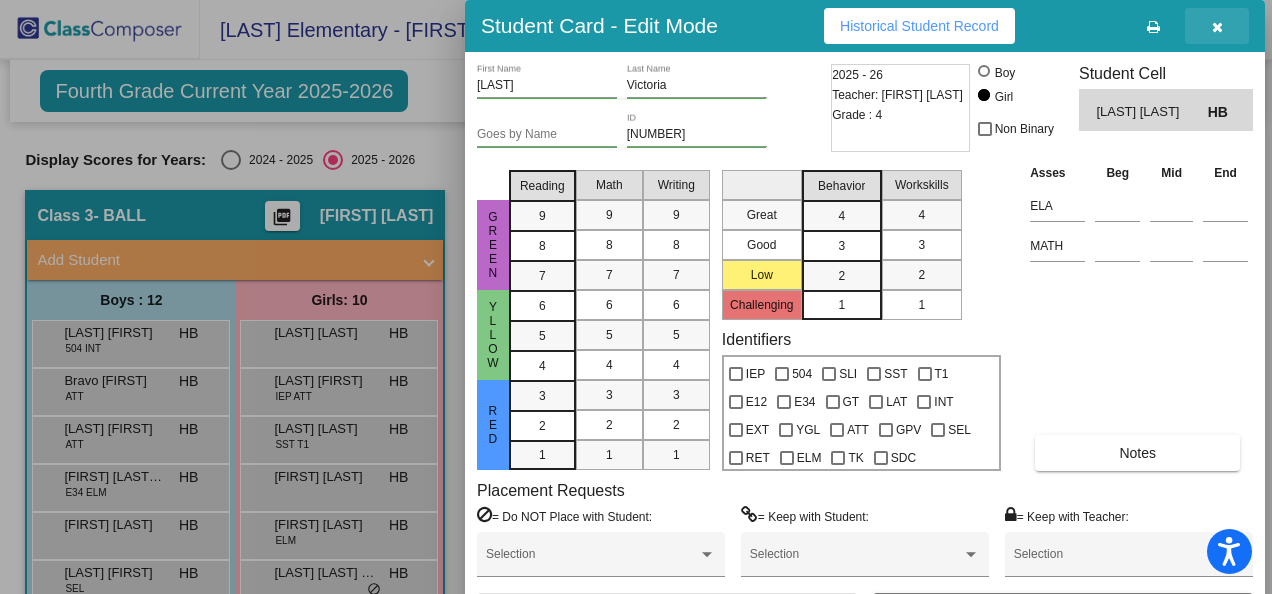 click at bounding box center [1217, 27] 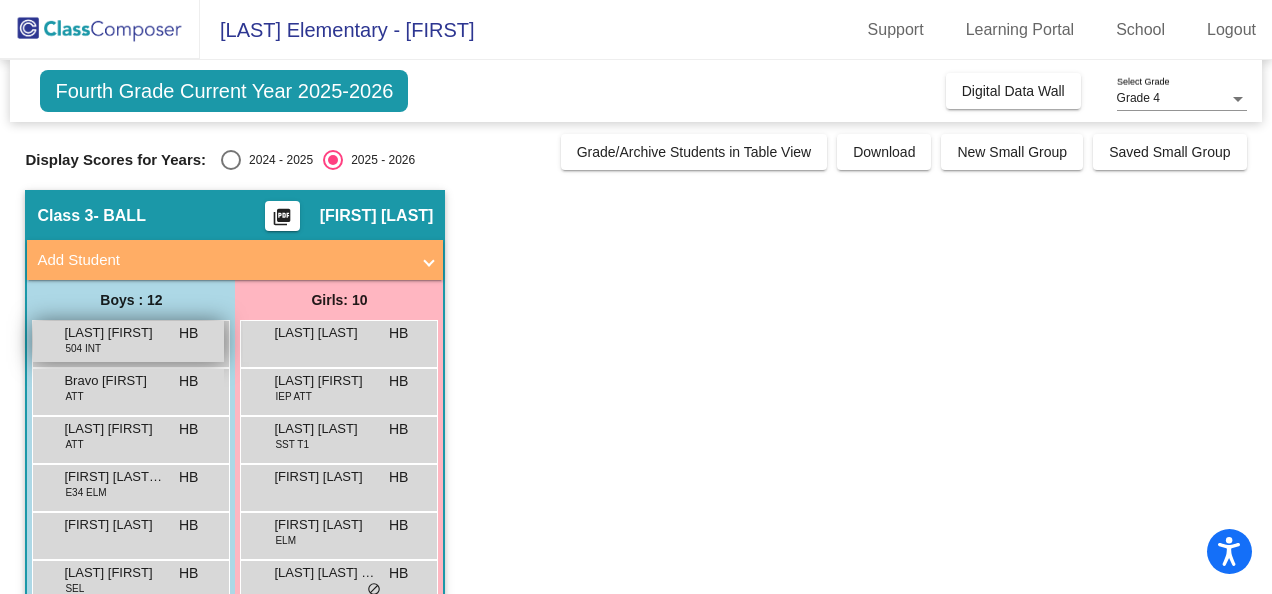 click on "[LAST] [FIRST]" at bounding box center (114, 333) 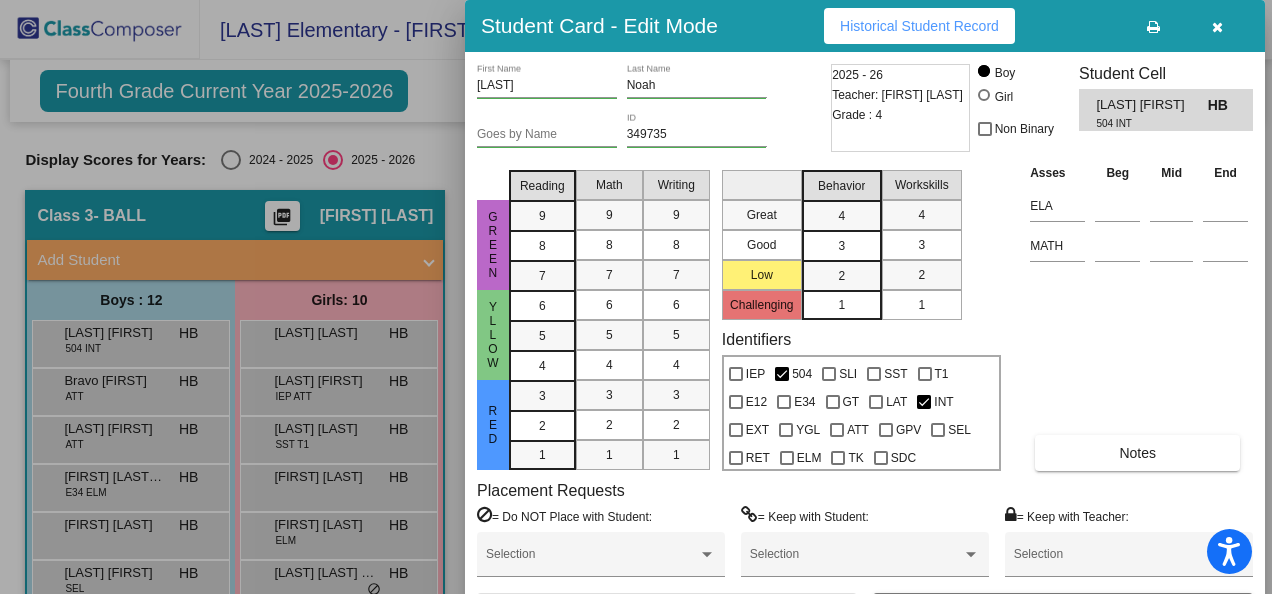 click on "2025 - 26" at bounding box center [857, 75] 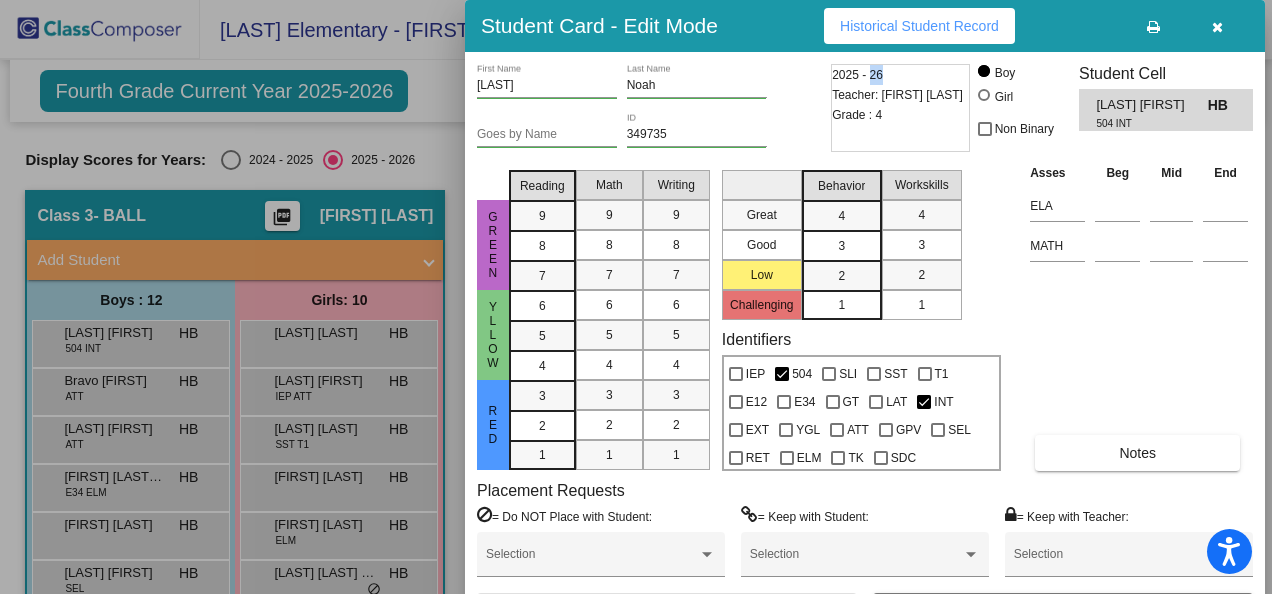 click on "2025 - 26" at bounding box center [857, 75] 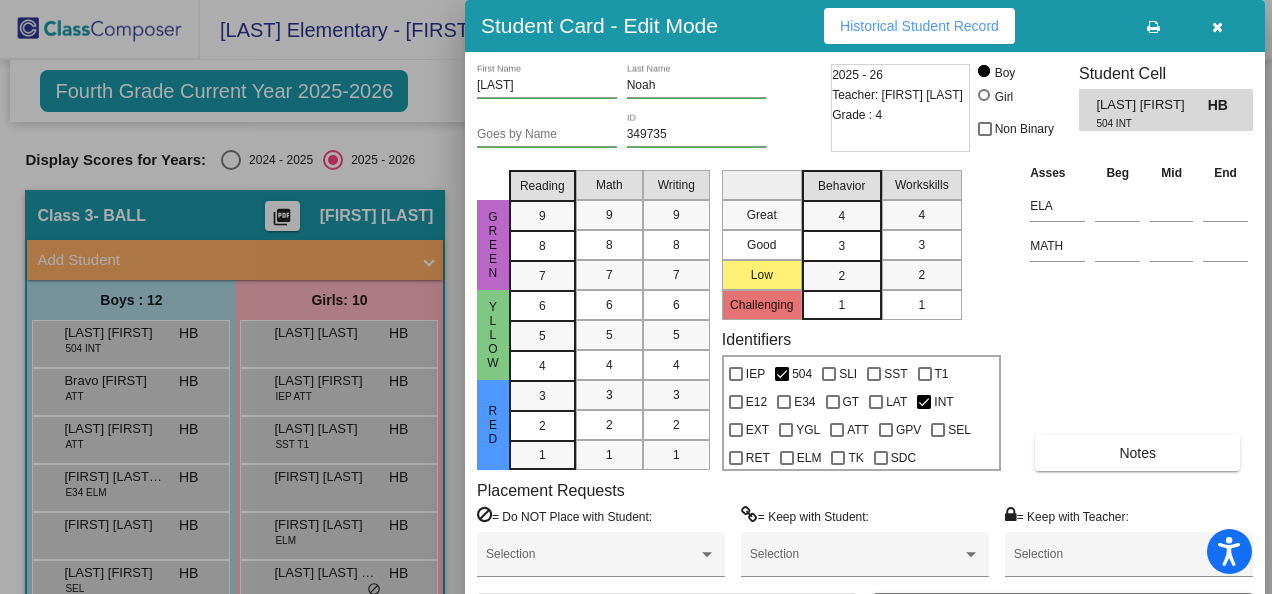 click on "[LAST] [FIRST]" at bounding box center (1151, 105) 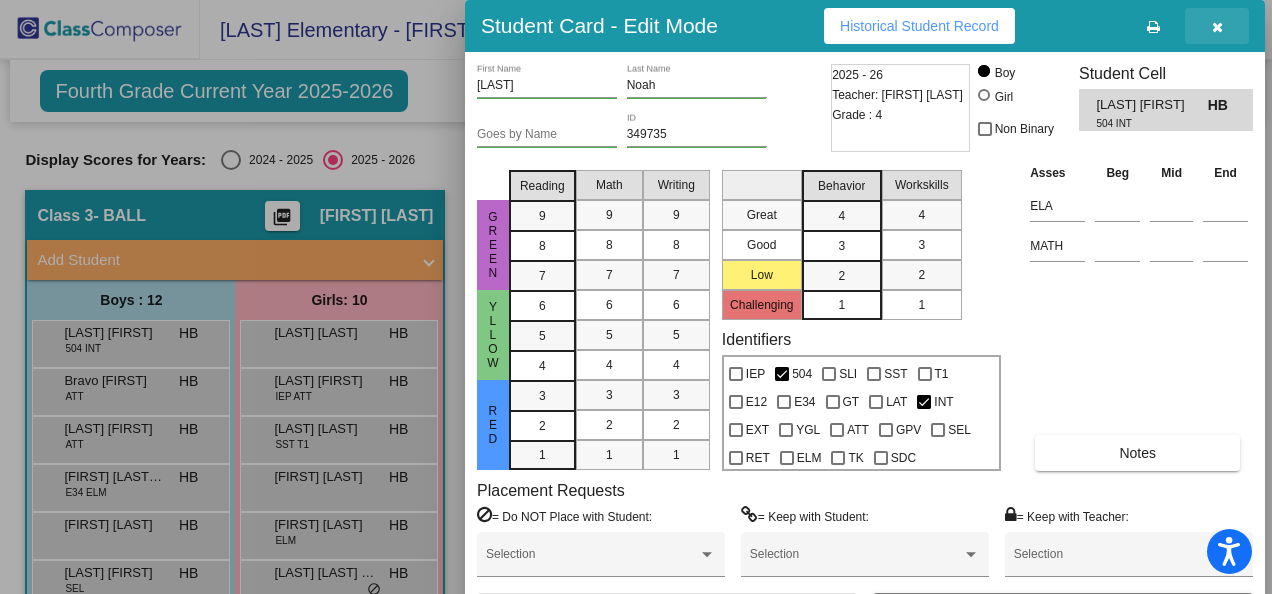 click at bounding box center (1217, 27) 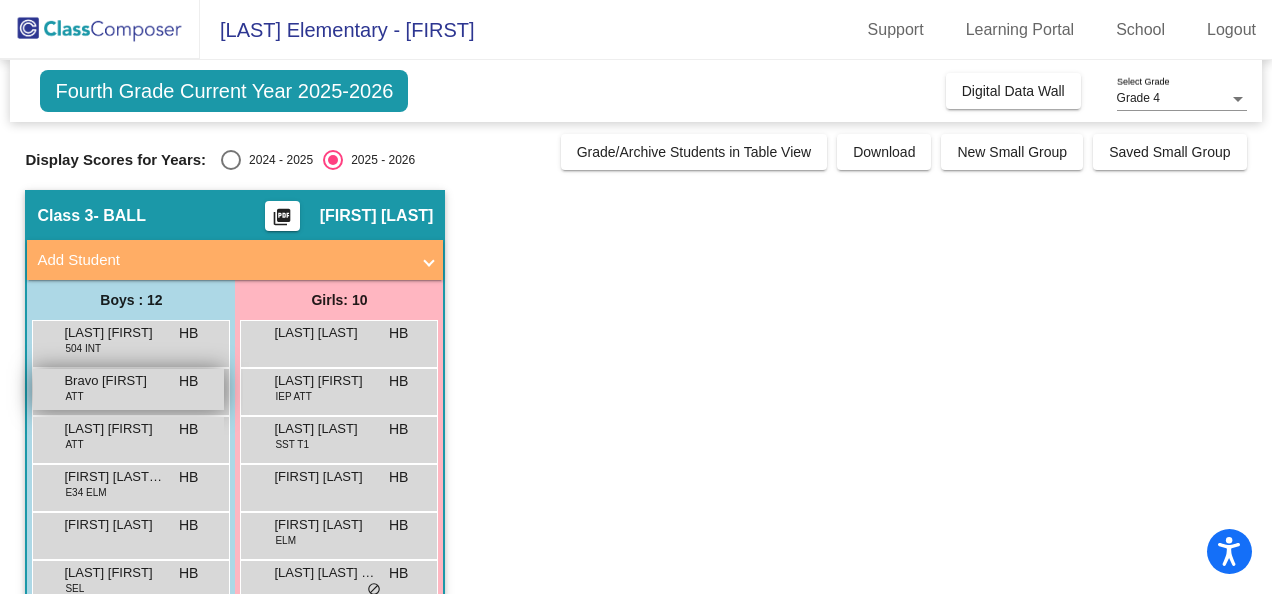 click on "Bravo [FIRST]" at bounding box center [114, 381] 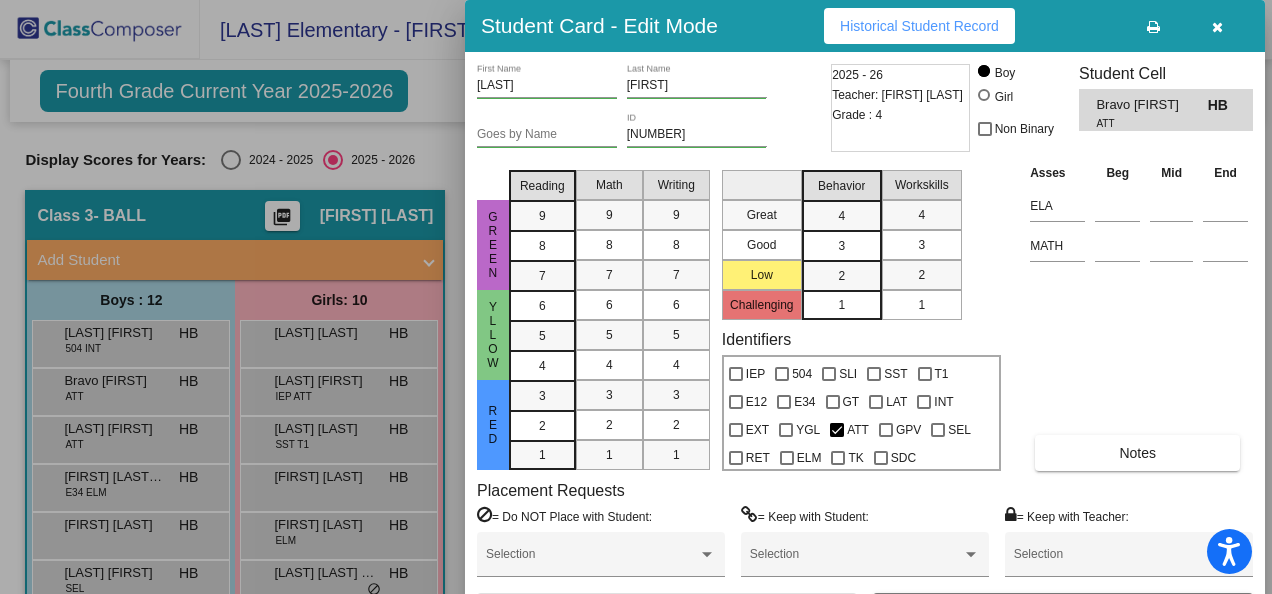 click on "Asses Beg Mid End ELA MATH  Notes" at bounding box center (1139, 316) 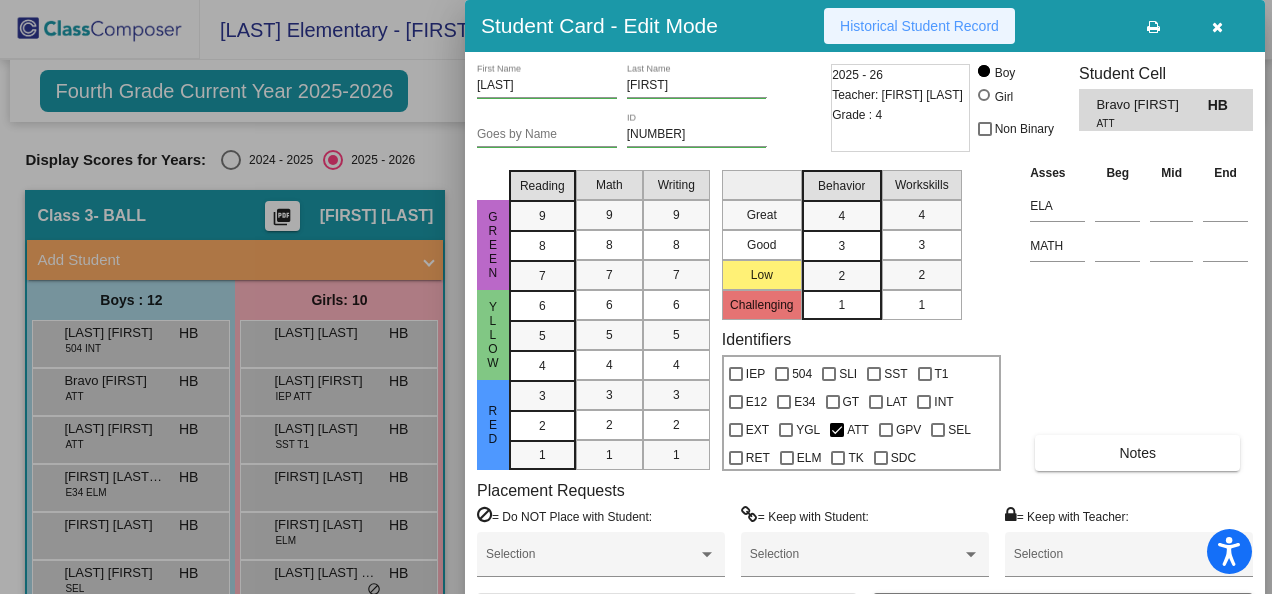 click on "Historical Student Record" at bounding box center (919, 26) 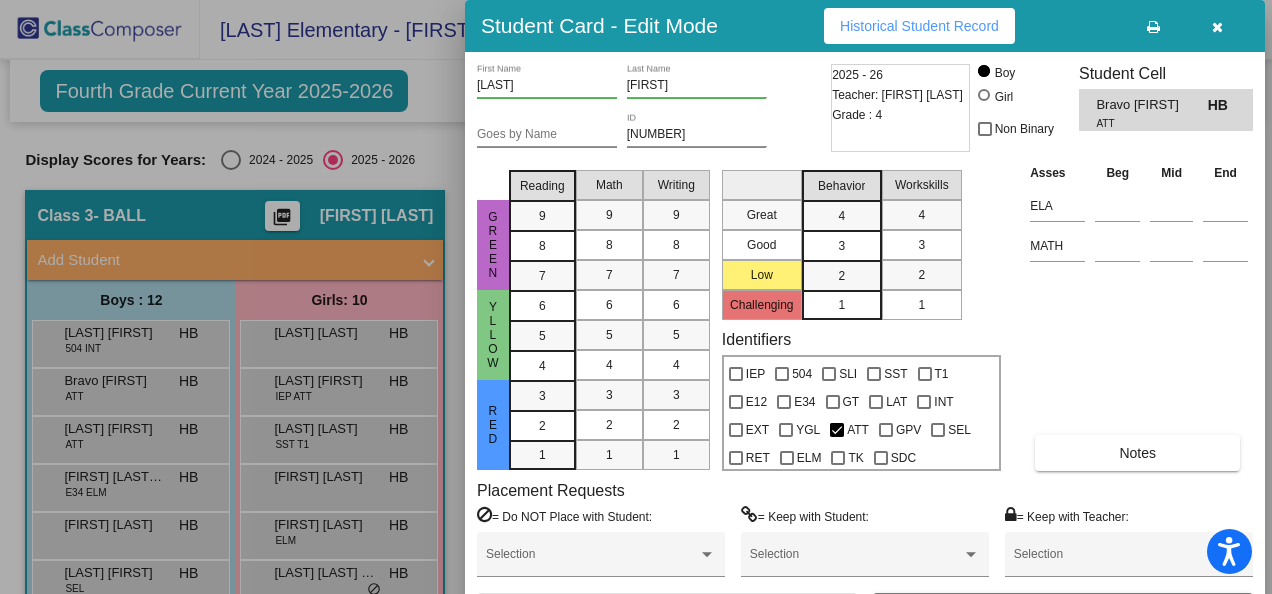 click on "Asses Beg Mid End ELA MATH  Notes" at bounding box center [1139, 316] 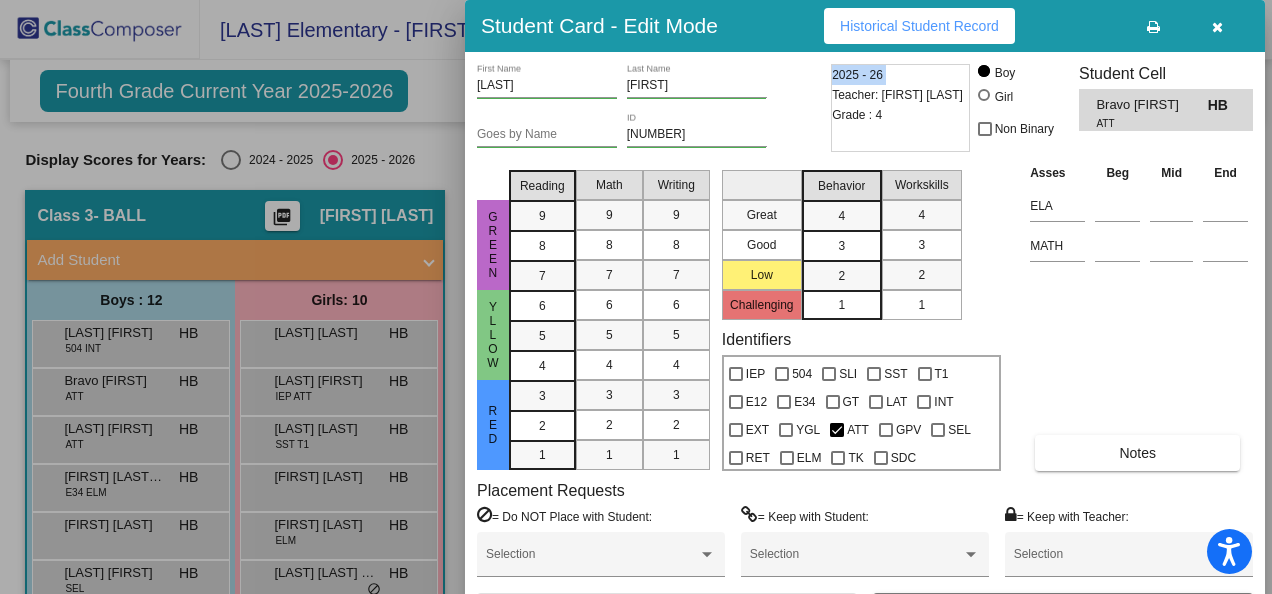 click on "2025 - 26 Teacher: [FIRST] [LAST] Grade : 4" at bounding box center [900, 108] 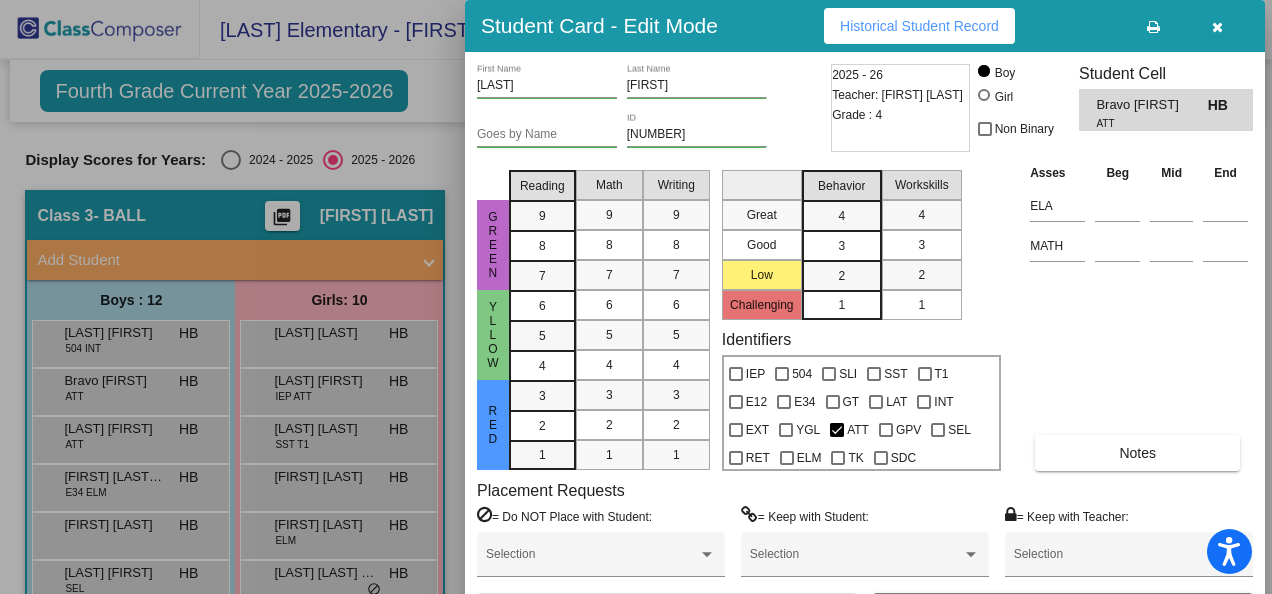 click on "2025 - 26 Teacher: [FIRST] [LAST] Grade : 4" at bounding box center [900, 108] 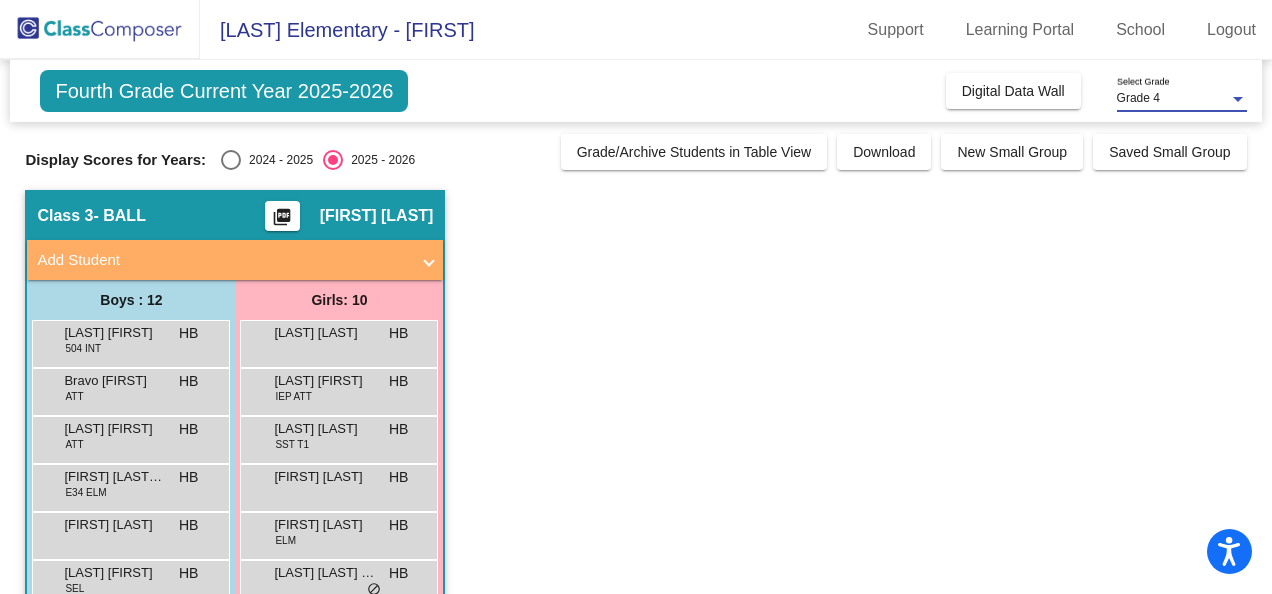 click at bounding box center (1238, 99) 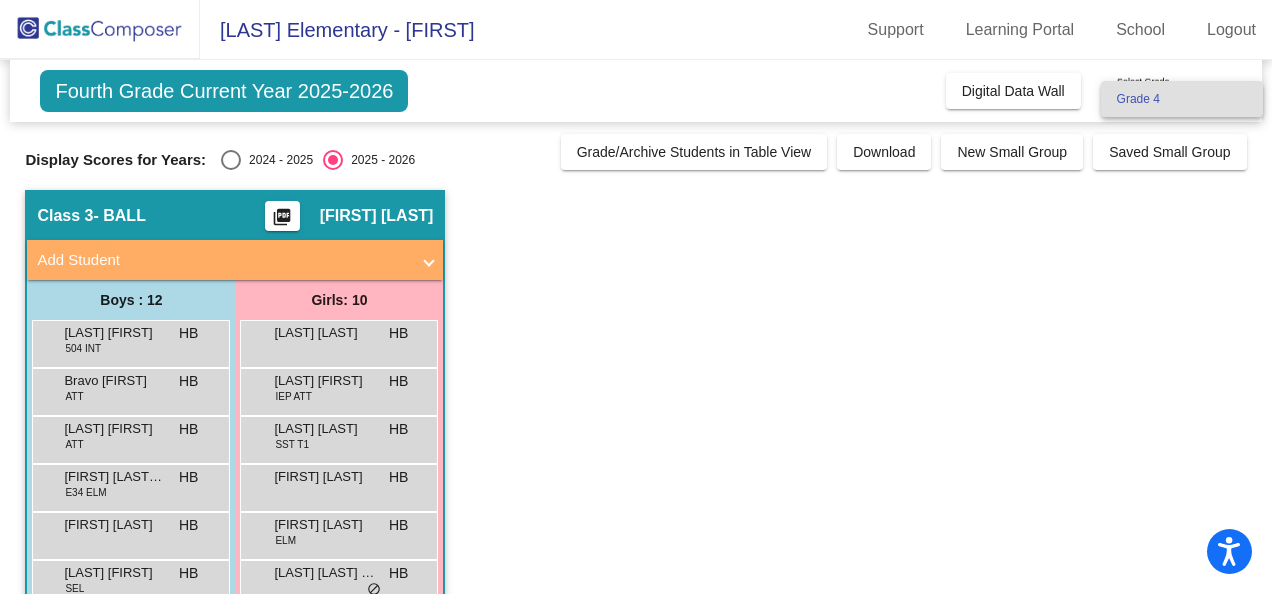 click on "Grade 4" at bounding box center [1182, 99] 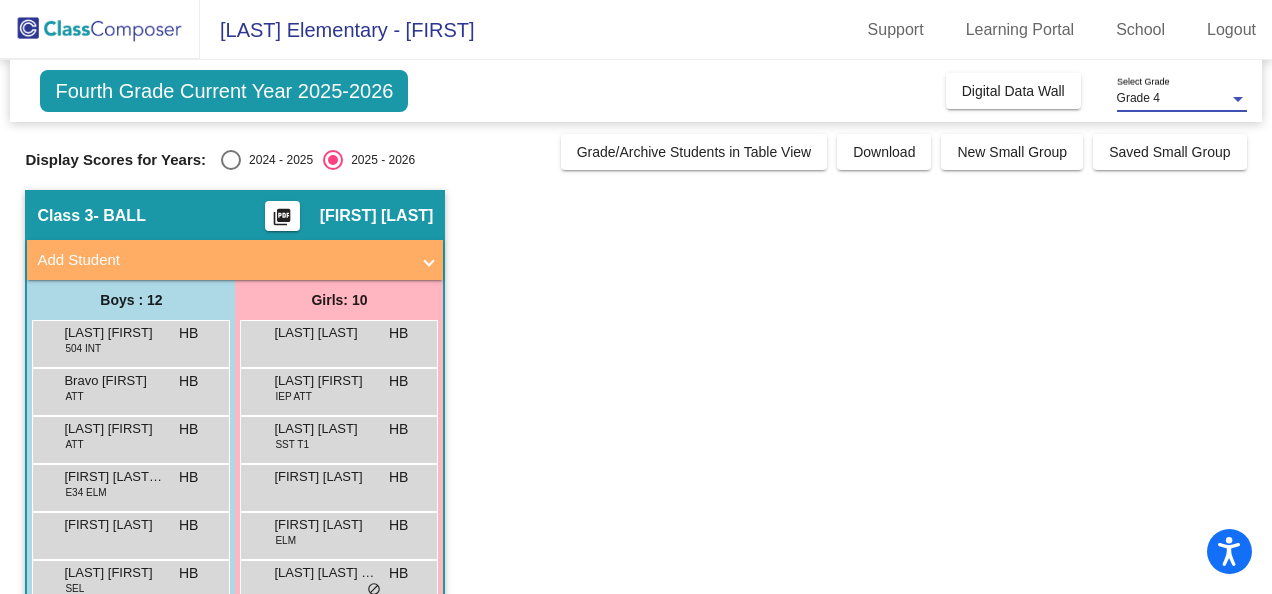 click at bounding box center (1238, 99) 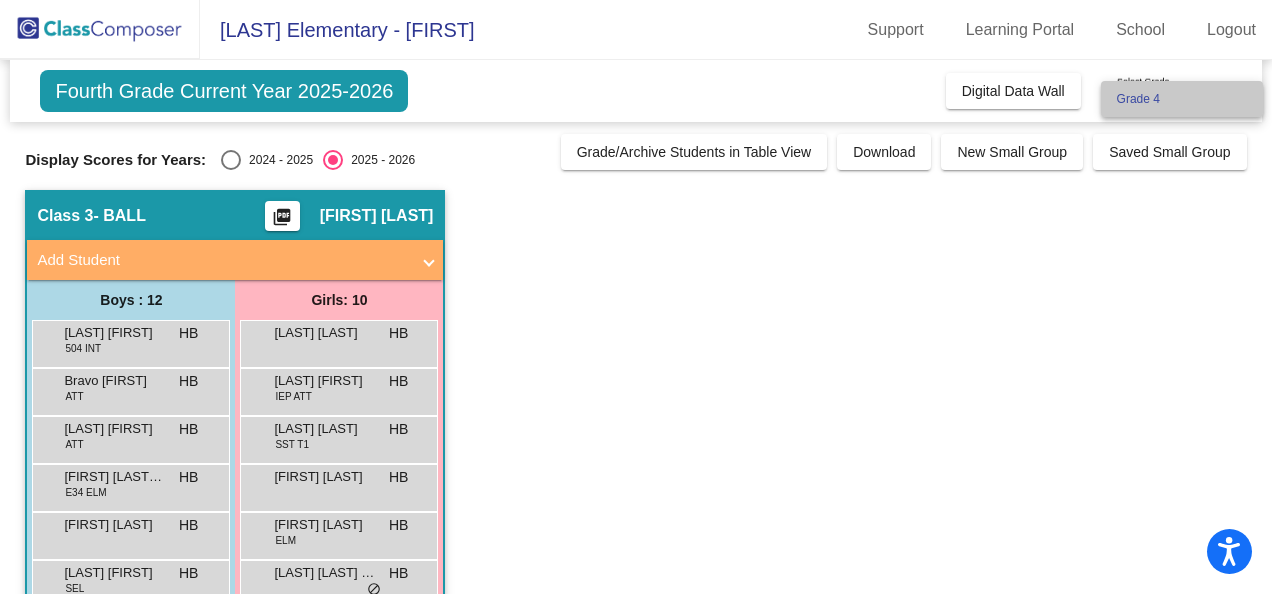 click on "Grade 4" at bounding box center [1182, 99] 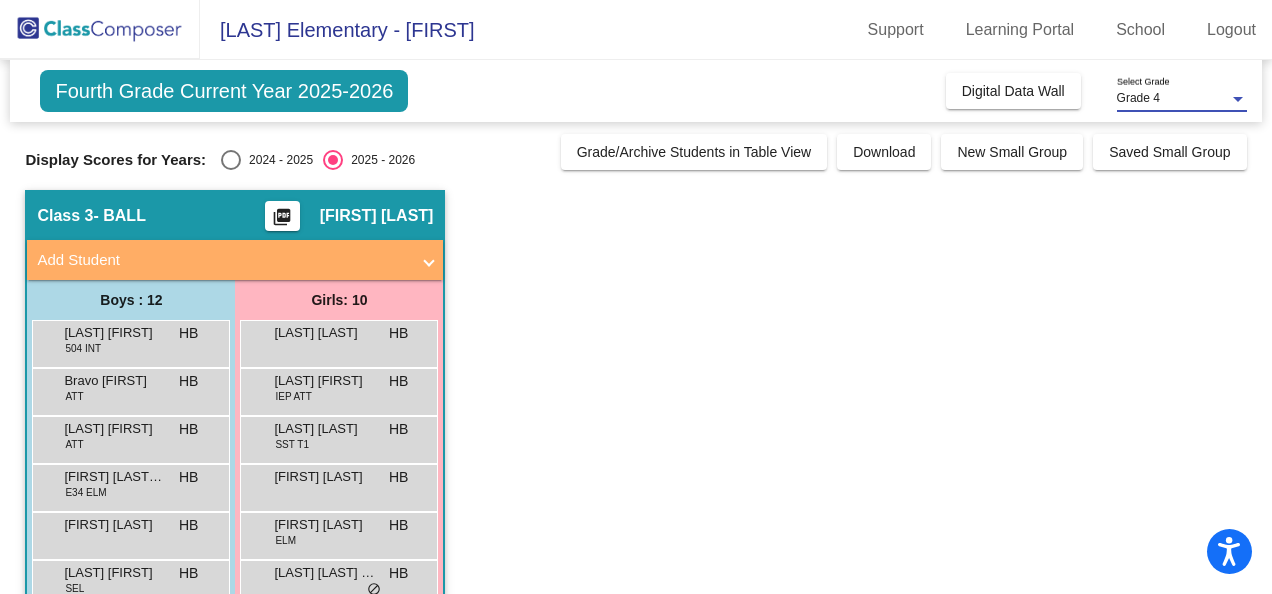 click on "Class 3   - [LAST]  picture_as_pdf [FIRST] [LAST]  Add Student  First Name Last Name Student Id  (Recommended)   Boy   Girl   Non Binary Add Close  Boys : 12  [LAST] [FIRST] 504 INT HB lock do_not_disturb_alt [LAST] [FIRST] ATT HB lock do_not_disturb_alt [LAST] [FIRST] ATT HB lock do_not_disturb_alt [FIRST] [LAST] [LAST] E34 ELM HB lock do_not_disturb_alt [FIRST] [LAST] HB lock do_not_disturb_alt [LAST] [FIRST] SEL HB lock do_not_disturb_alt [LAST] [LAST] [FIRST] IEP HB lock do_not_disturb_alt [LAST] [FIRST] HB lock do_not_disturb_alt [LAST] [FIRST] 504 T1 ATT HB lock do_not_disturb_alt [LAST] [FIRST] IEP SLI HB lock do_not_disturb_alt [LAST] [FIRST] HB lock do_not_disturb_alt [LAST] [FIRST] HB lock do_not_disturb_alt [LAST] [FIRST] HB lock do_not_disturb_alt  Girls: 10 [LAST] [FIRST] HB lock do_not_disturb_alt [LAST] [FIRST] IEP ATT HB lock do_not_disturb_alt [LAST] [FIRST] SST T1 HB lock do_not_disturb_alt [FIRST] [LAST] HB lock do_not_disturb_alt [FIRST] [LAST] ELM HB lock do_not_disturb_alt [LAST] [FIRST] ([FIRST]) HB lock do_not_disturb_alt [FIRST] [LAST]-[LAST]" 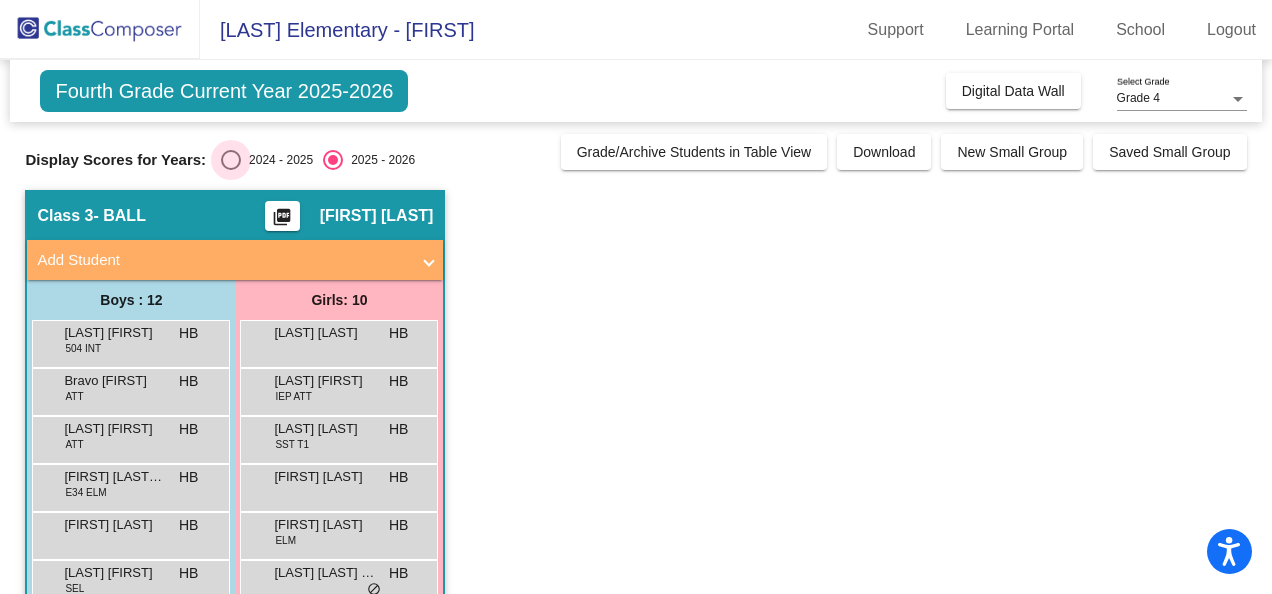click at bounding box center [231, 160] 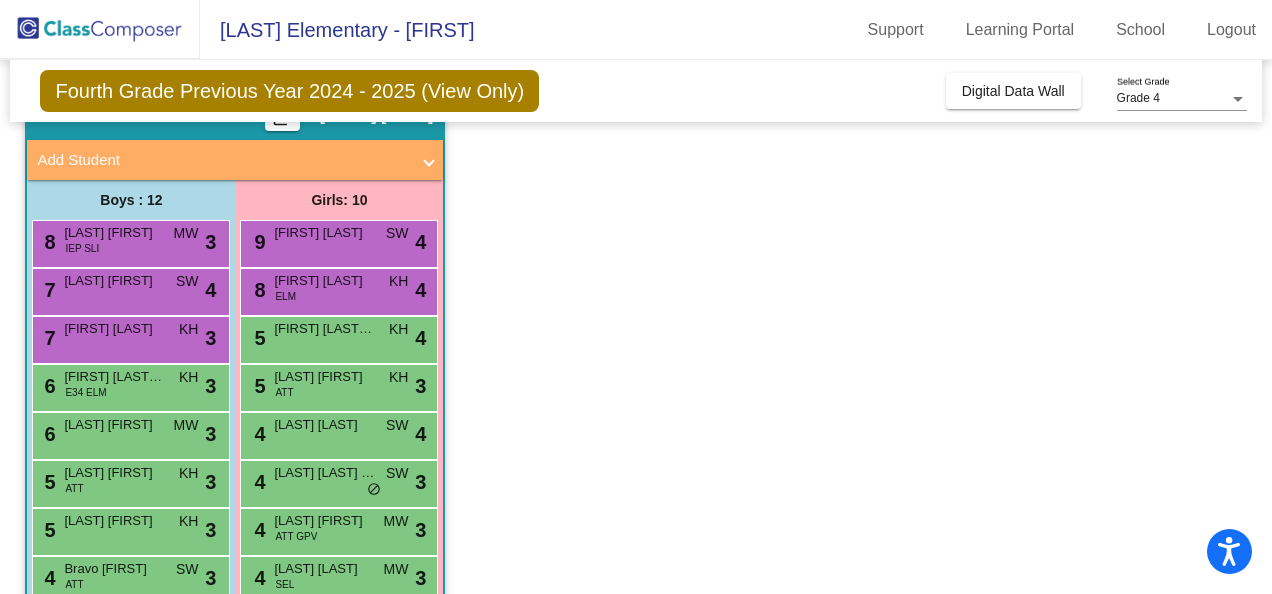 scroll, scrollTop: 0, scrollLeft: 0, axis: both 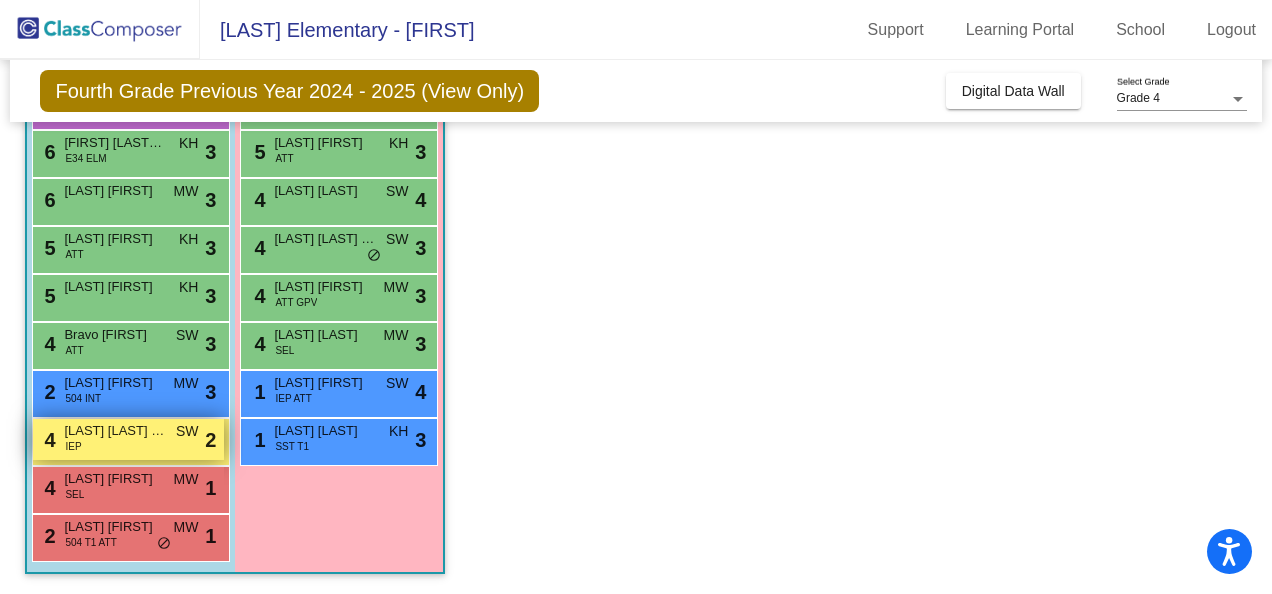 click on "[LAST] [LAST] [FIRST]" at bounding box center [114, 431] 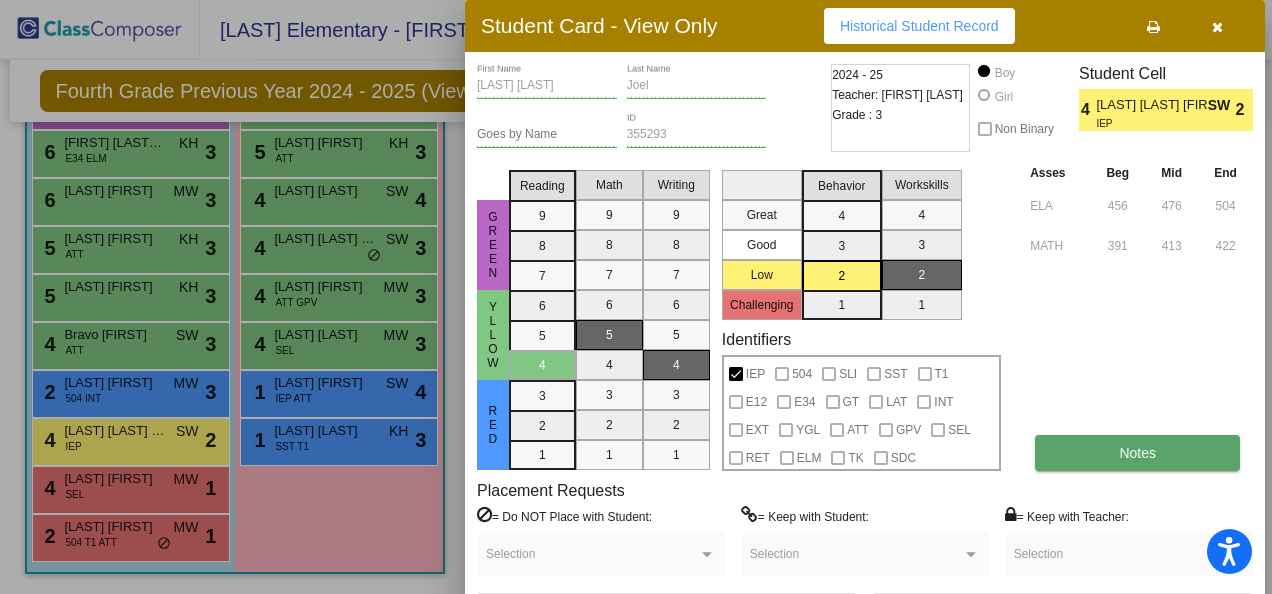 click on "Notes" at bounding box center [1137, 453] 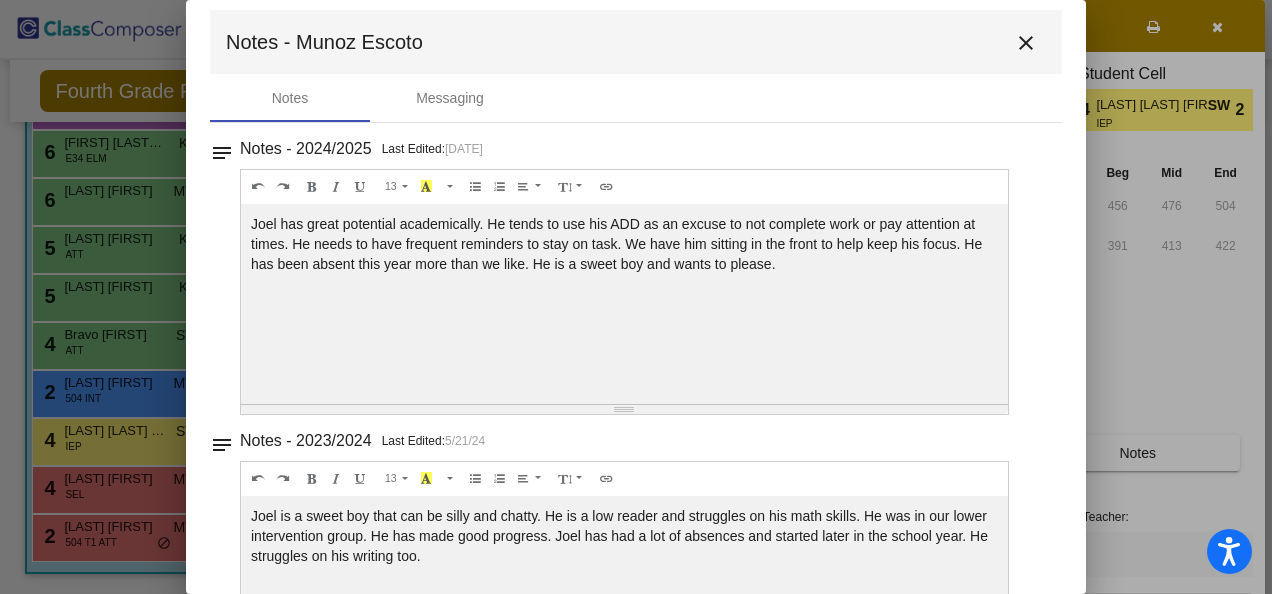 scroll, scrollTop: 0, scrollLeft: 0, axis: both 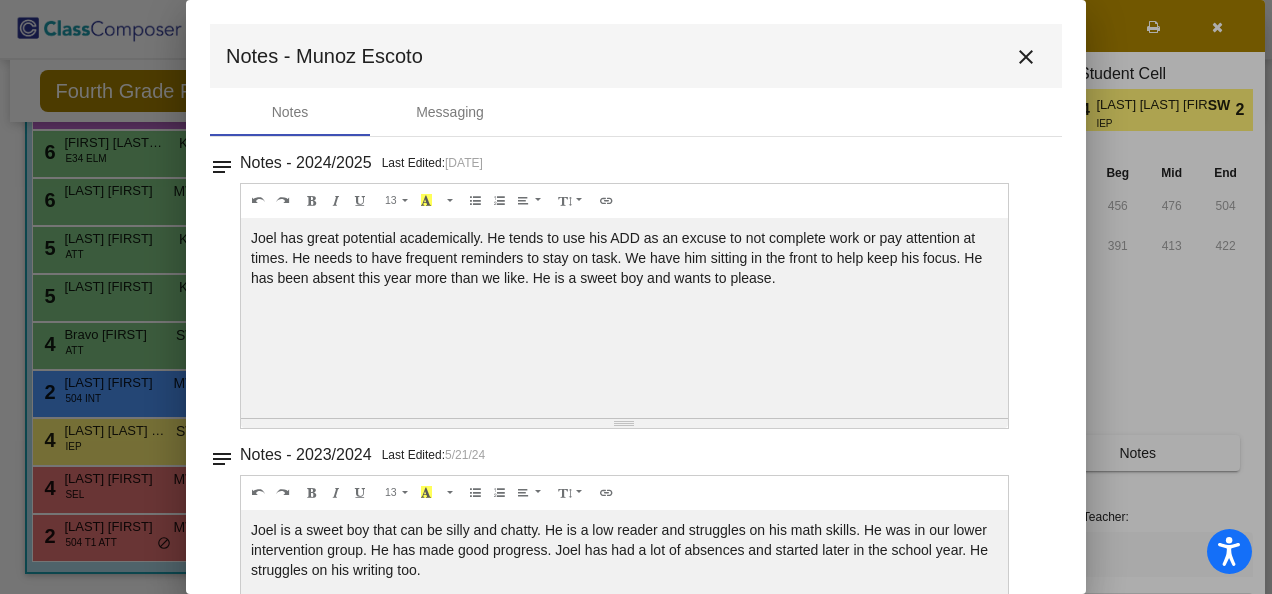 click on "close" at bounding box center [1026, 57] 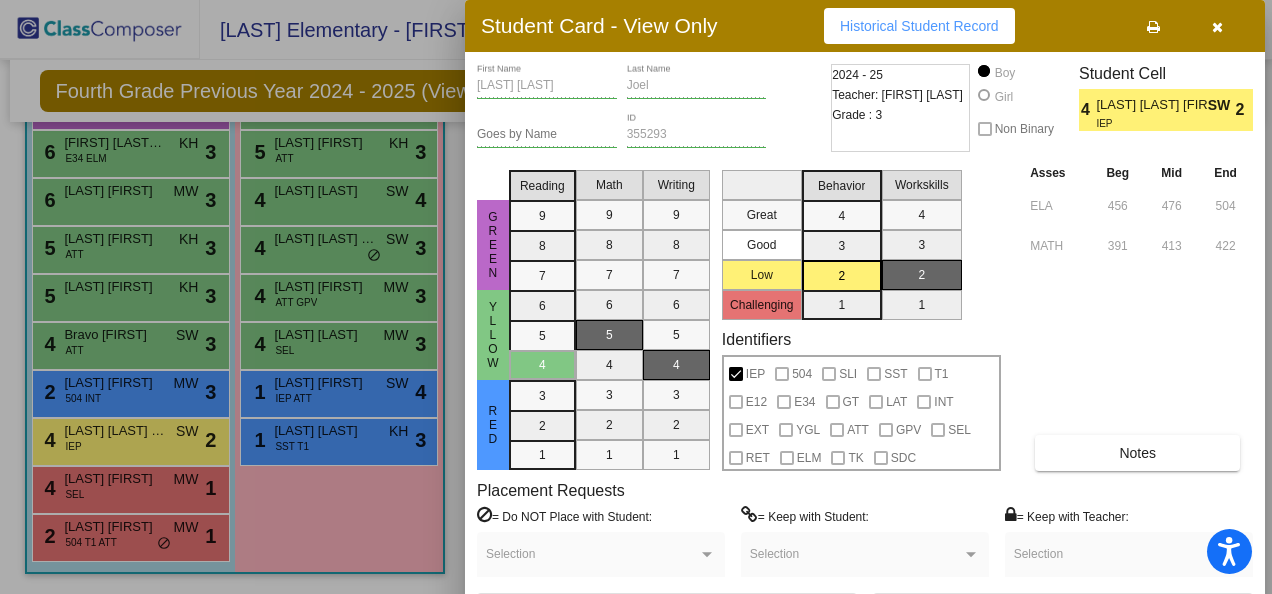 click at bounding box center [1217, 27] 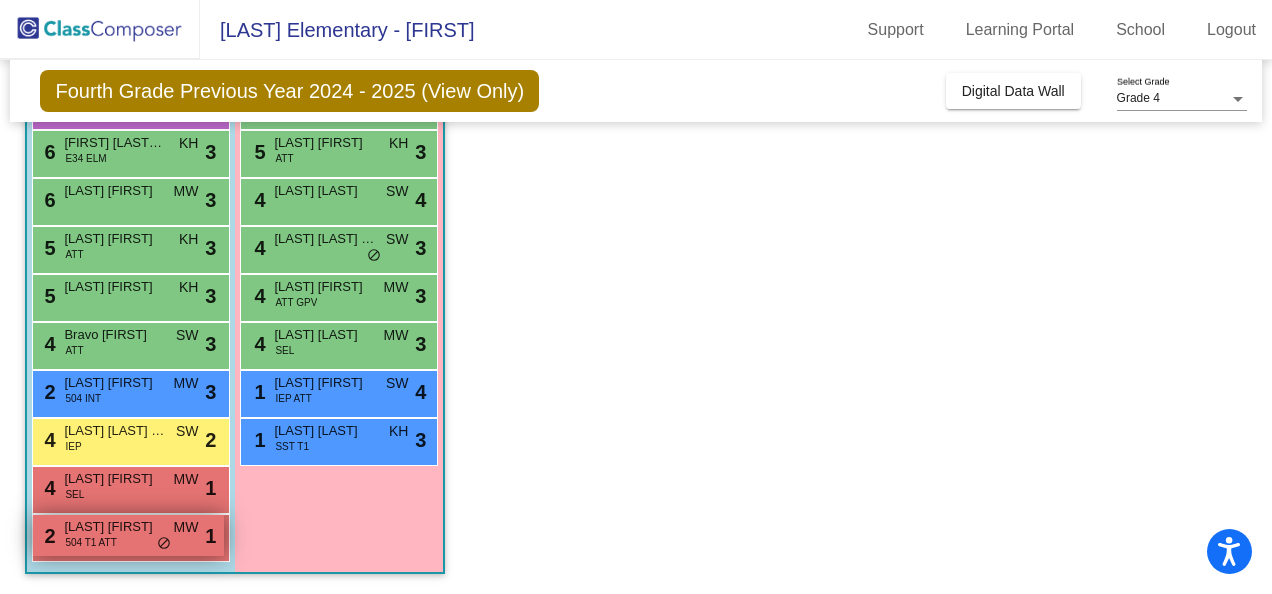 click on "[LAST] [FIRST]" at bounding box center [114, 527] 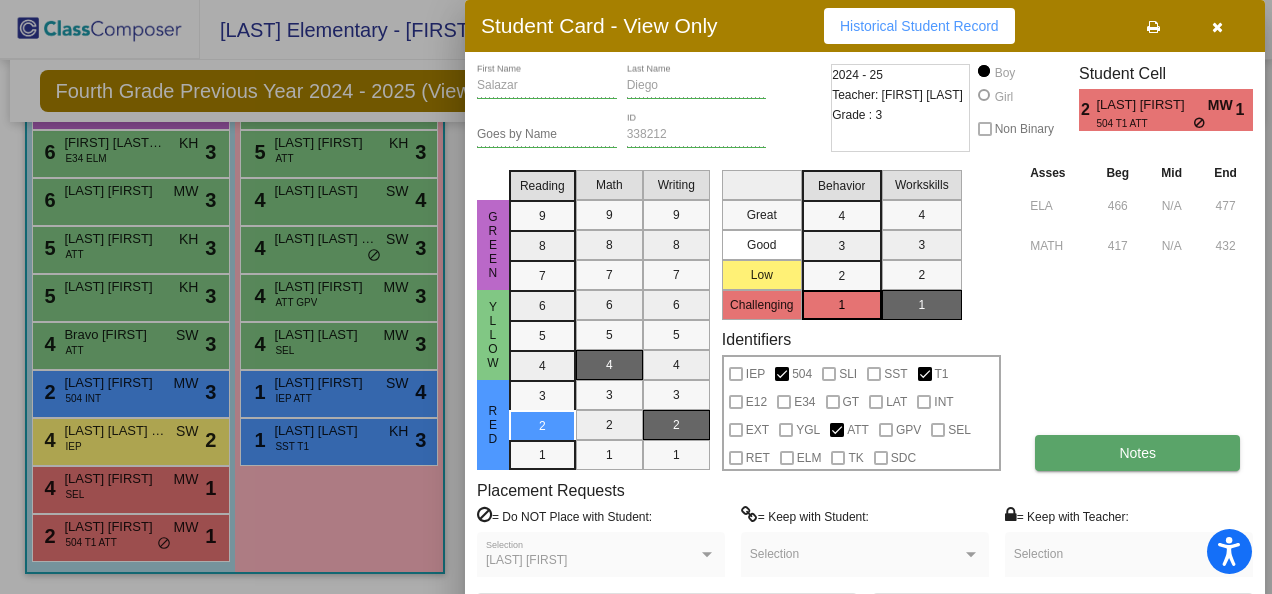 click on "Notes" at bounding box center (1137, 453) 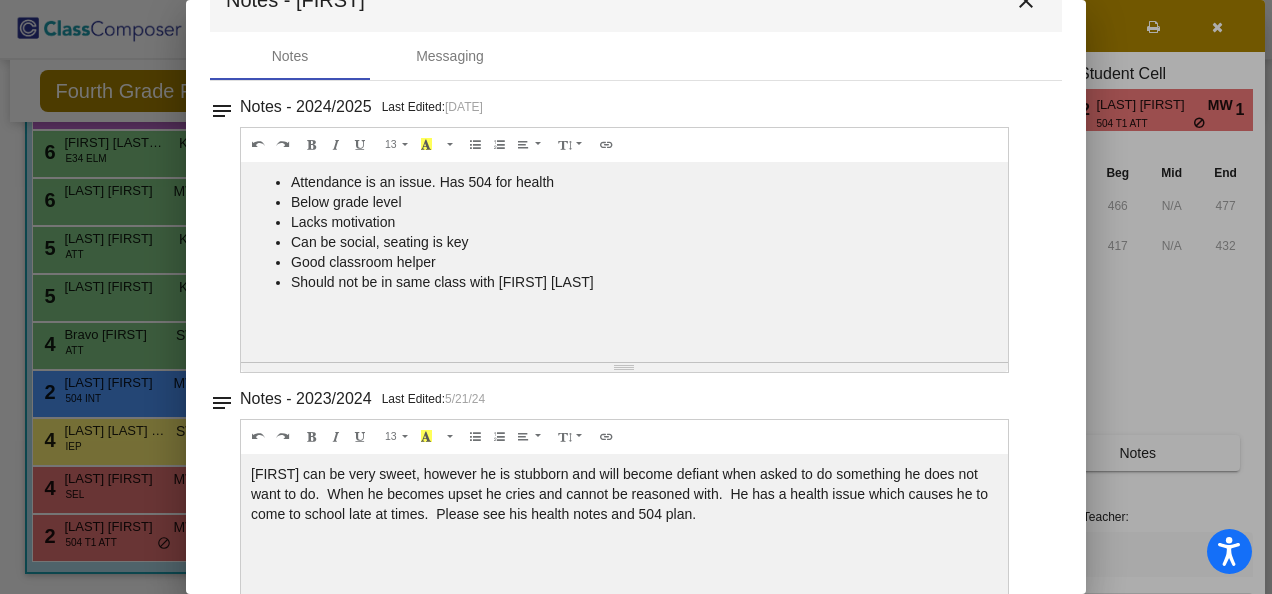 scroll, scrollTop: 0, scrollLeft: 0, axis: both 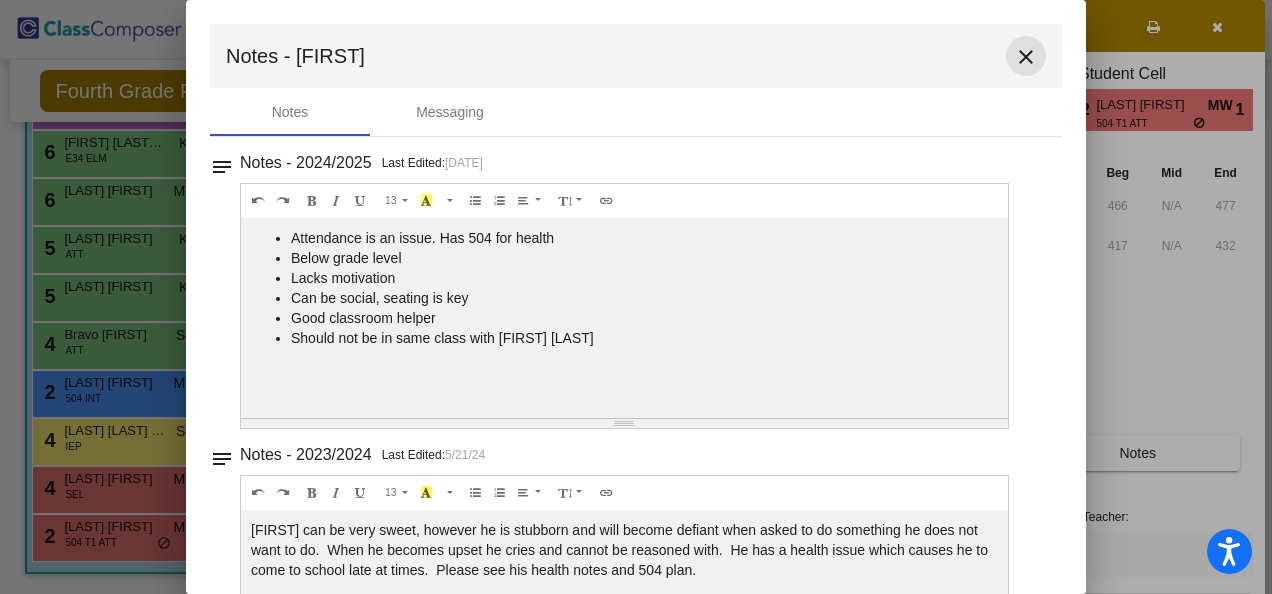click on "close" at bounding box center [1026, 57] 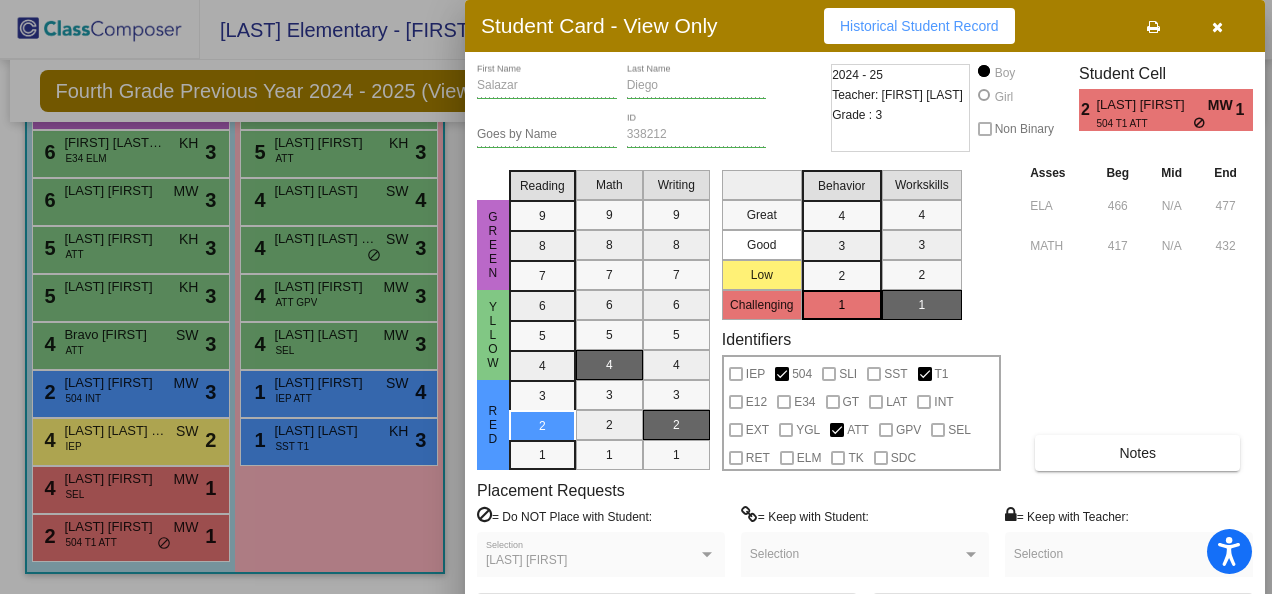click at bounding box center [636, 297] 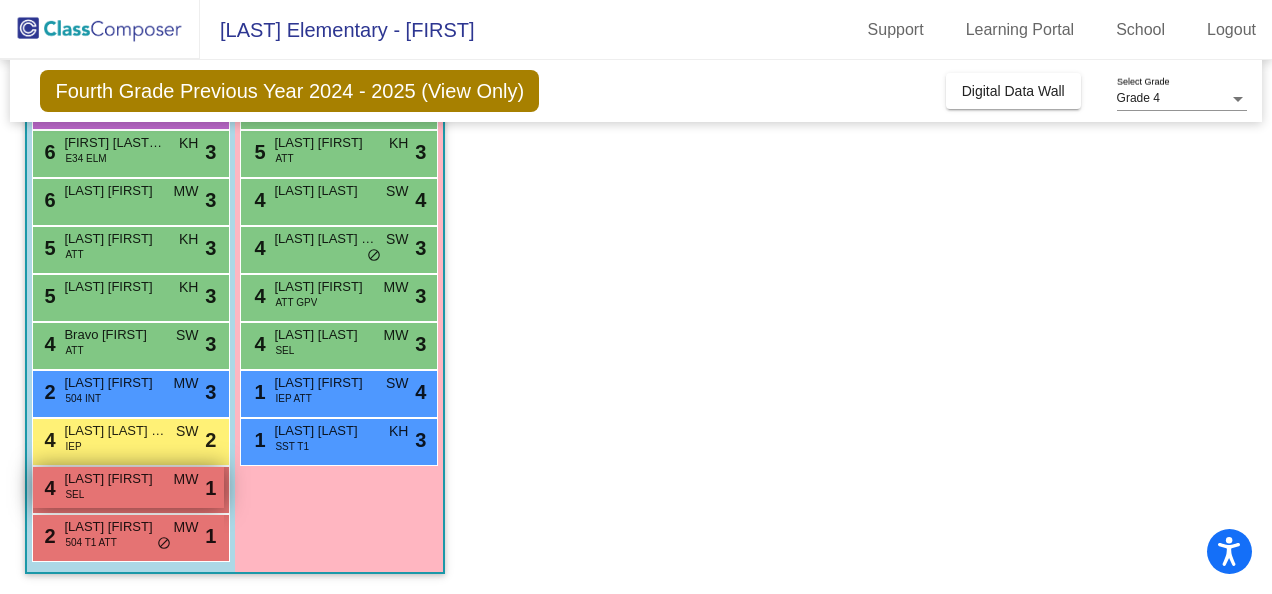 click on "[LAST] [FIRST]" at bounding box center (114, 479) 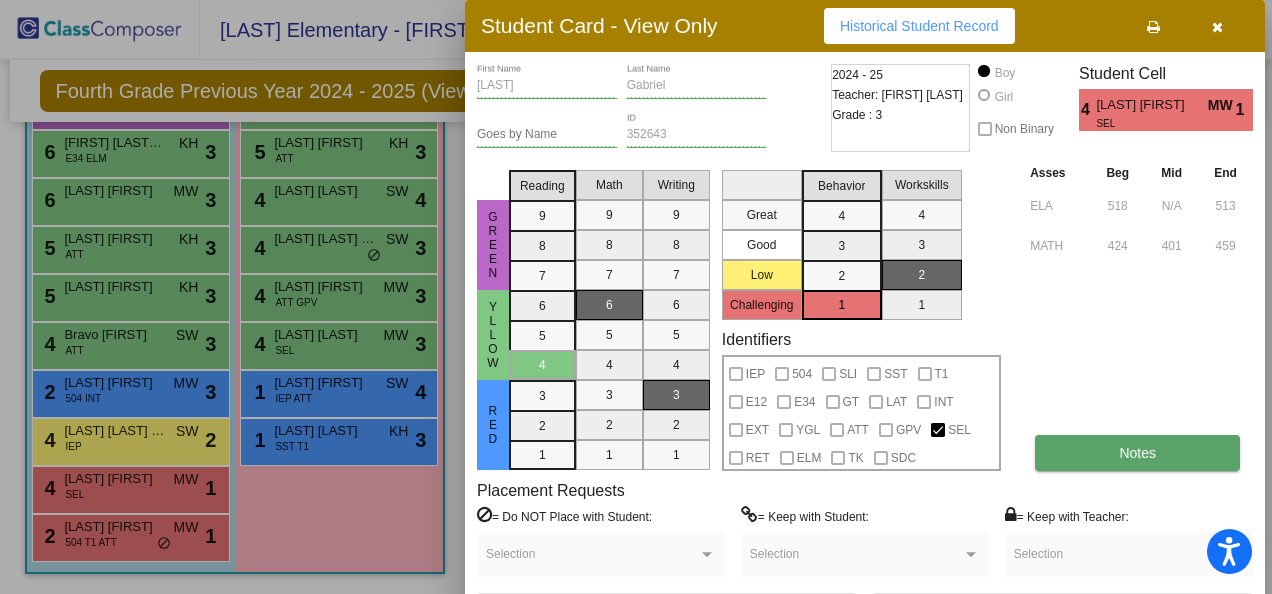 click on "Notes" at bounding box center (1137, 453) 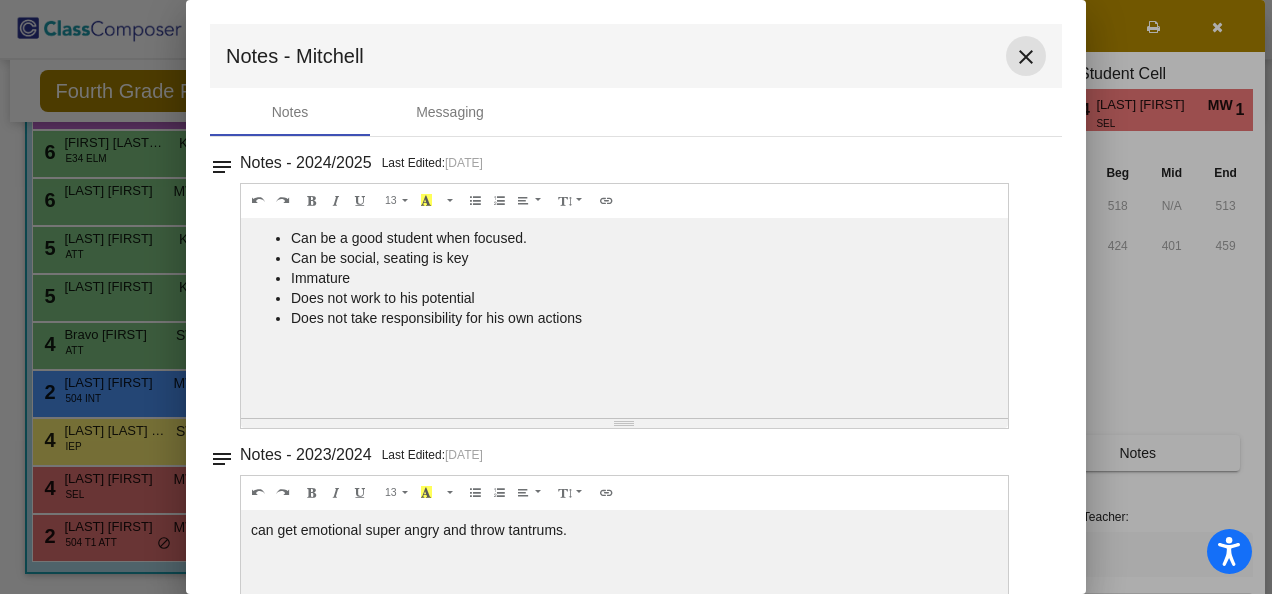 click on "close" at bounding box center (1026, 57) 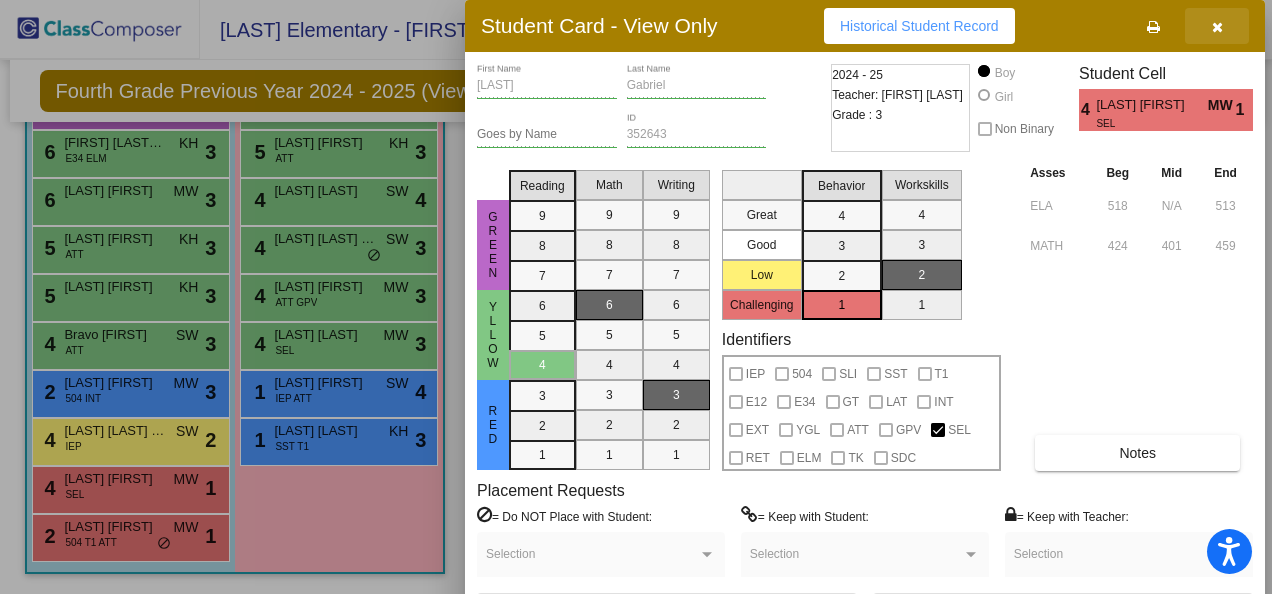 click at bounding box center (1217, 27) 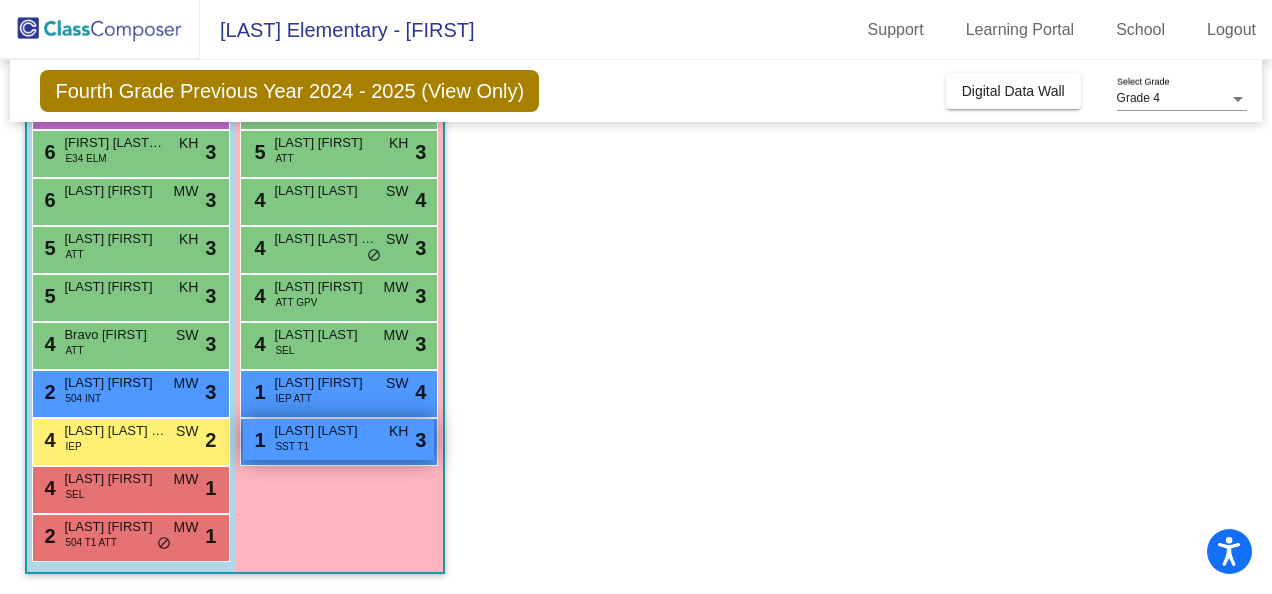 click on "[LAST] [LAST]" at bounding box center [324, 431] 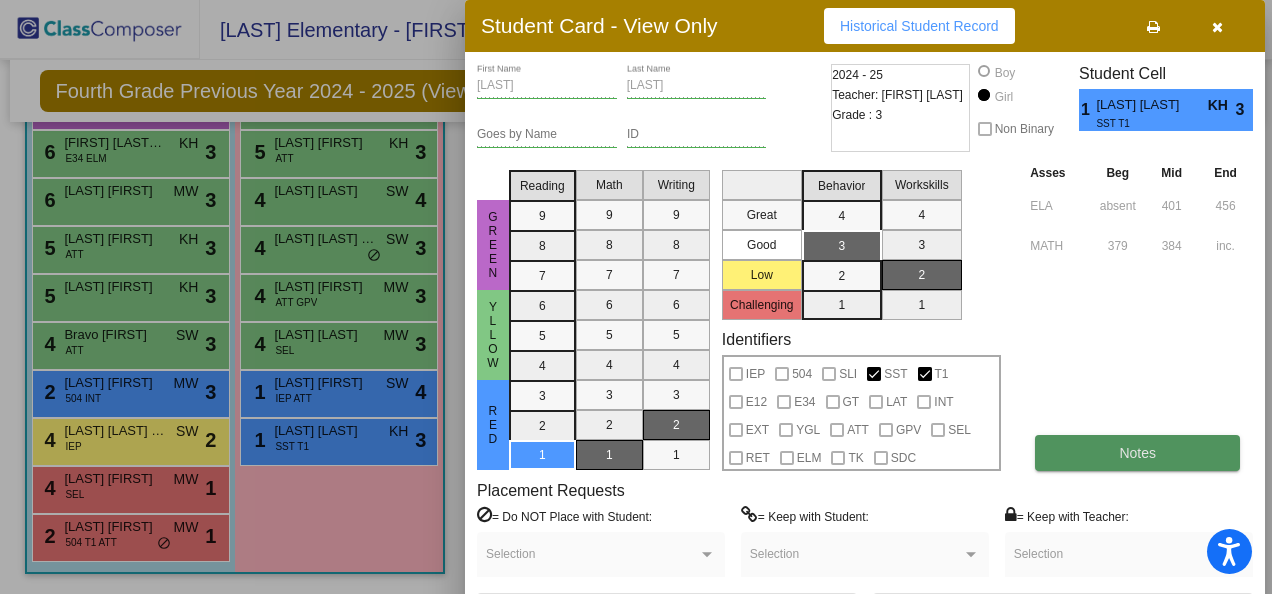 click on "Notes" at bounding box center [1137, 453] 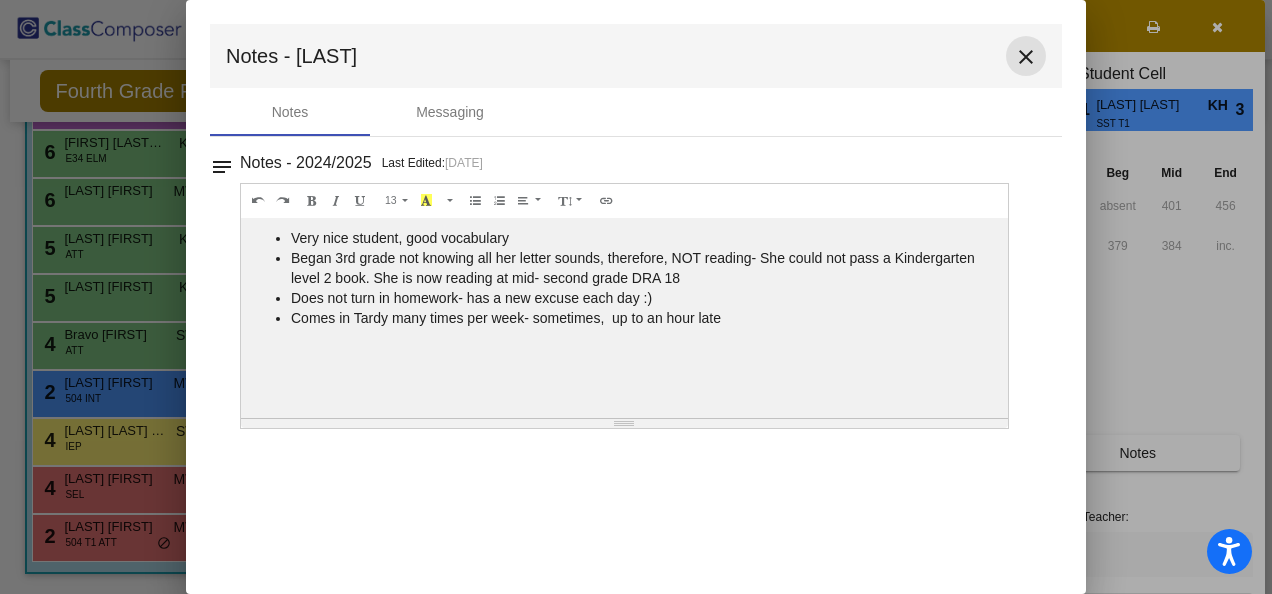 click on "close" at bounding box center [1026, 57] 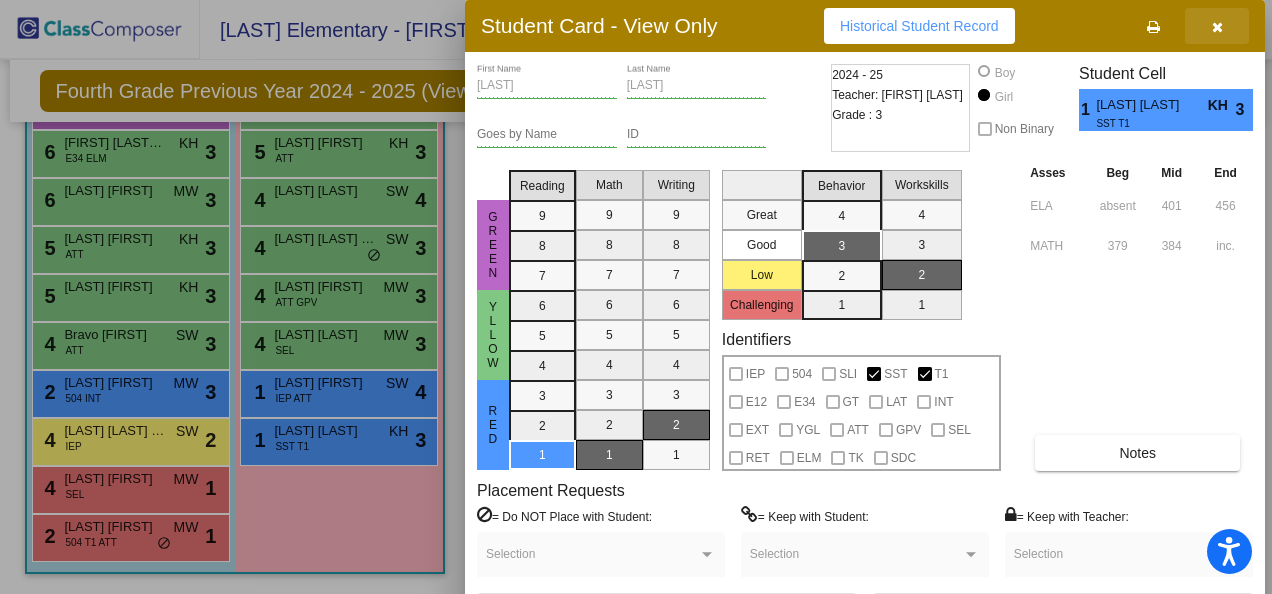 click at bounding box center [1217, 27] 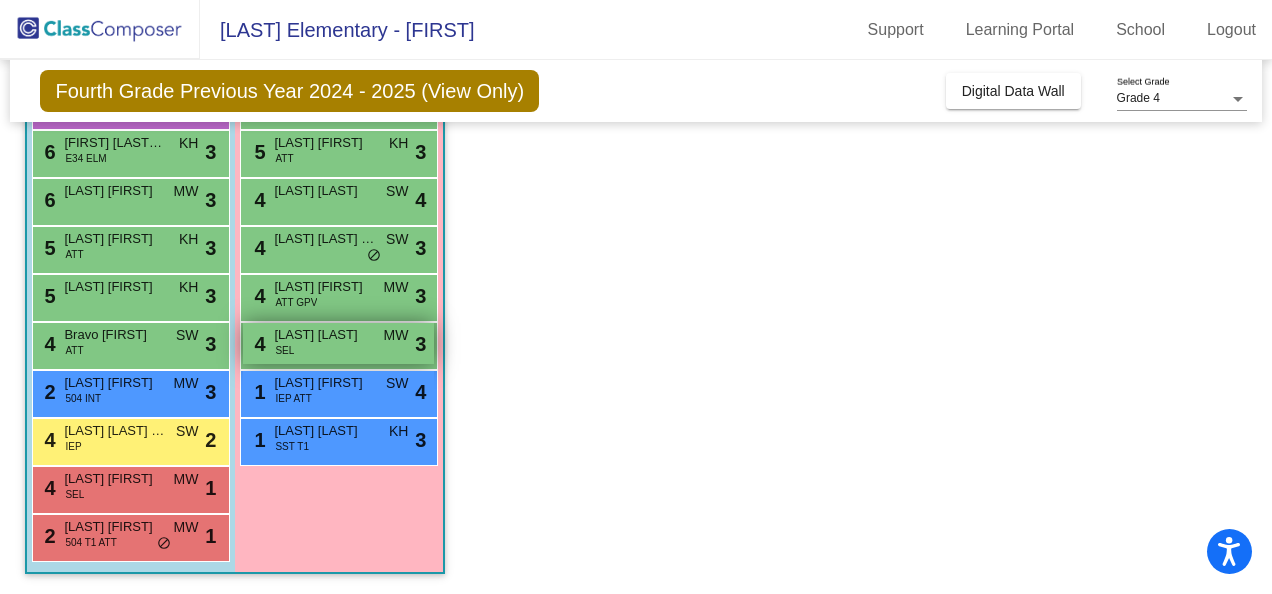 click on "[LAST] [LAST]" at bounding box center [324, 335] 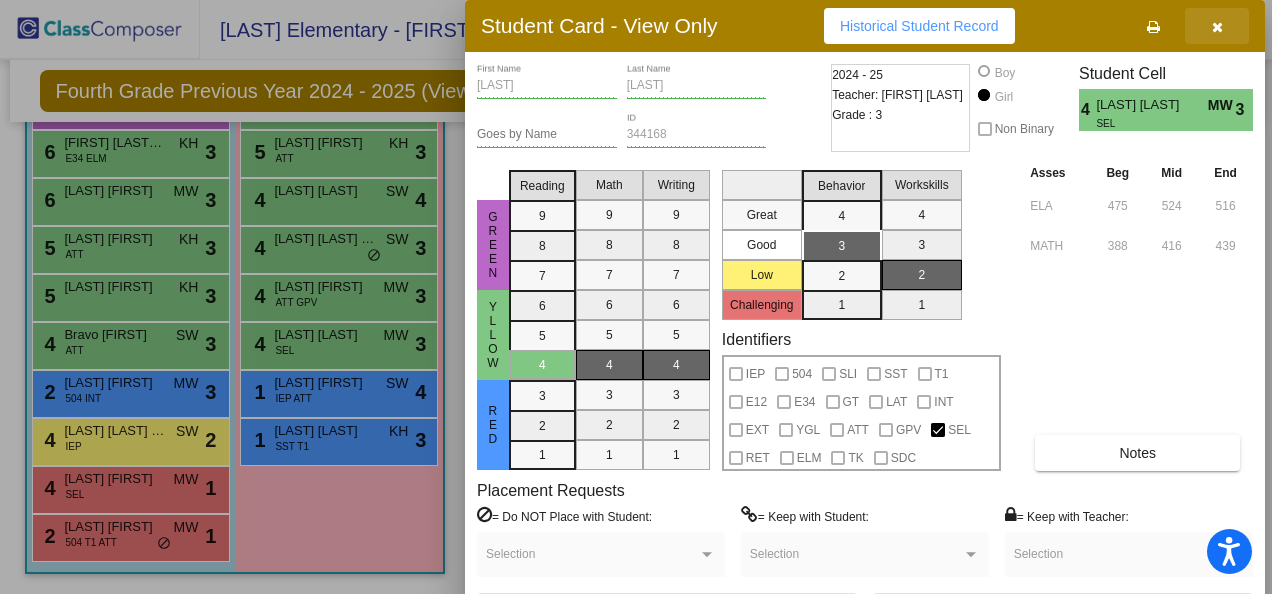 click at bounding box center (1217, 26) 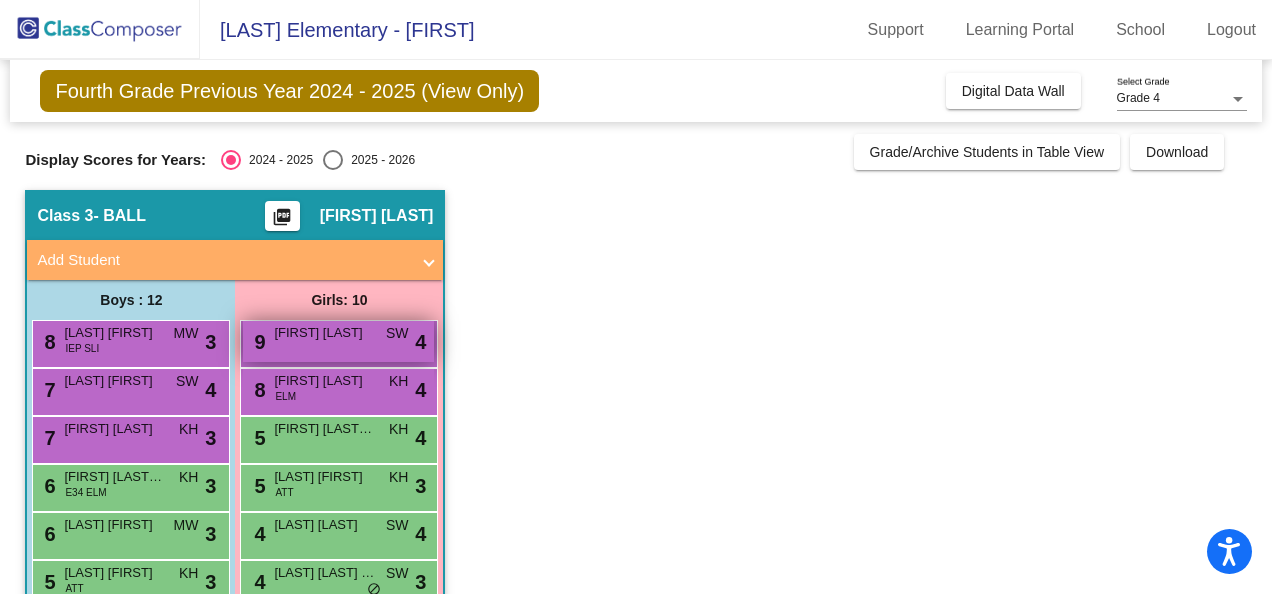 scroll, scrollTop: 100, scrollLeft: 0, axis: vertical 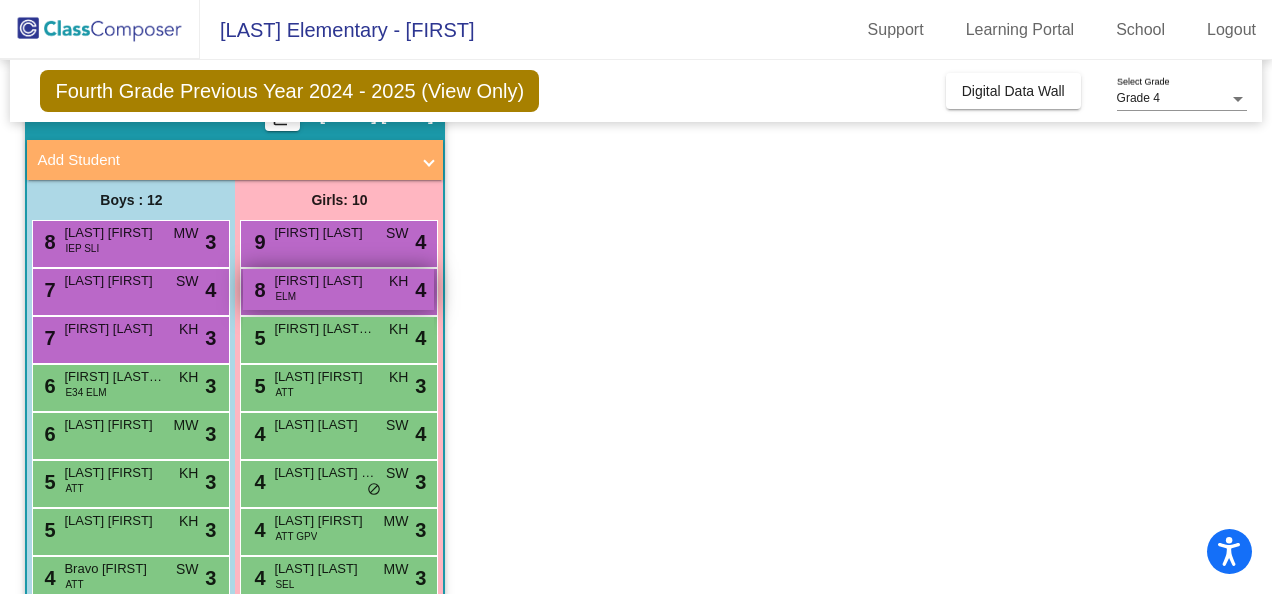 click on "8 [LAST] [LAST] ELM KH lock do_not_disturb_alt 4" at bounding box center (338, 289) 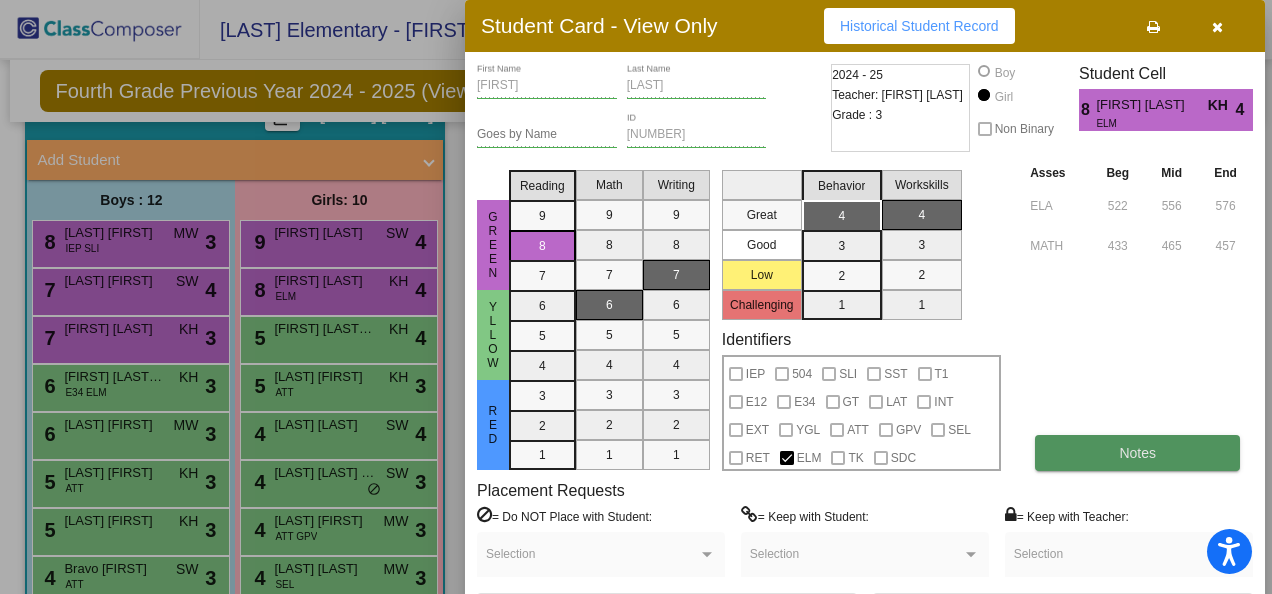 click on "Notes" at bounding box center (1137, 453) 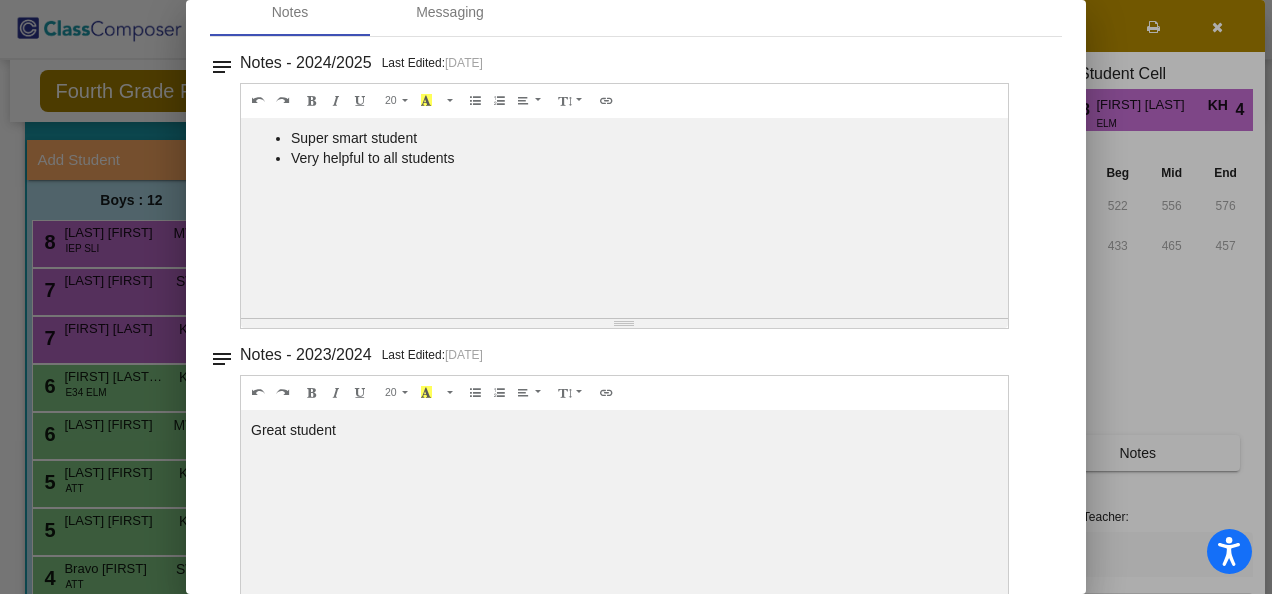 scroll, scrollTop: 0, scrollLeft: 0, axis: both 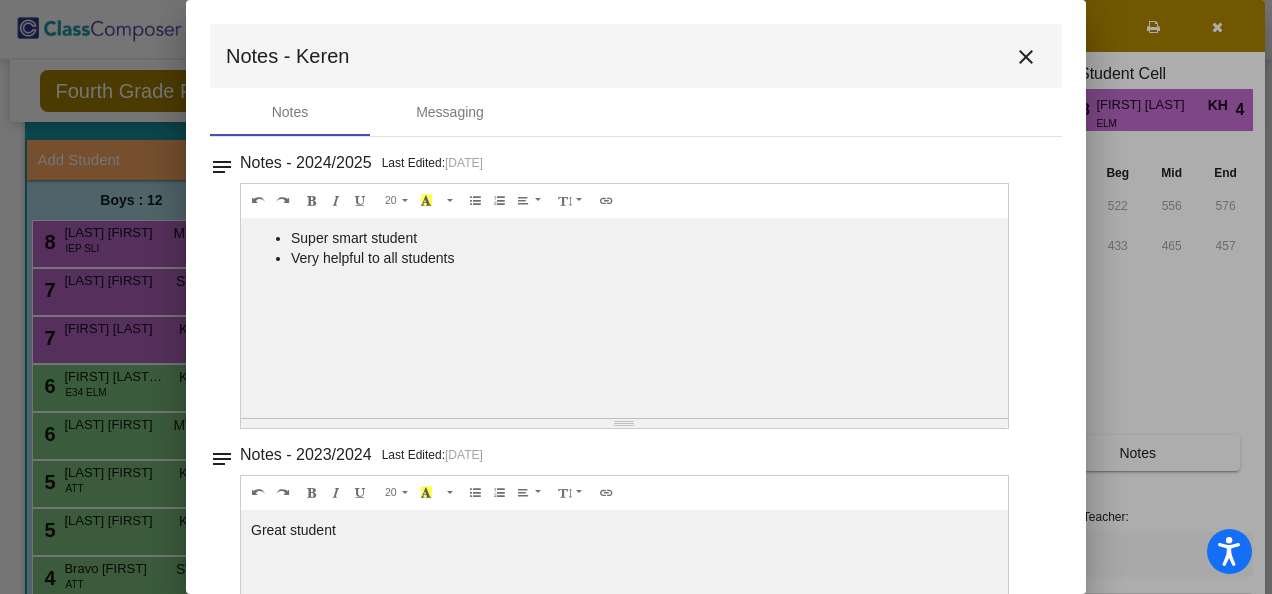 click on "close" at bounding box center (1026, 57) 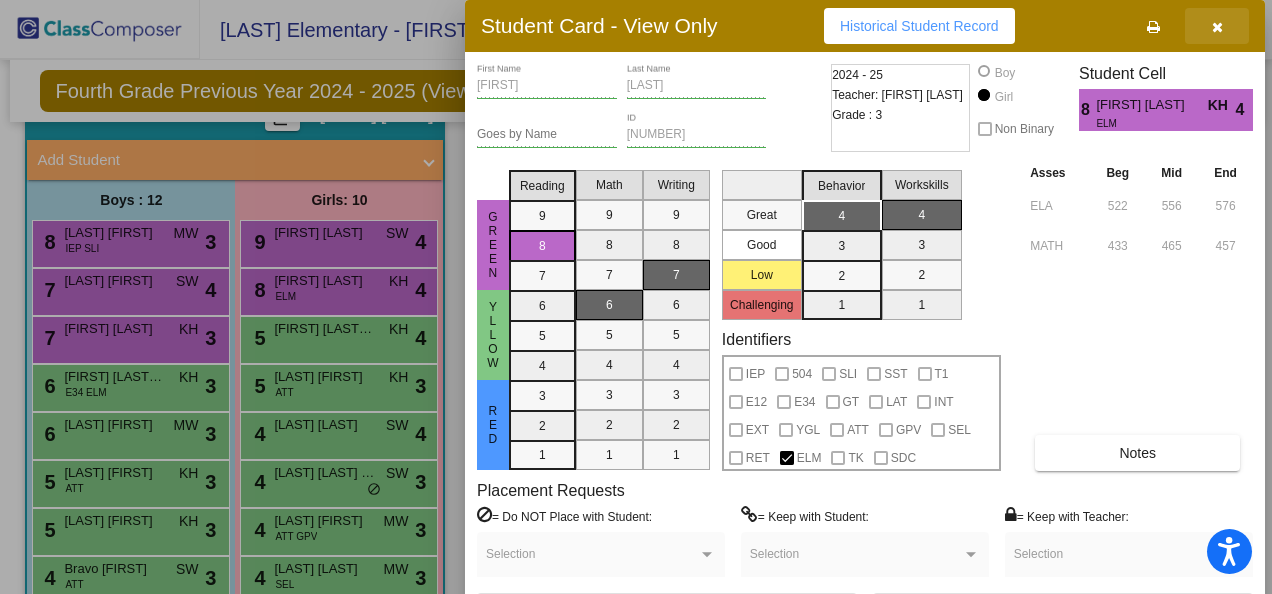 click at bounding box center [1217, 26] 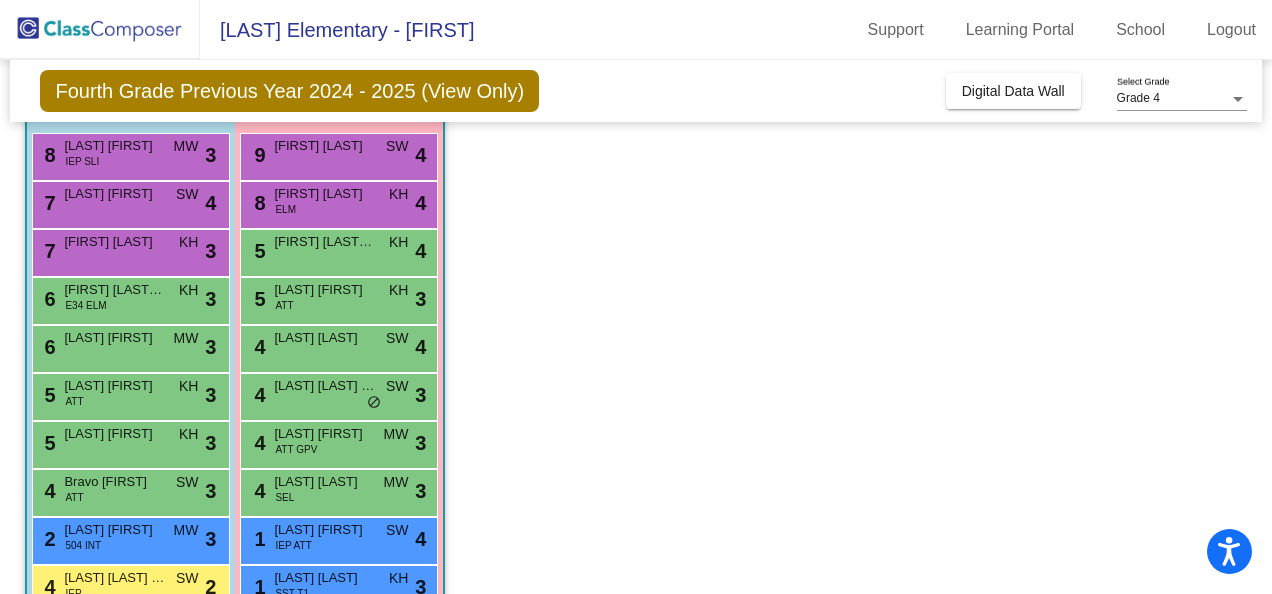 scroll, scrollTop: 200, scrollLeft: 0, axis: vertical 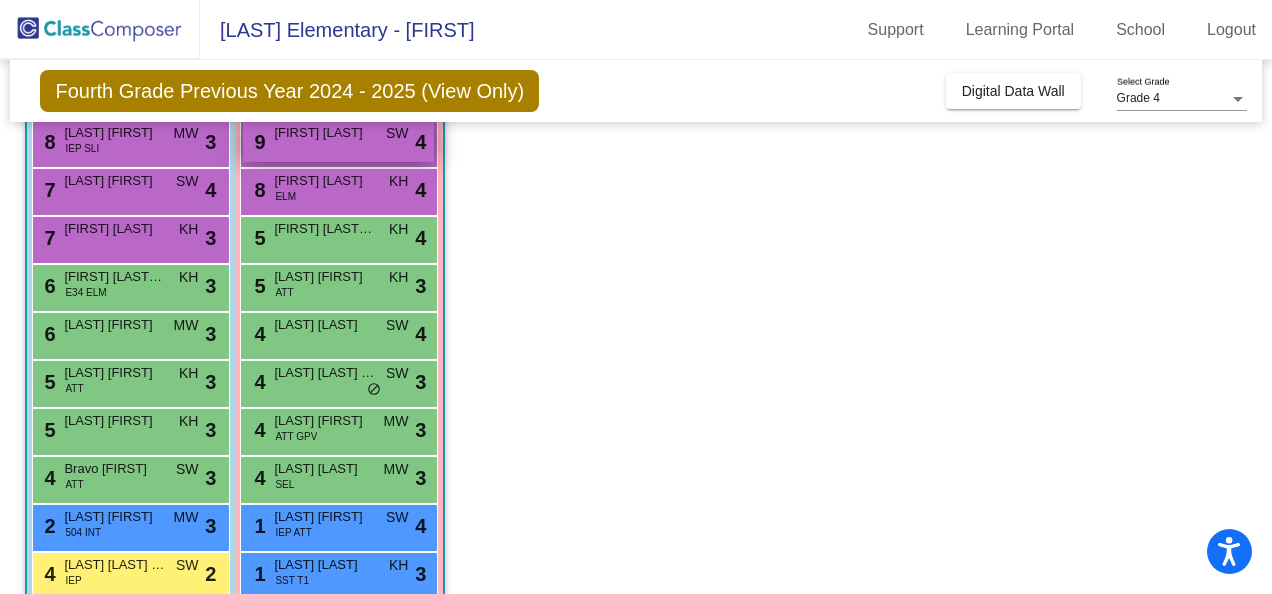 click on "[FIRST] [LAST]" at bounding box center (324, 133) 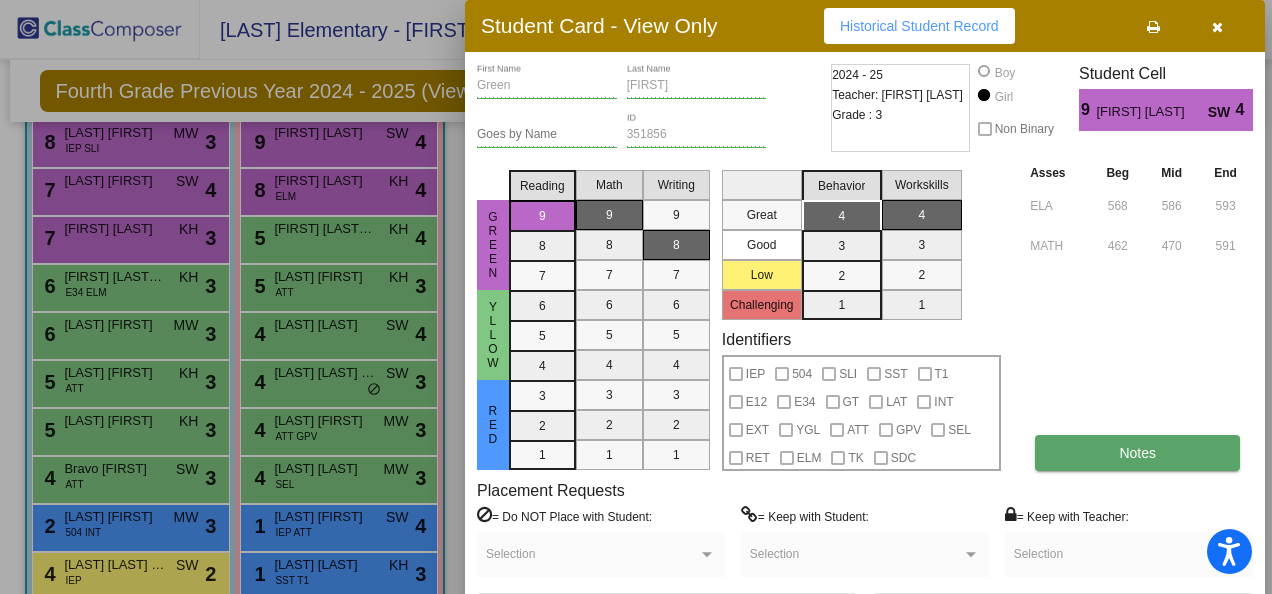 click on "Notes" at bounding box center [1137, 453] 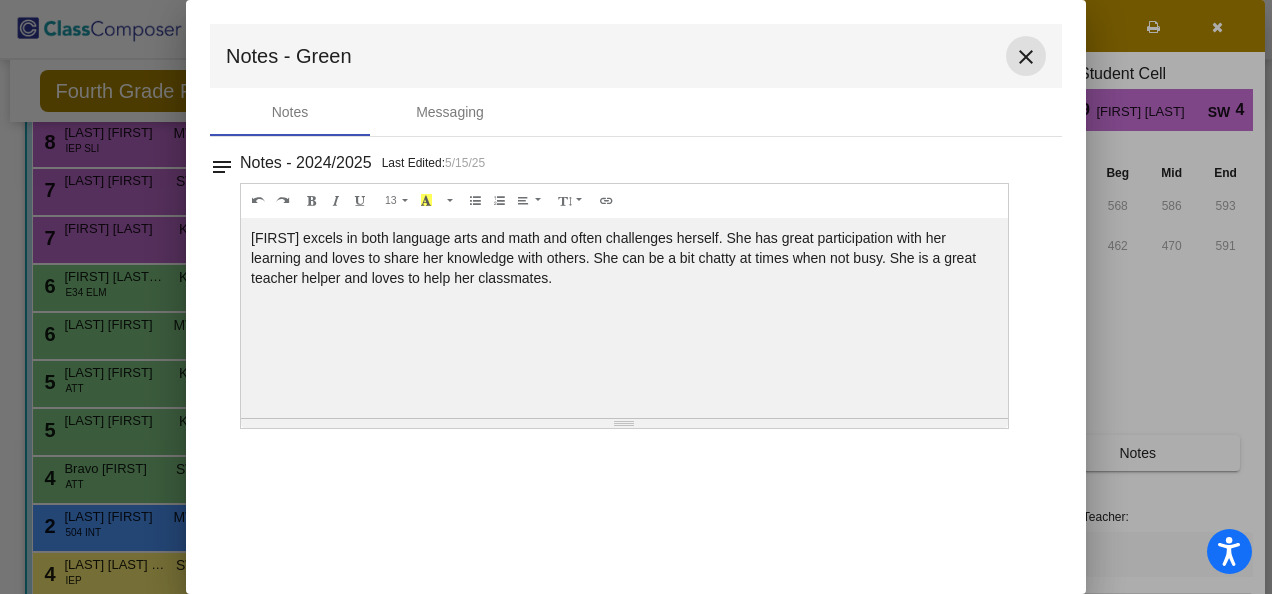 click on "close" at bounding box center (1026, 57) 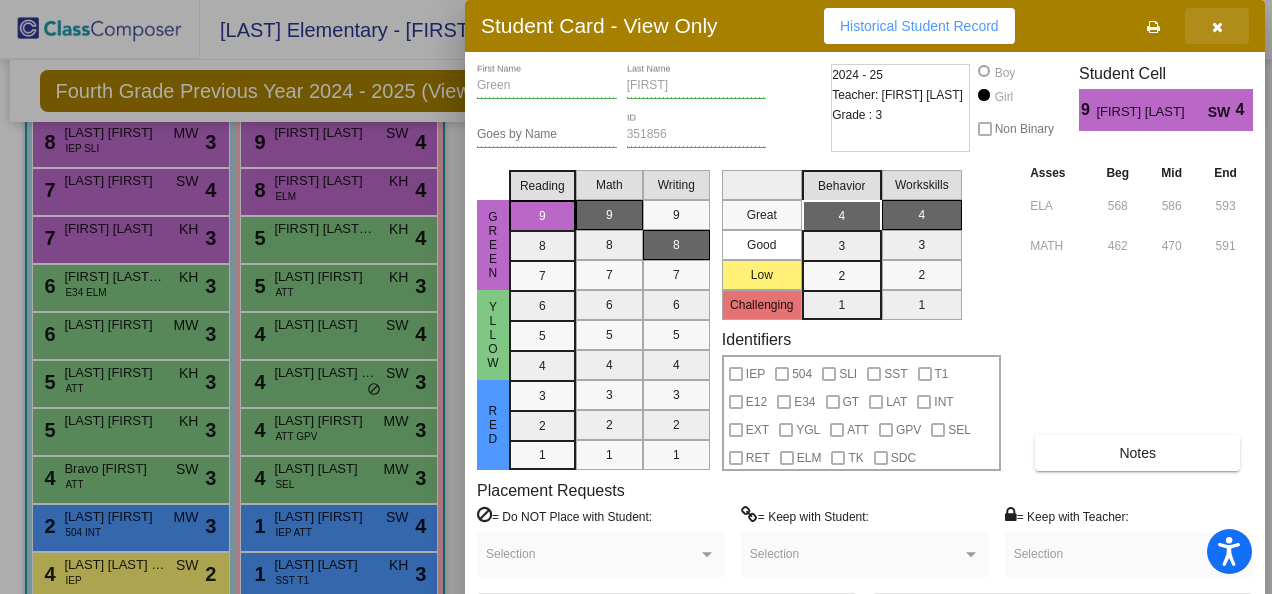 click at bounding box center [1217, 27] 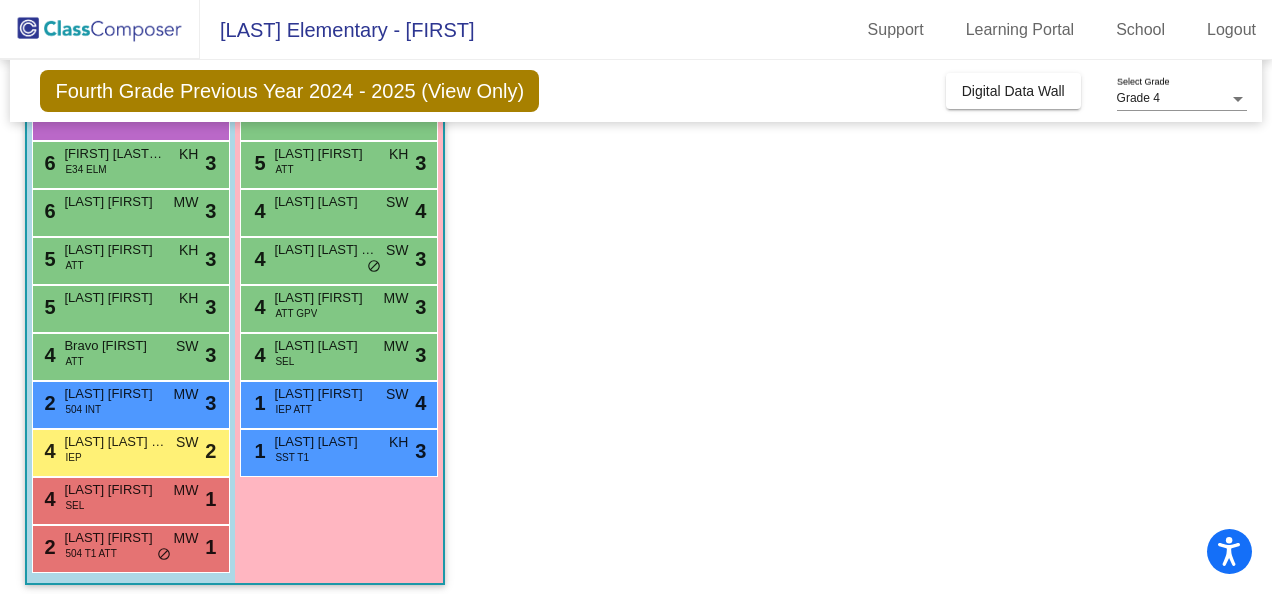 scroll, scrollTop: 334, scrollLeft: 0, axis: vertical 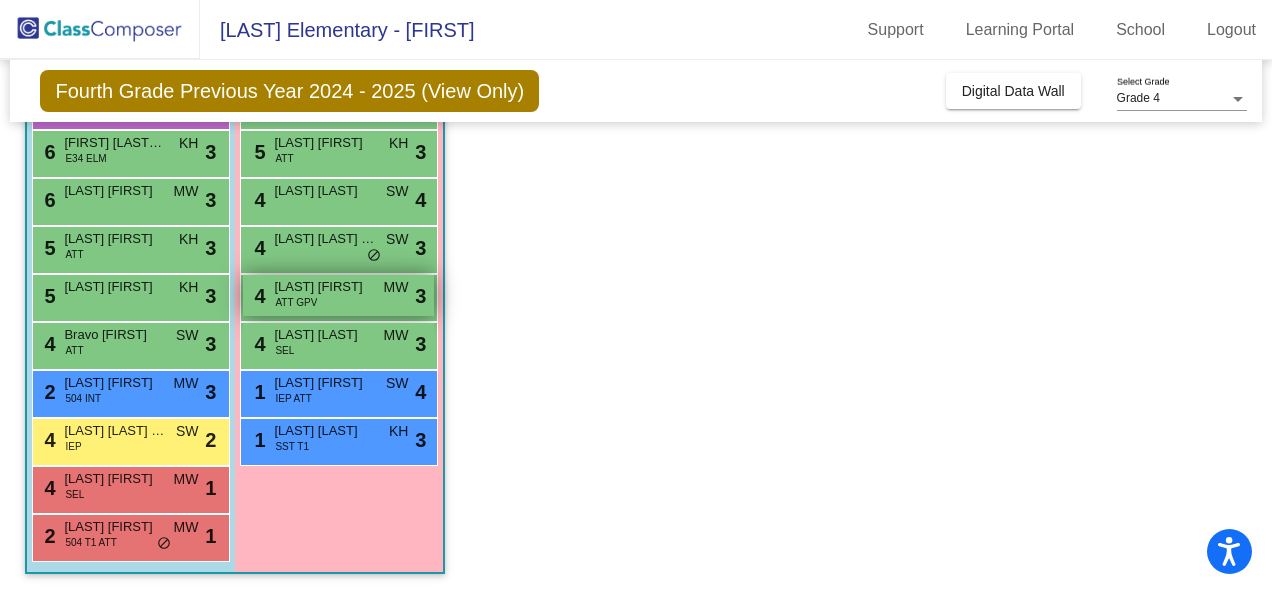 click on "[LAST] [FIRST]" at bounding box center [324, 287] 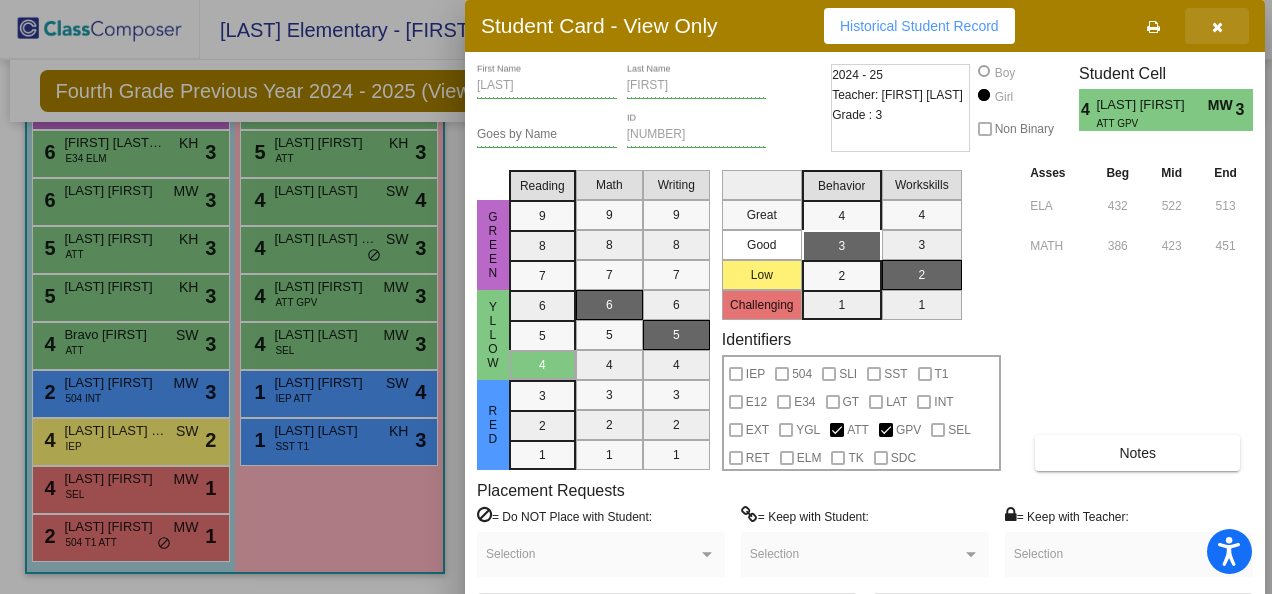 click at bounding box center [1217, 27] 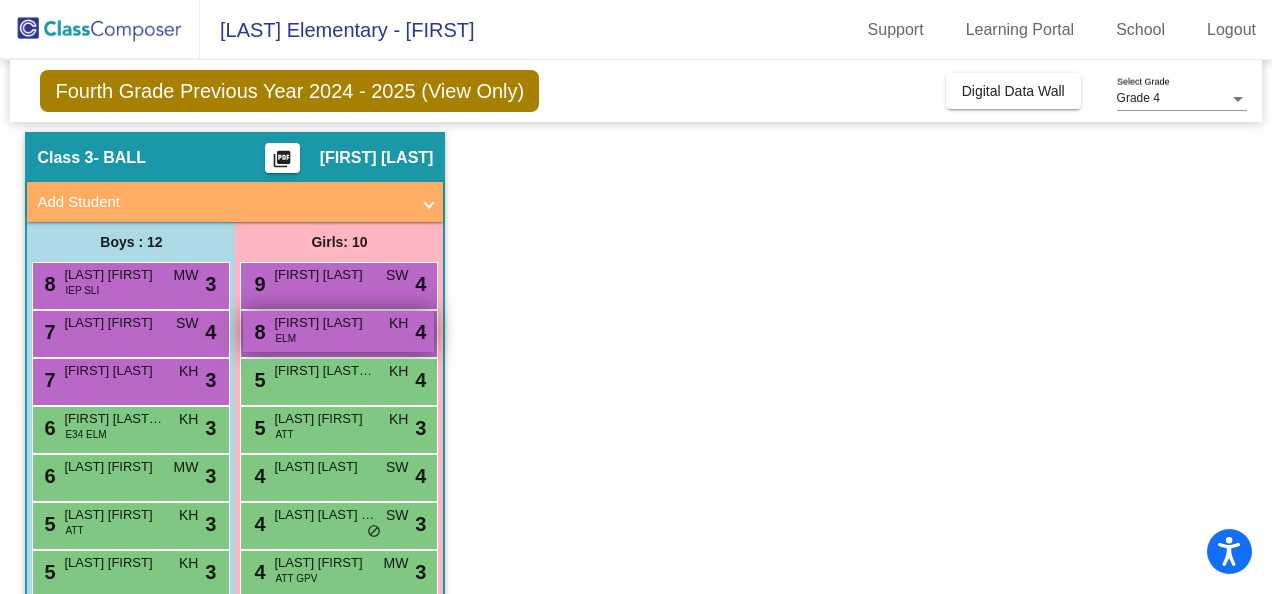 scroll, scrollTop: 100, scrollLeft: 0, axis: vertical 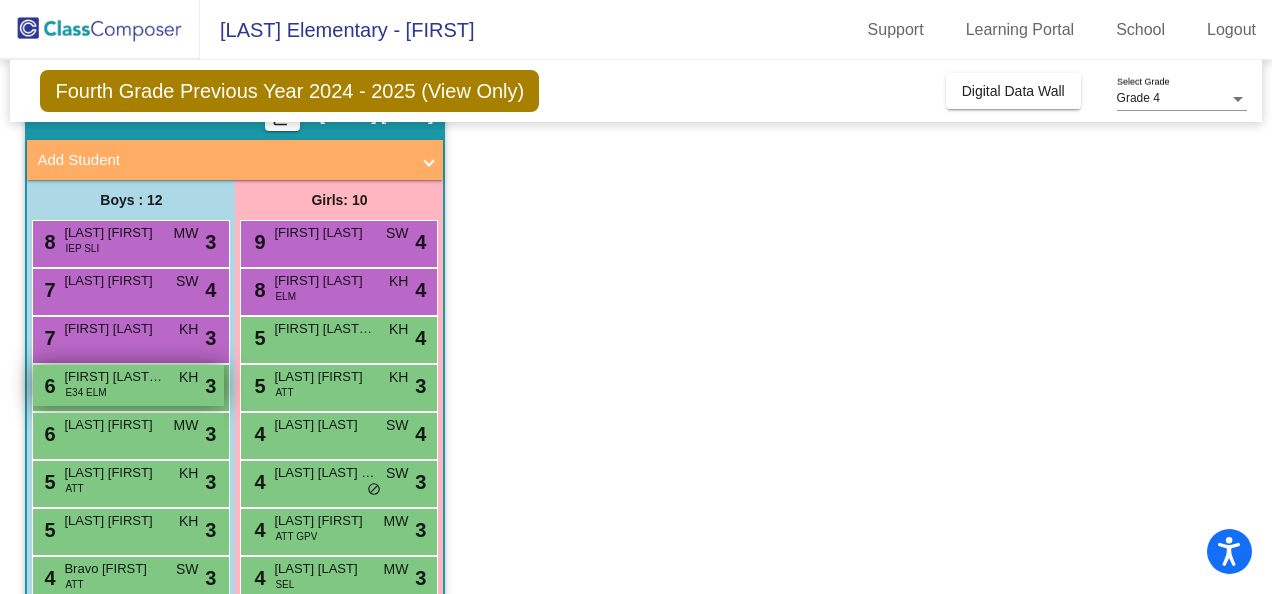 click on "[FIRST] [LAST] [LAST]" at bounding box center (114, 377) 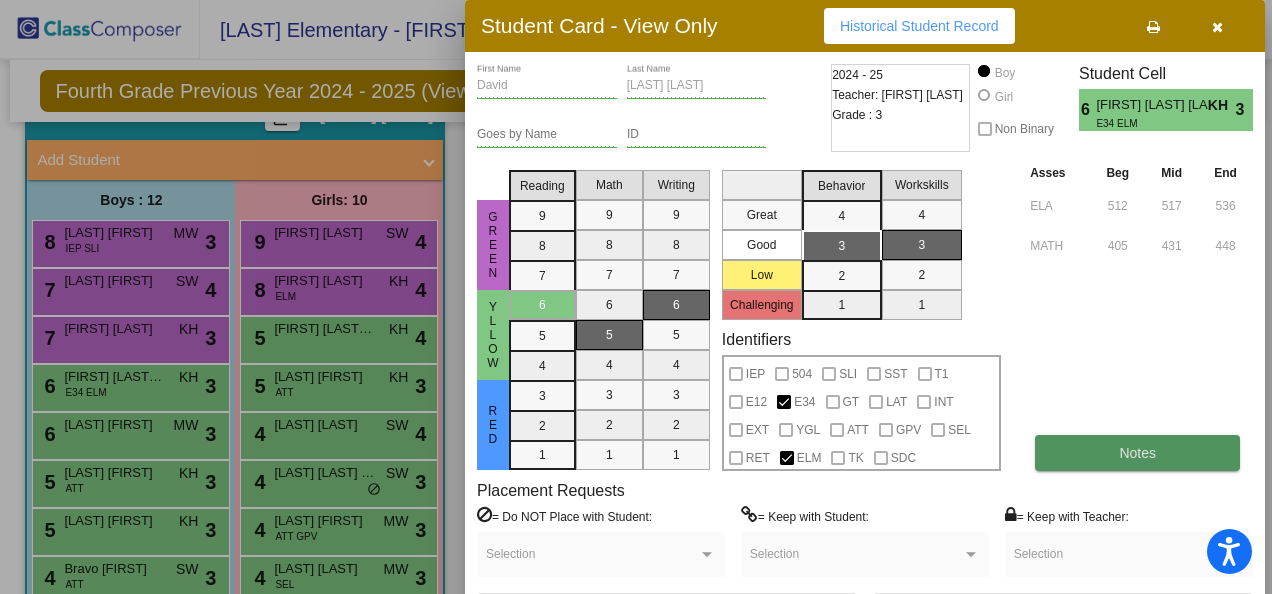 click on "Notes" at bounding box center [1137, 453] 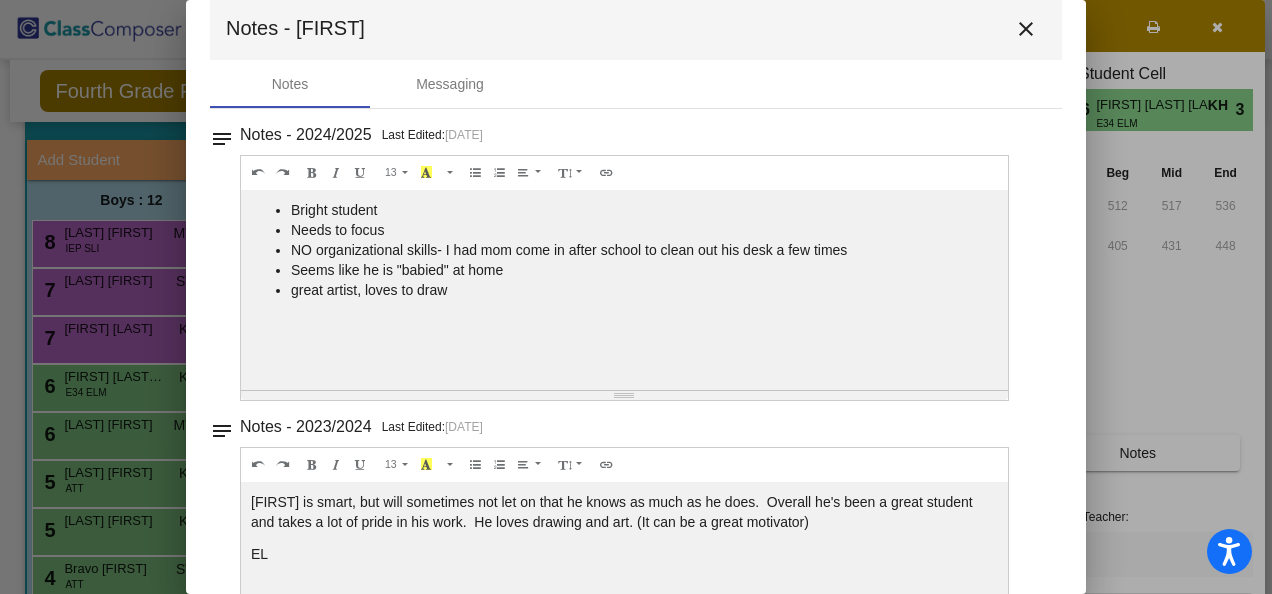scroll, scrollTop: 0, scrollLeft: 0, axis: both 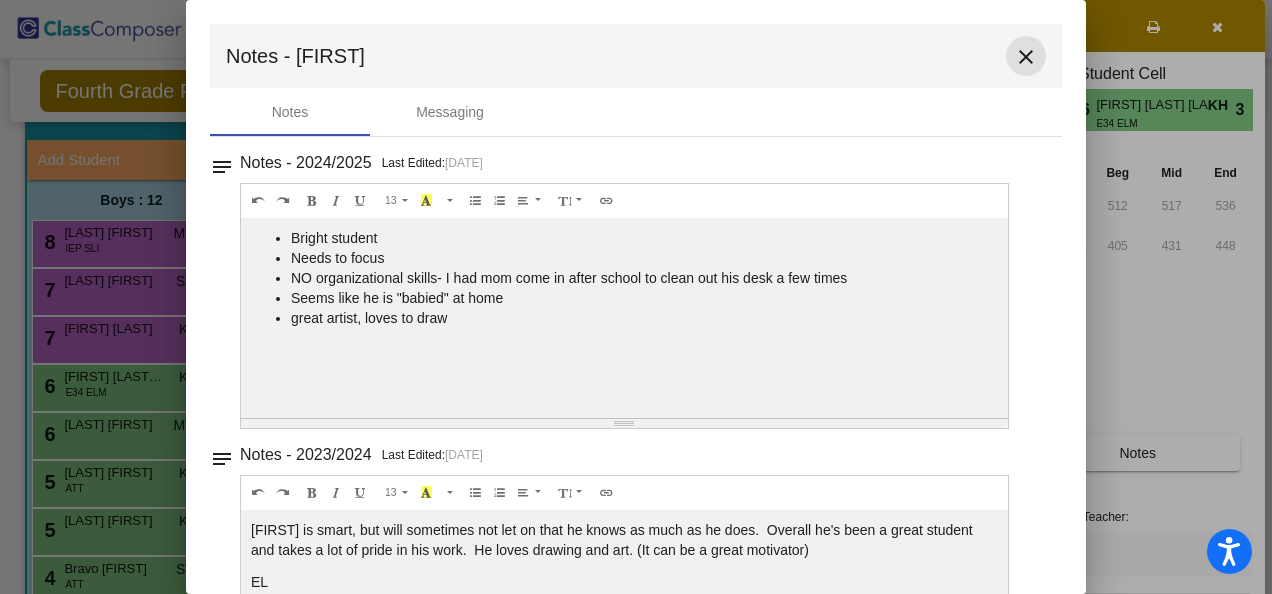 click on "close" at bounding box center (1026, 57) 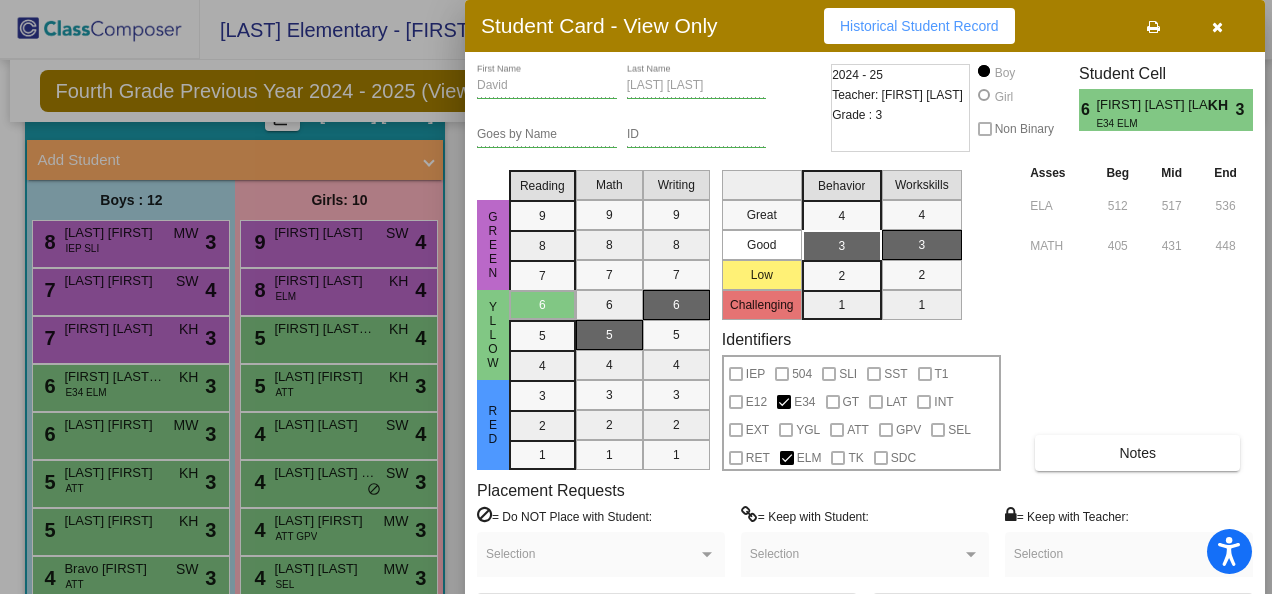 click at bounding box center [1217, 27] 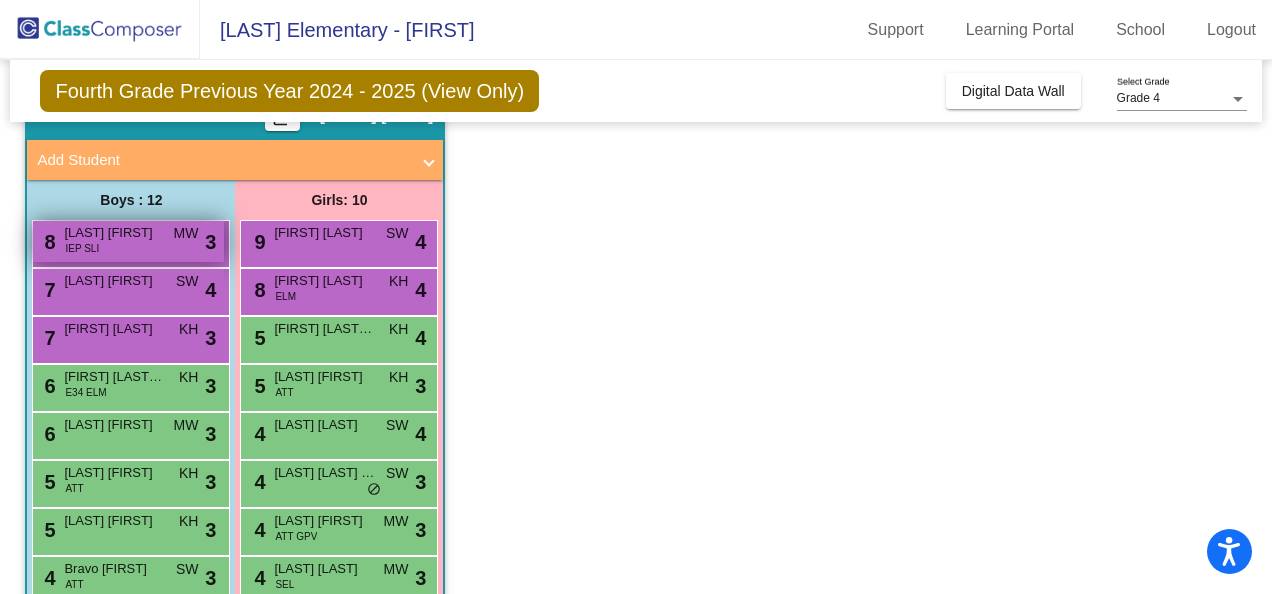 click on "[LAST] [FIRST]" at bounding box center [114, 233] 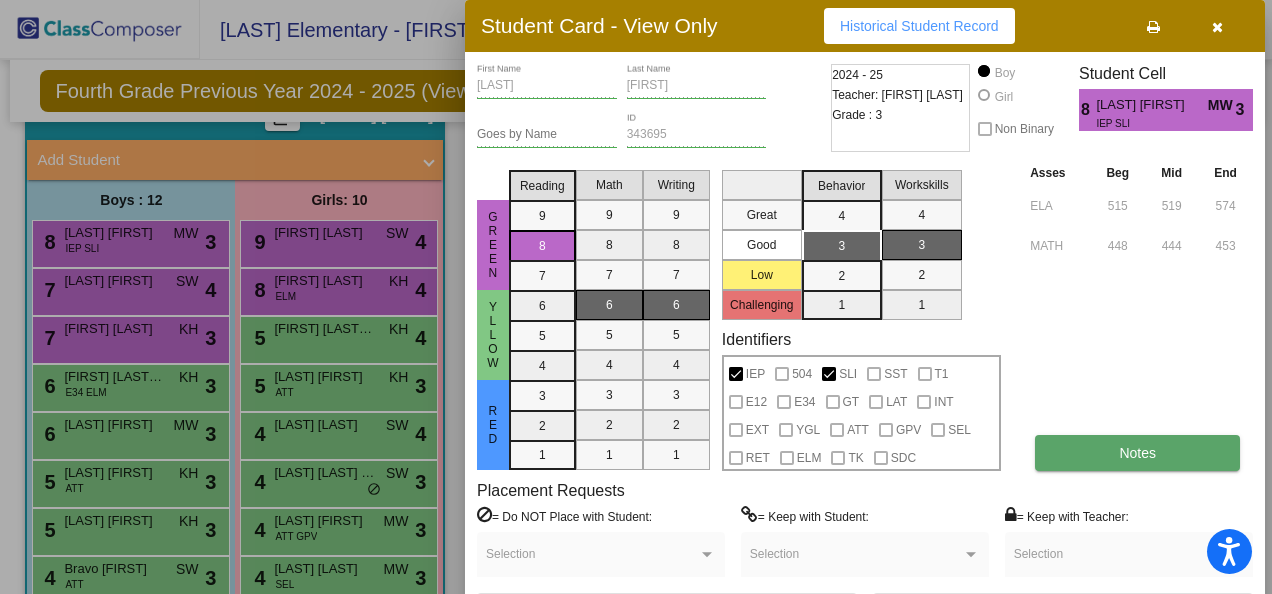 click on "Notes" at bounding box center [1137, 453] 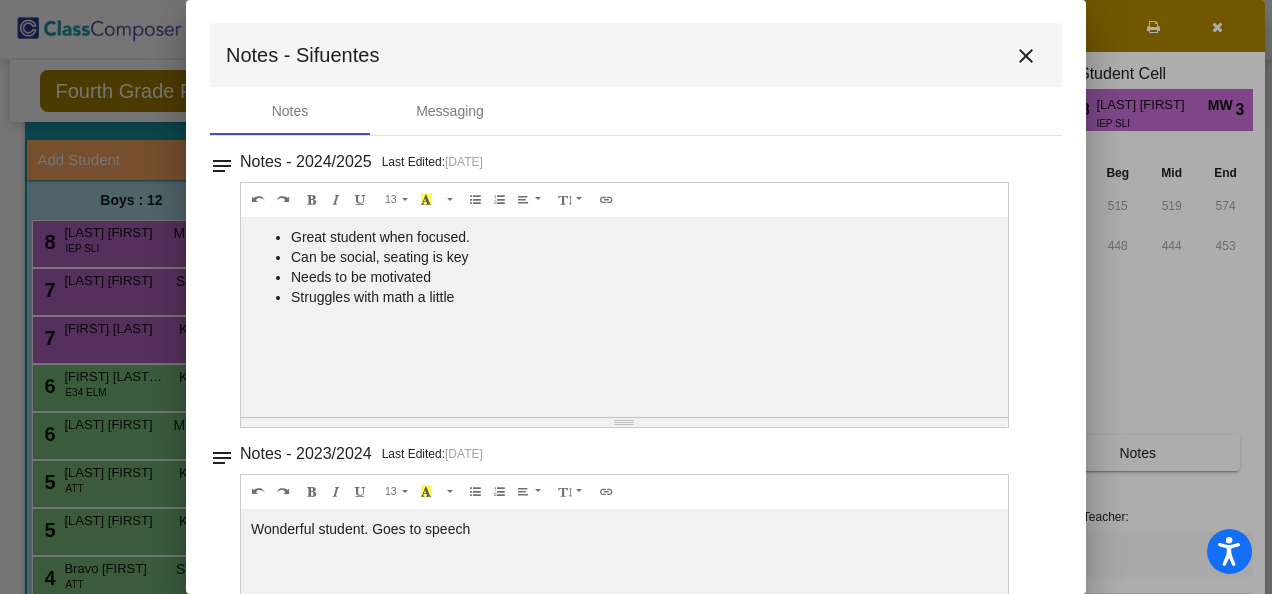 scroll, scrollTop: 0, scrollLeft: 0, axis: both 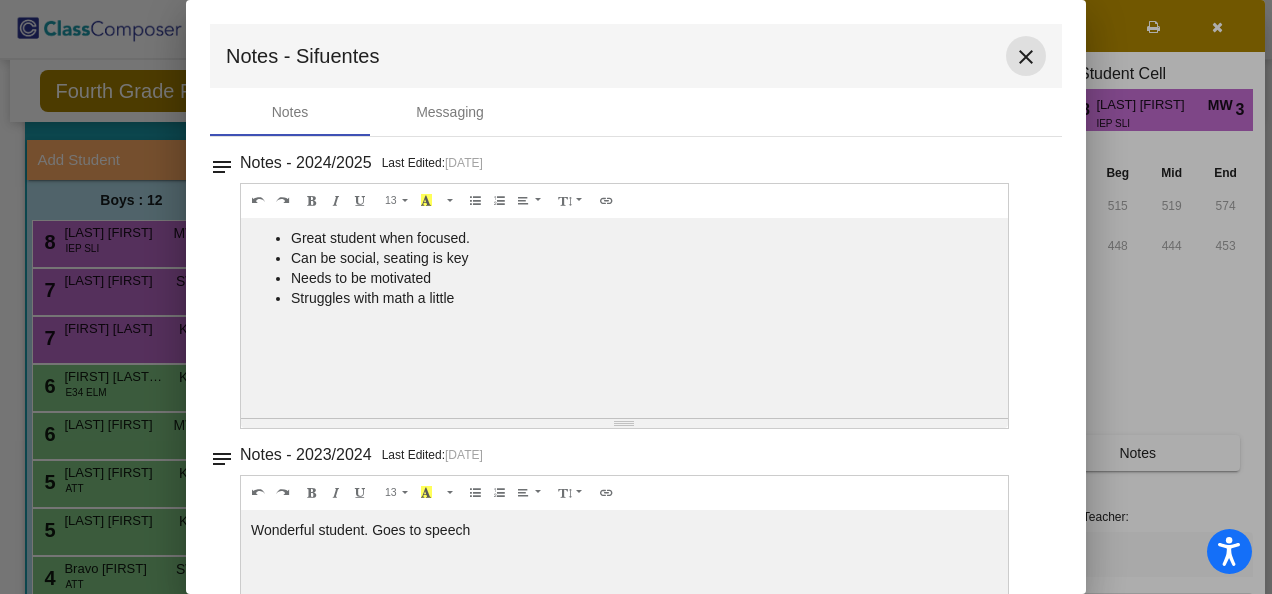 click on "close" at bounding box center [1026, 57] 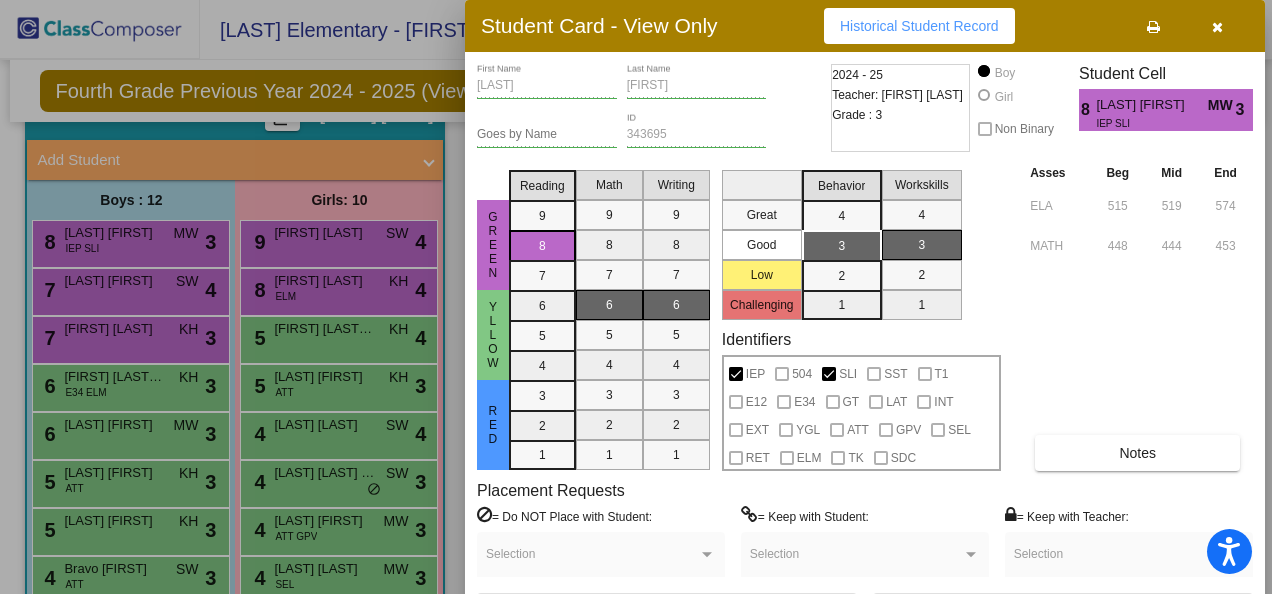 click at bounding box center (636, 297) 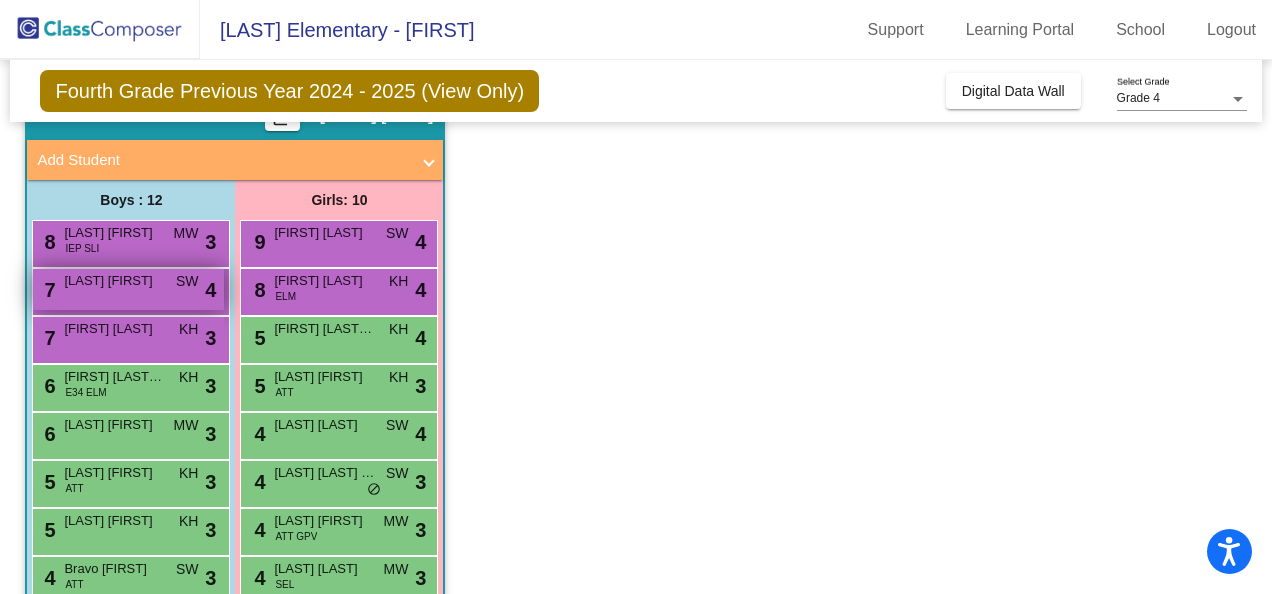 click on "[LAST] [FIRST]" at bounding box center (114, 281) 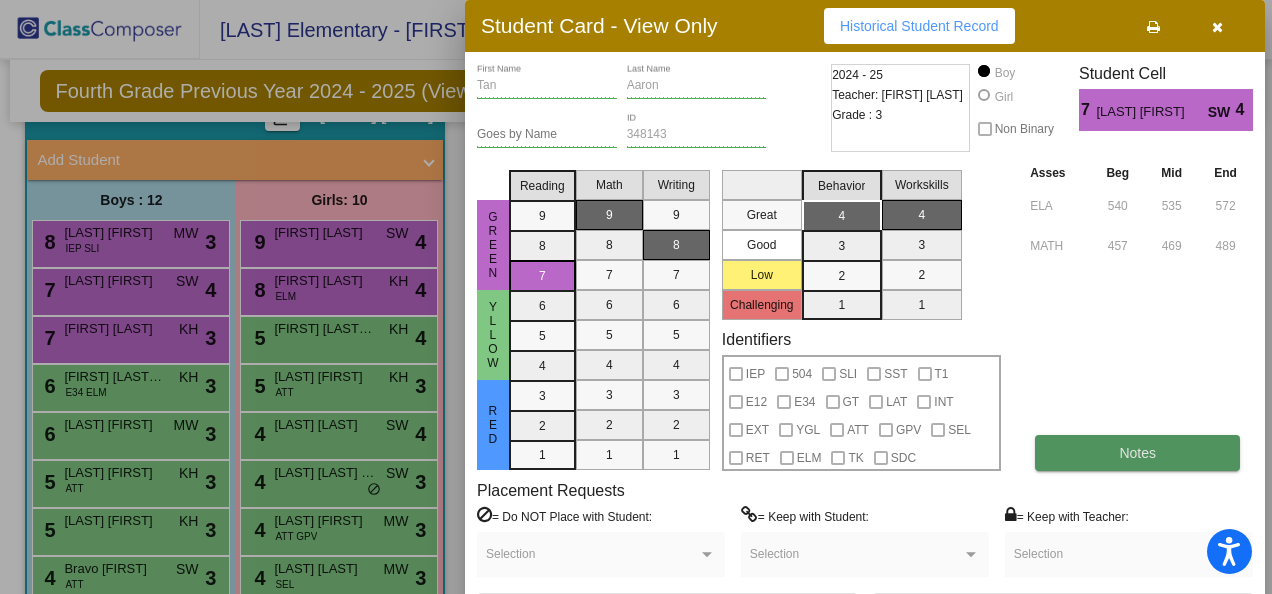 click on "Notes" at bounding box center (1137, 453) 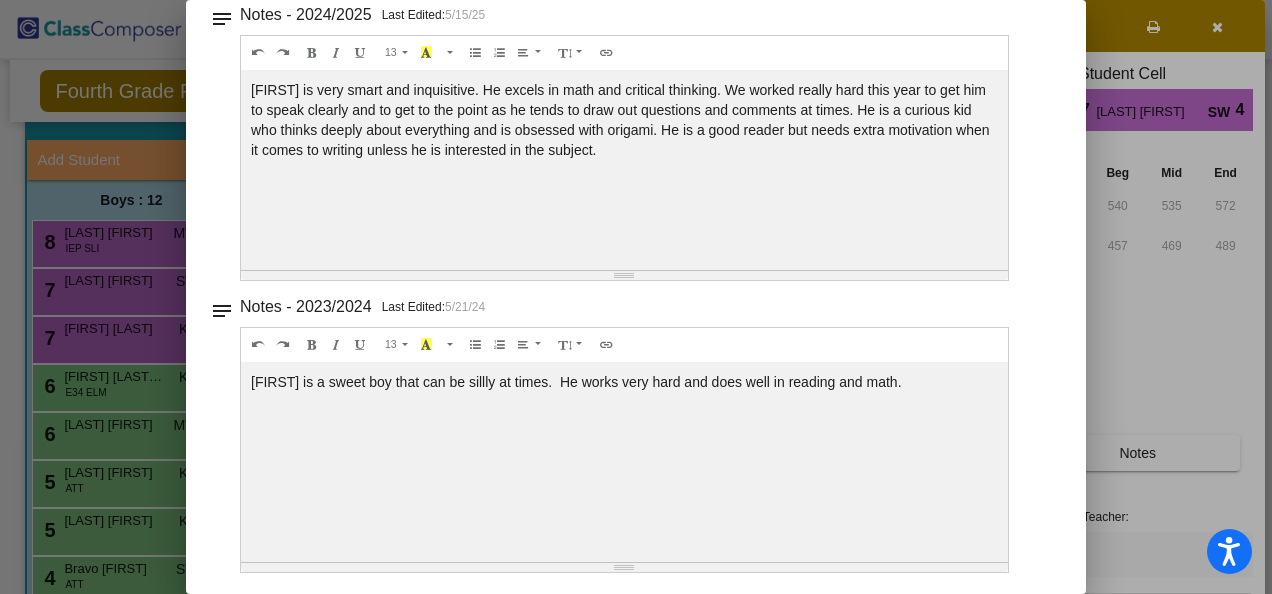 scroll, scrollTop: 0, scrollLeft: 0, axis: both 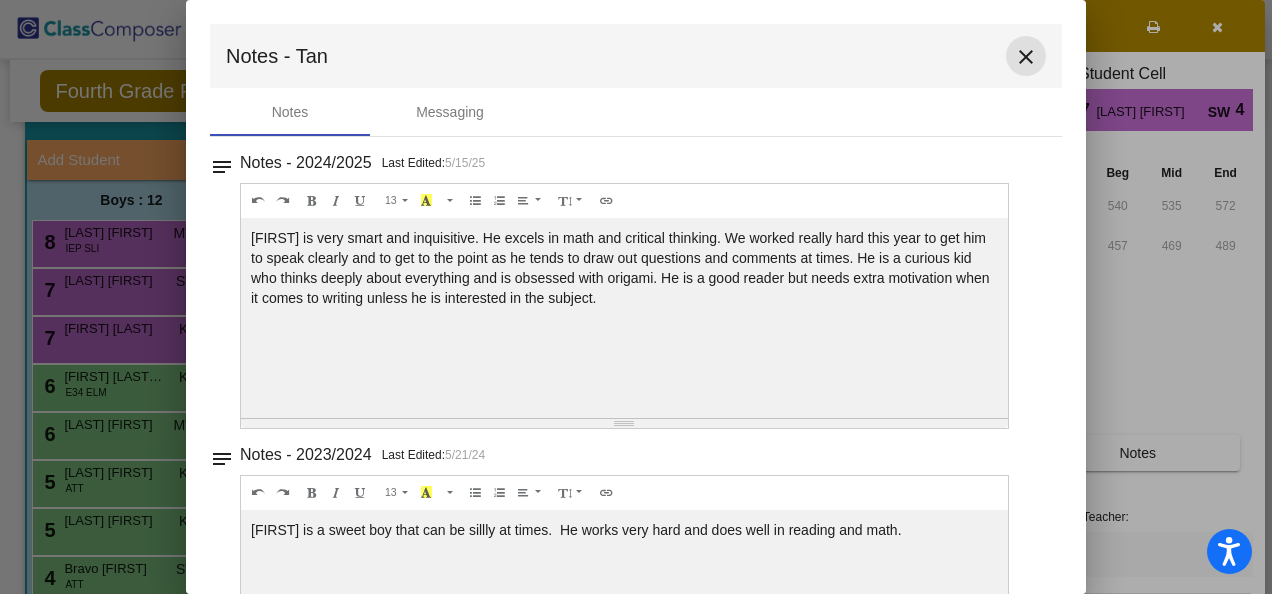 click on "close" at bounding box center (1026, 57) 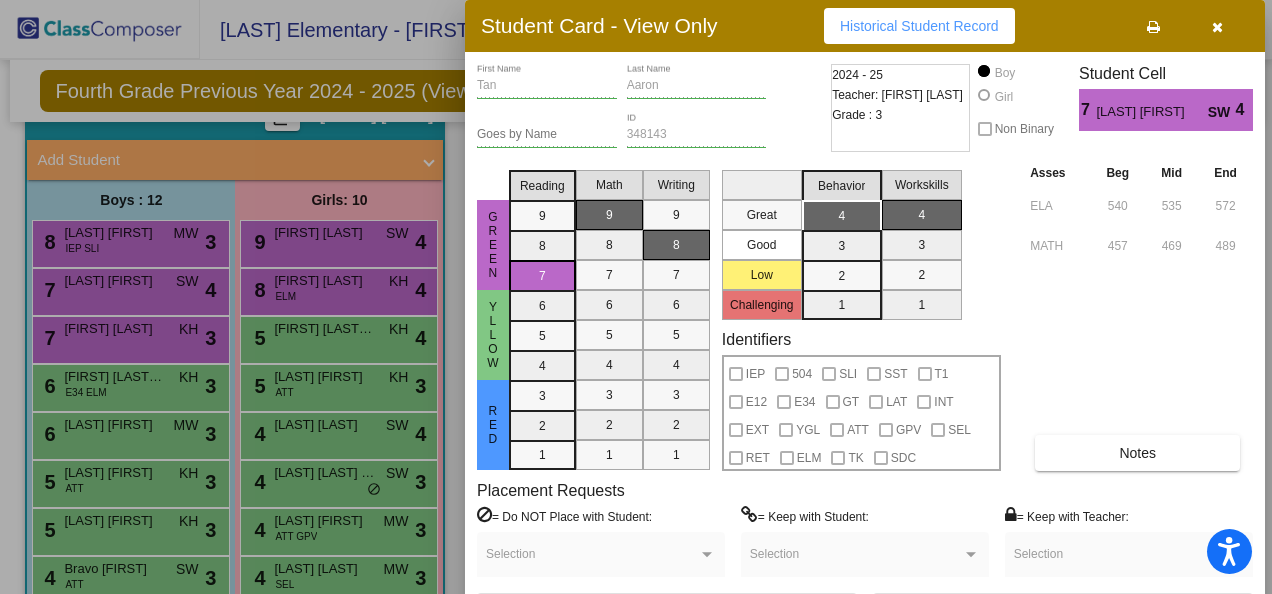 click at bounding box center (636, 297) 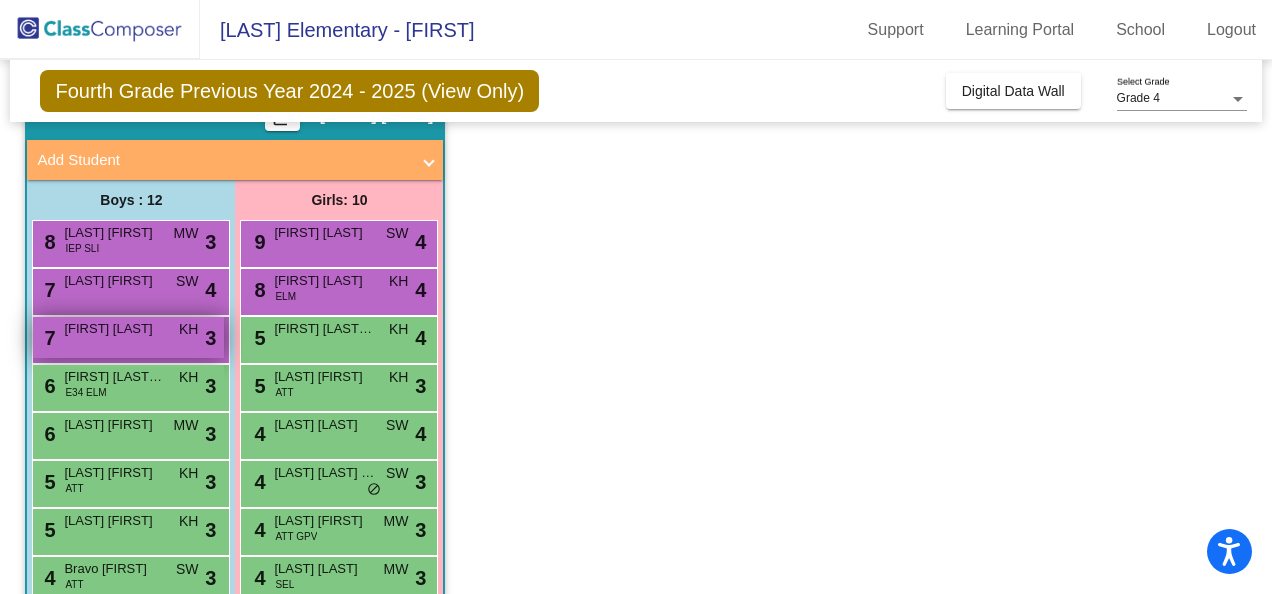 click on "[FIRST] [LAST]" at bounding box center (114, 329) 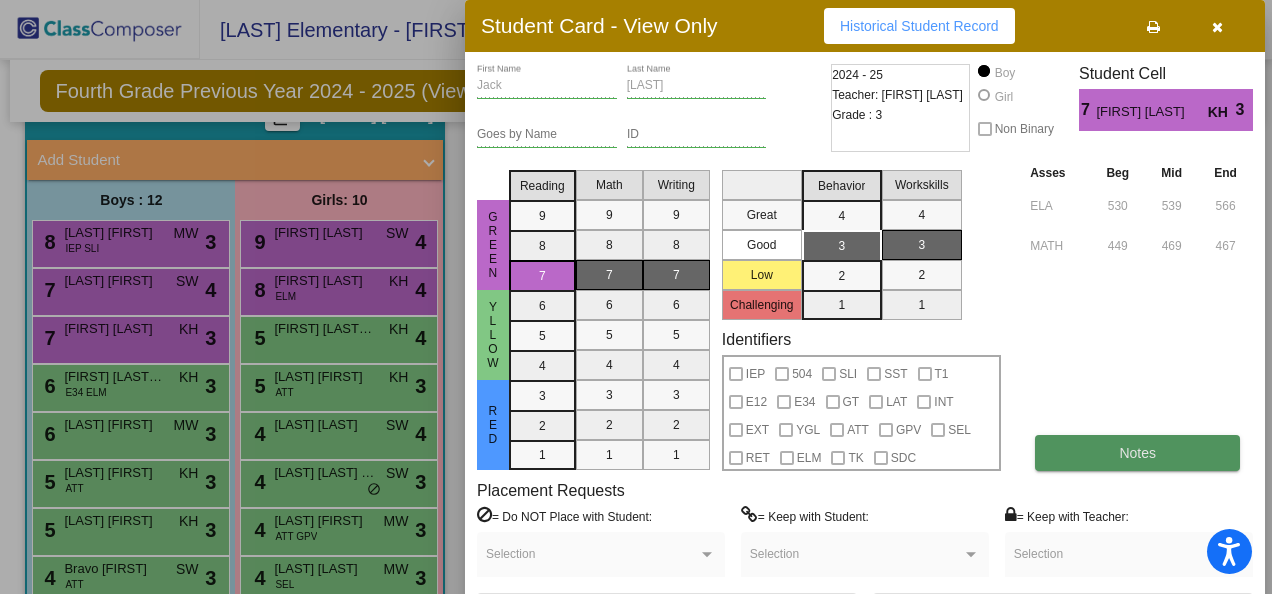 click on "Notes" at bounding box center (1137, 453) 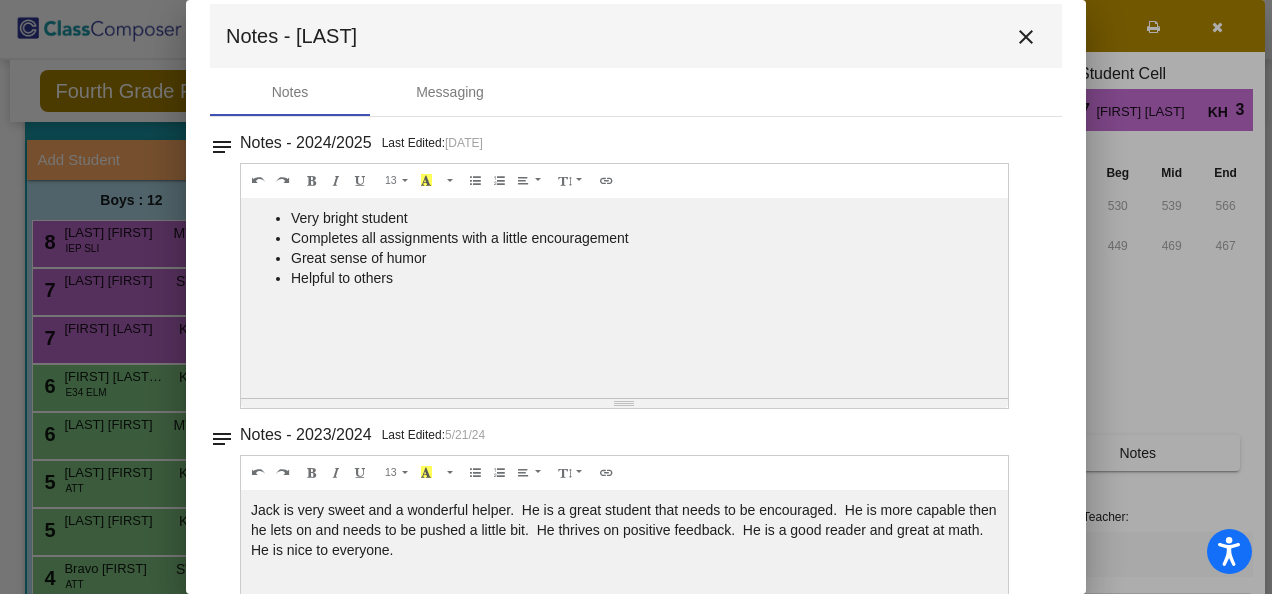 scroll, scrollTop: 0, scrollLeft: 0, axis: both 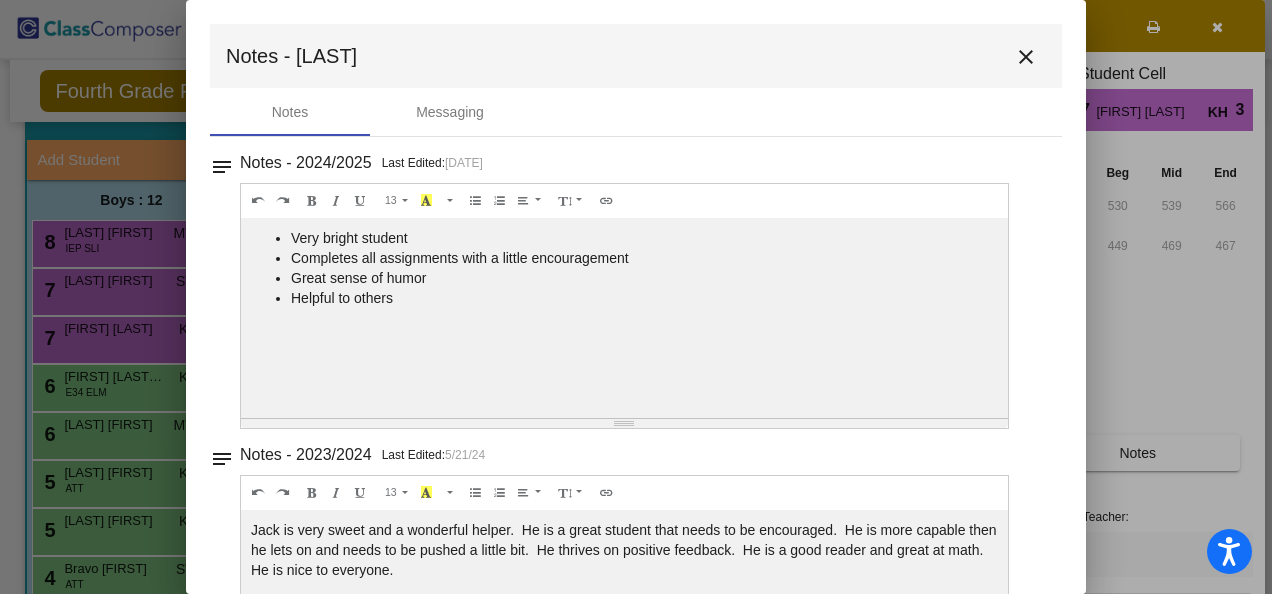 click on "close" at bounding box center (1026, 57) 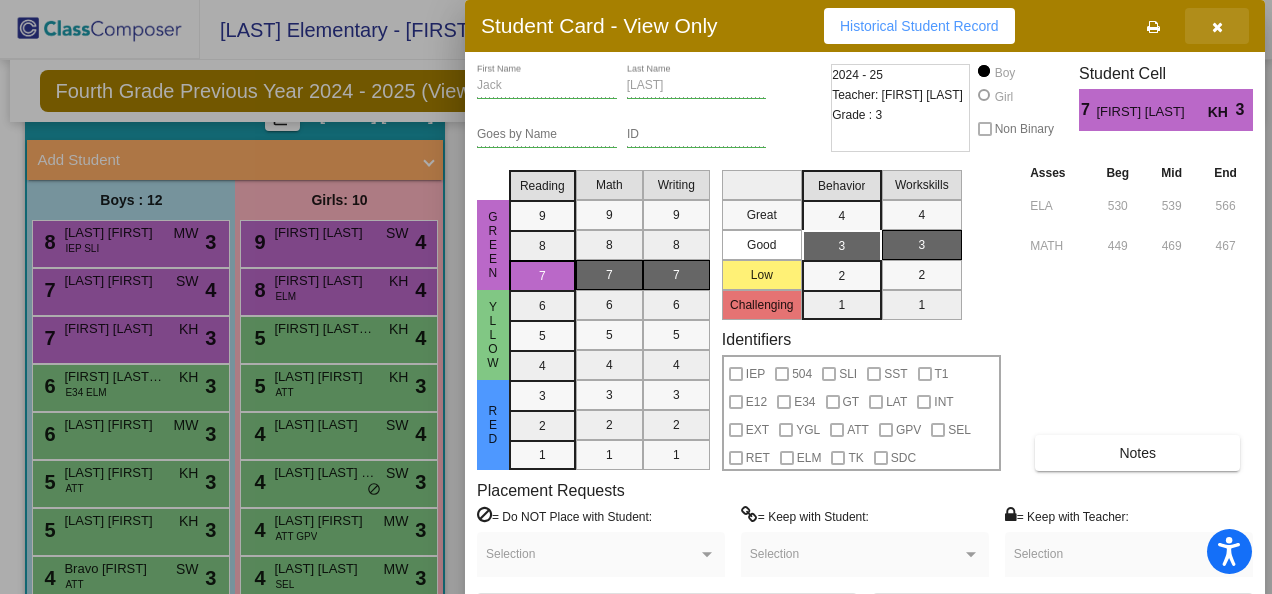 click at bounding box center (1217, 26) 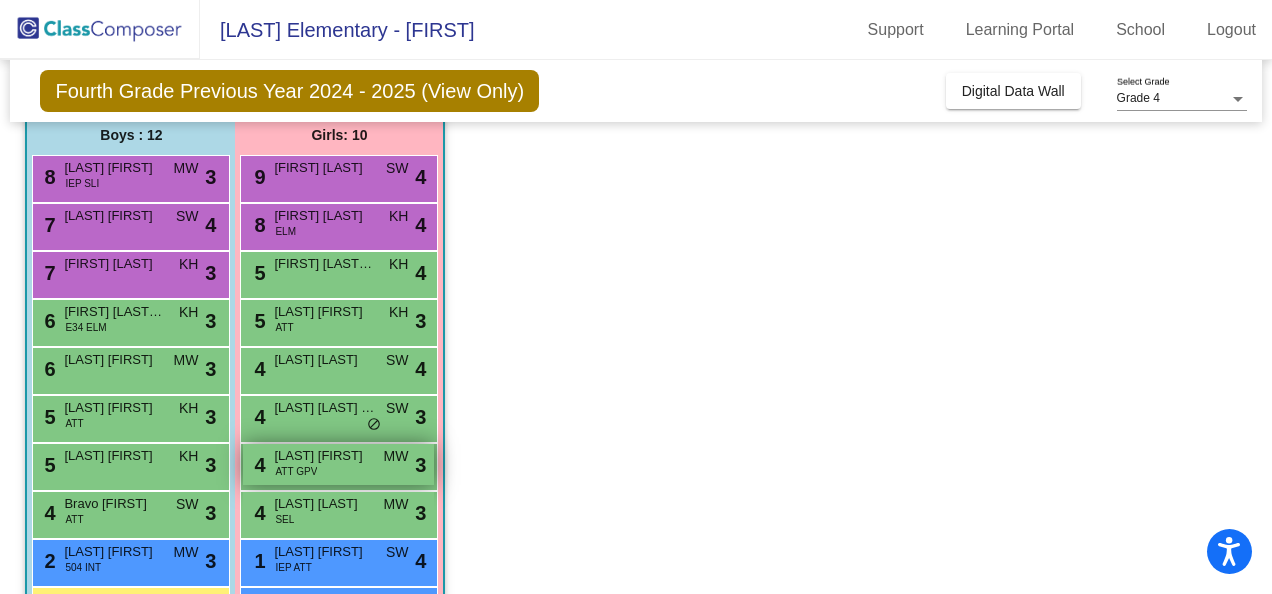 scroll, scrollTop: 134, scrollLeft: 0, axis: vertical 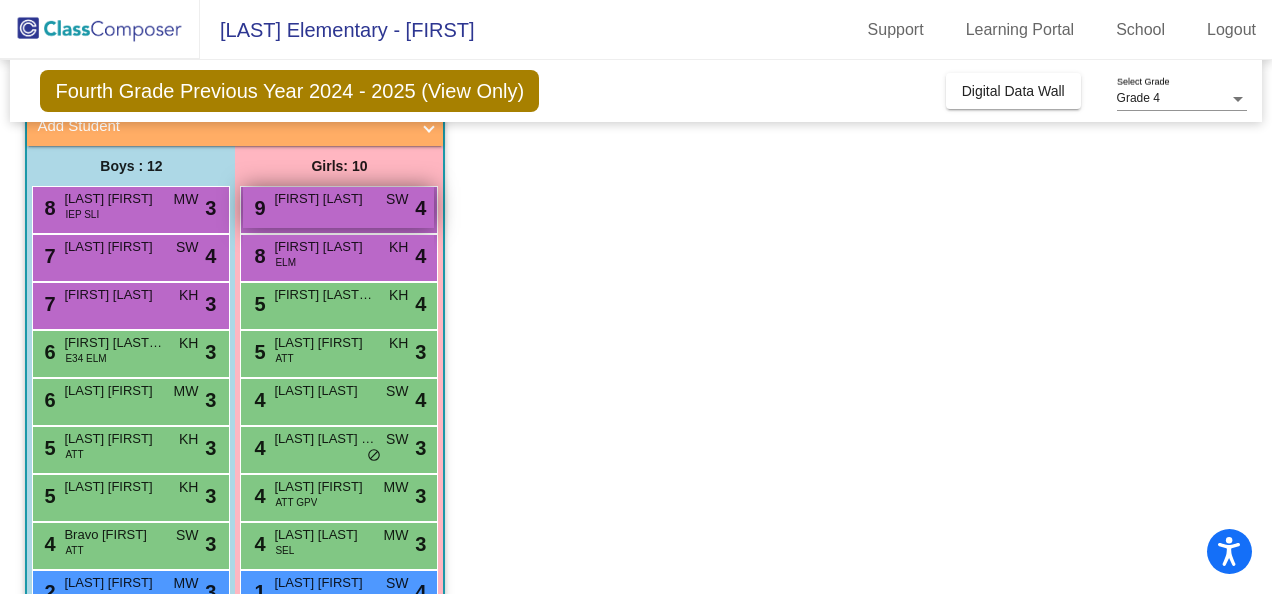 click on "[FIRST] [LAST]" at bounding box center (324, 199) 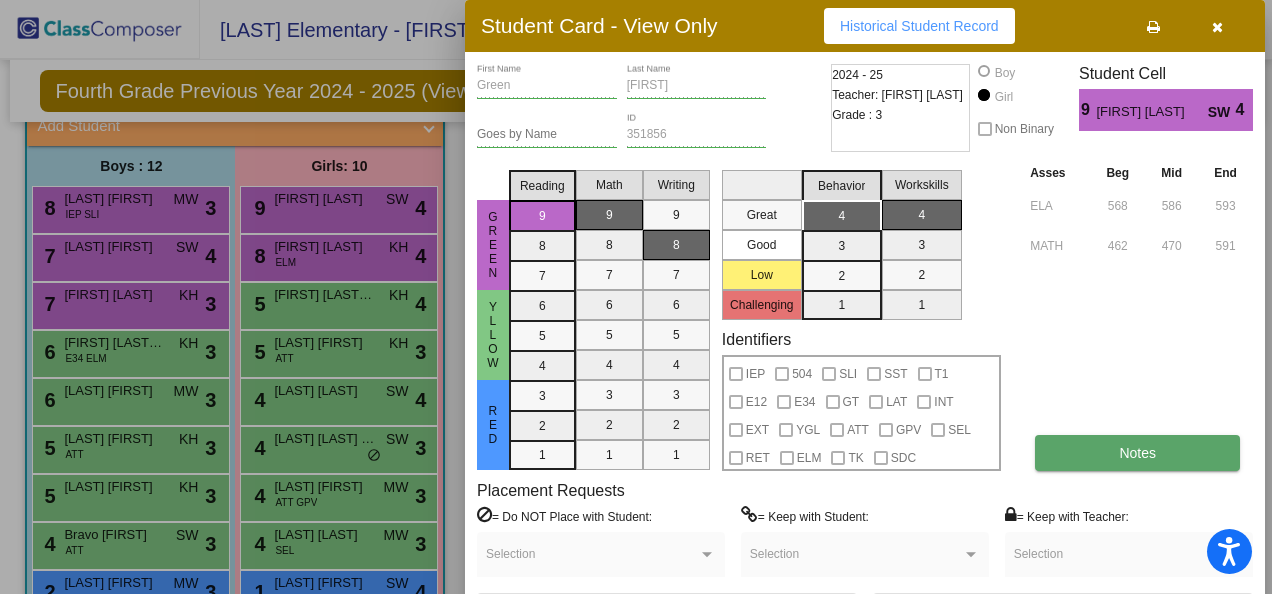 click on "Notes" at bounding box center (1137, 453) 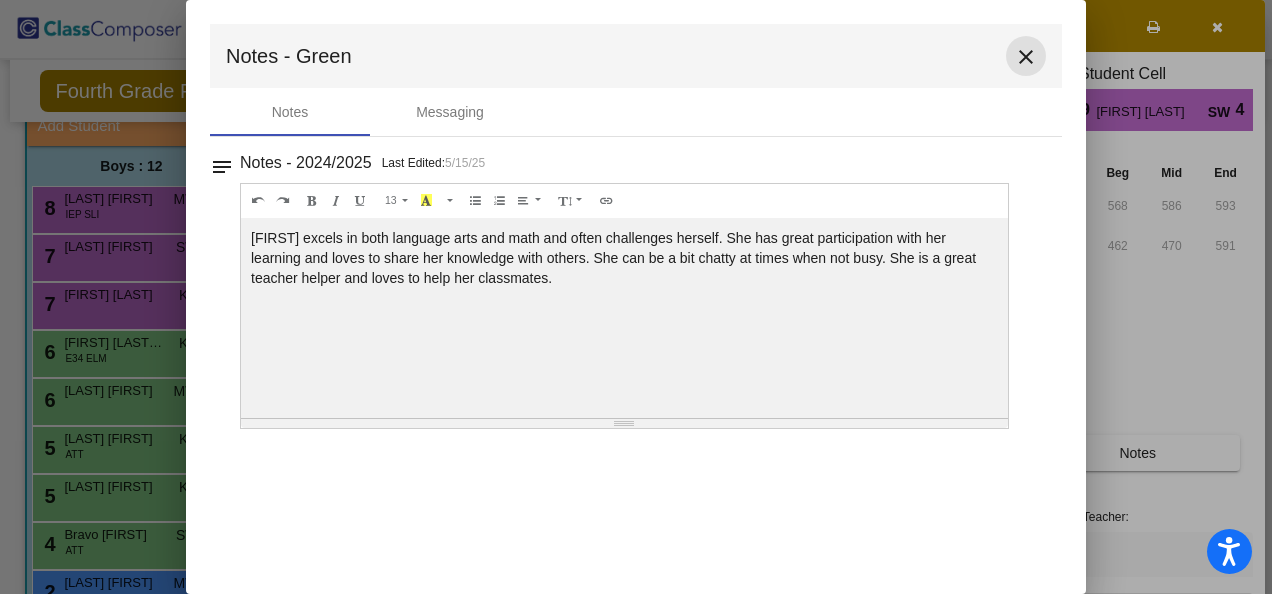 click on "close" at bounding box center [1026, 57] 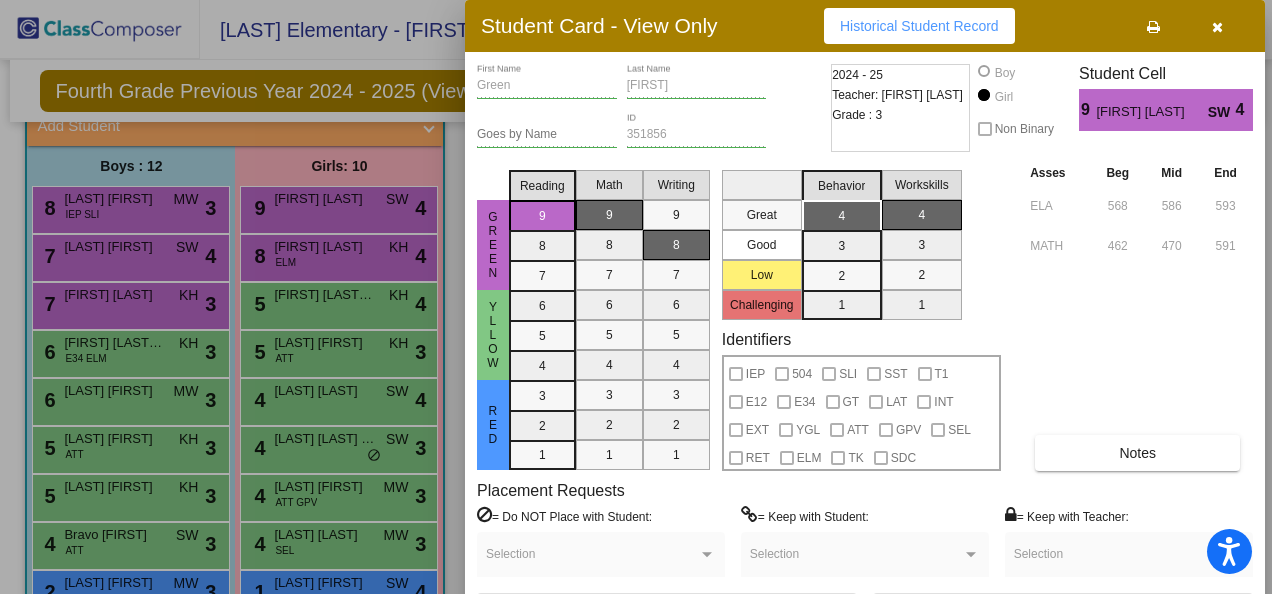 click at bounding box center [636, 297] 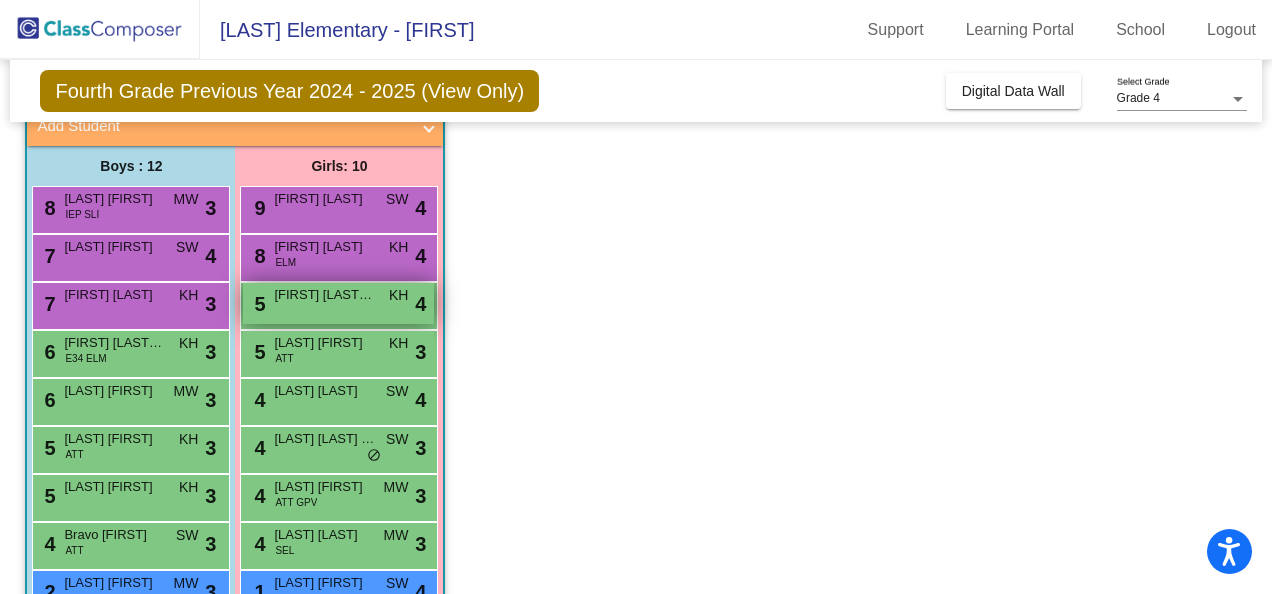 click on "[FIRST] [LAST]-[LAST]" at bounding box center (324, 295) 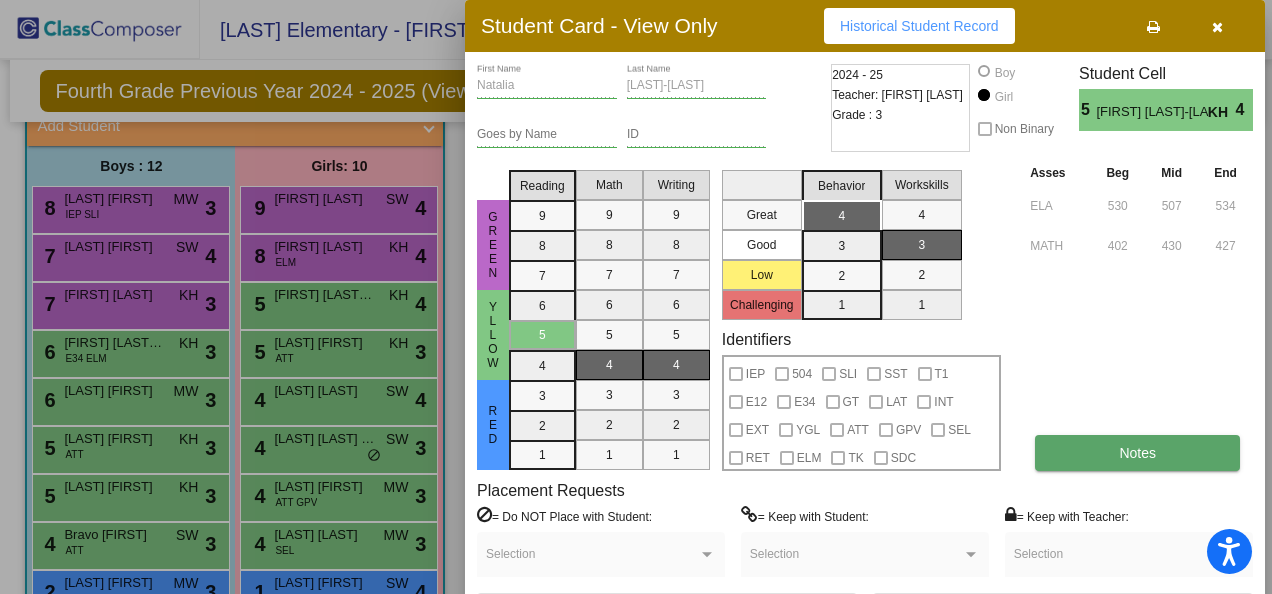 click on "Notes" at bounding box center (1137, 453) 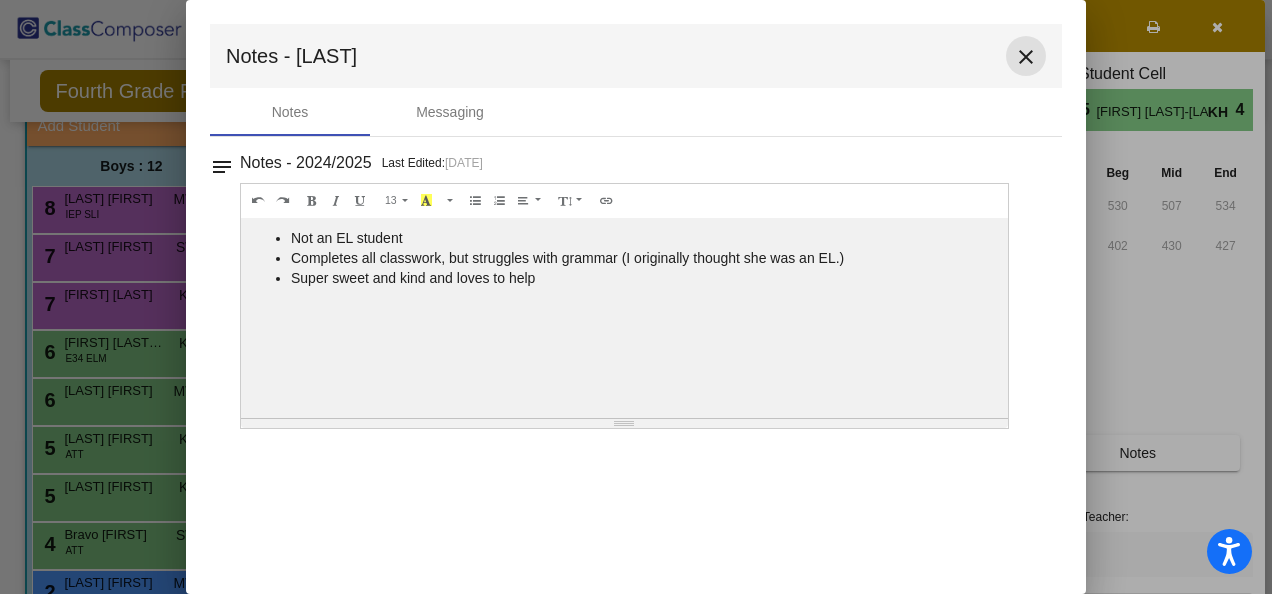 click on "close" at bounding box center [1026, 57] 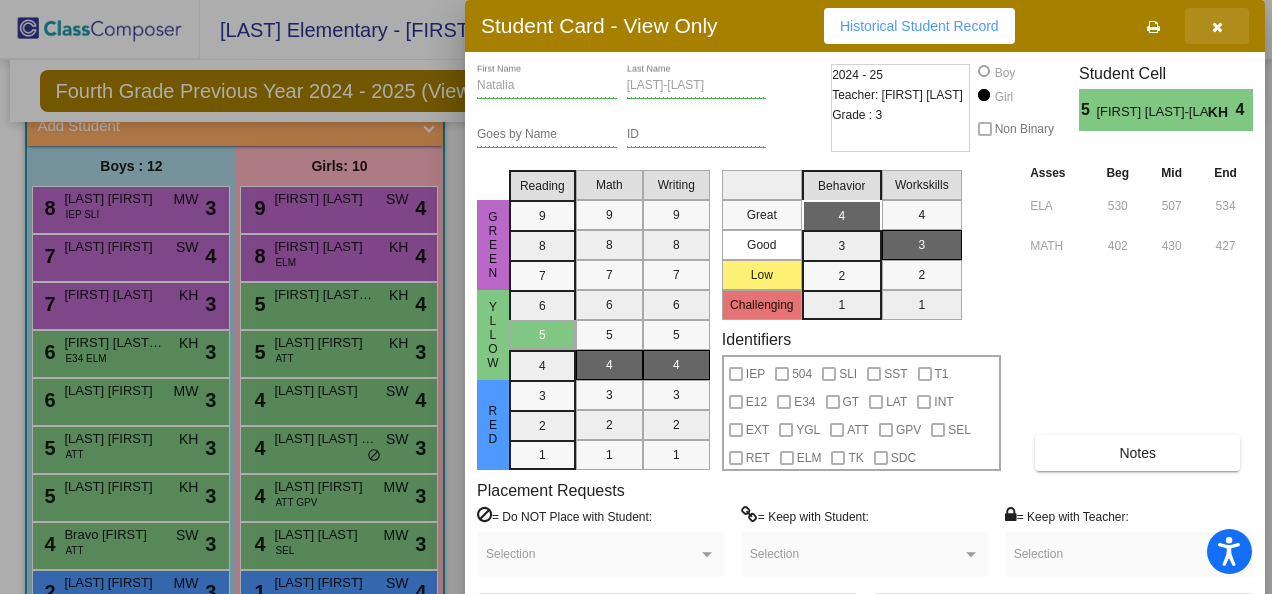 click at bounding box center (1217, 27) 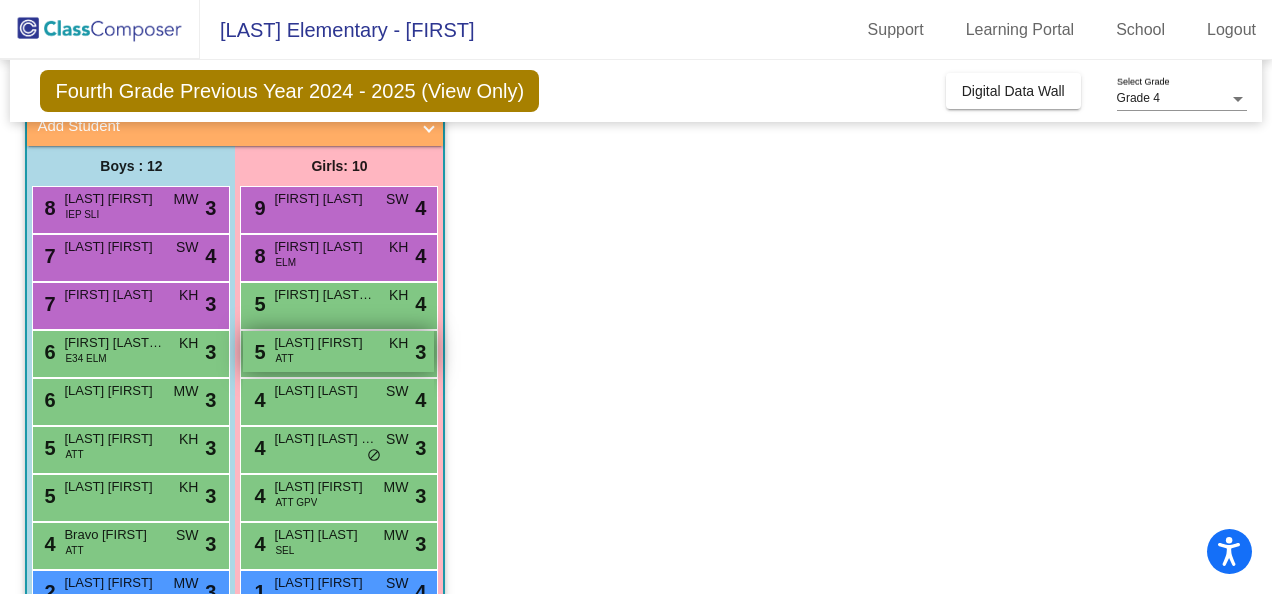 click on "[LAST] [FIRST]" at bounding box center [324, 343] 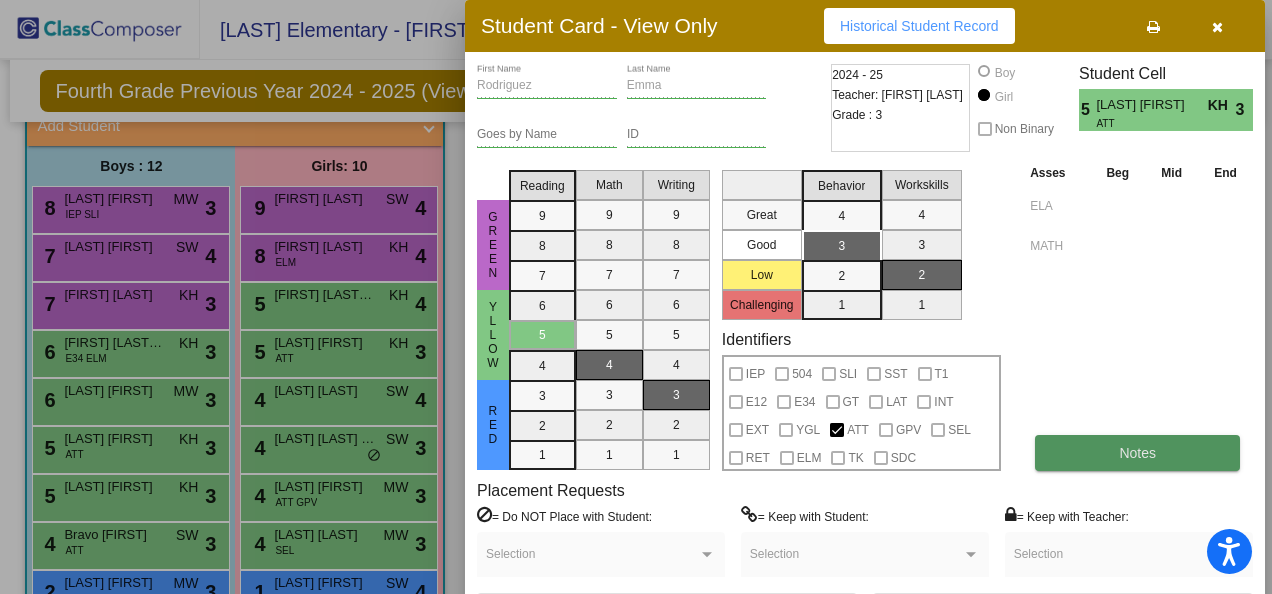 click on "Notes" at bounding box center (1137, 453) 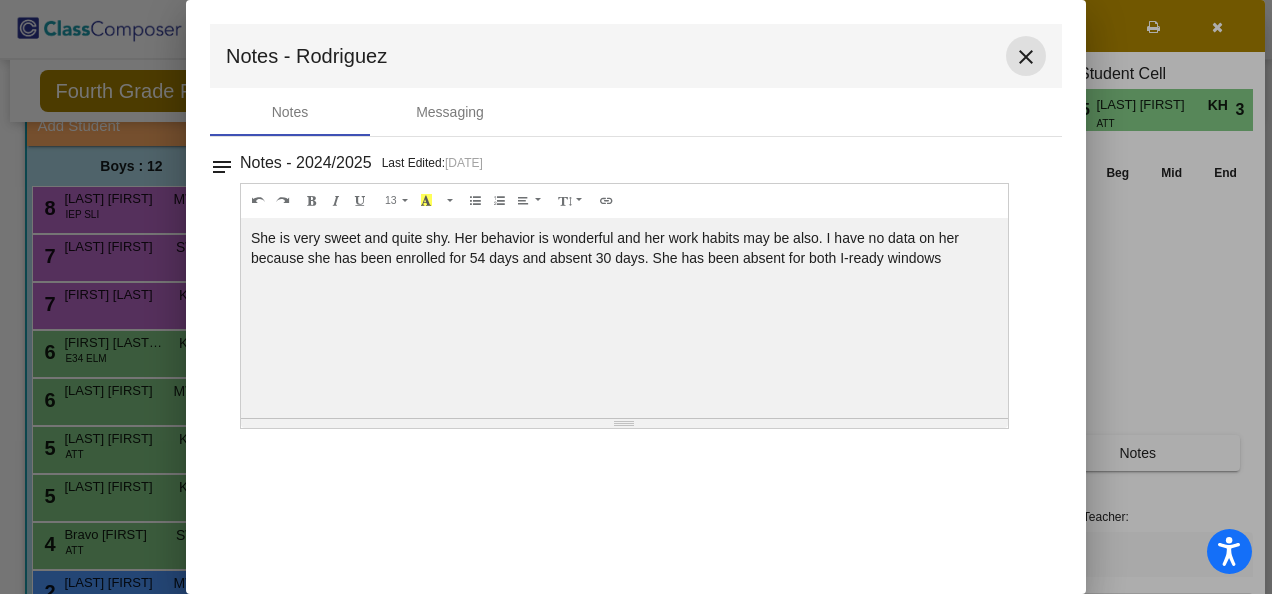 click on "close" at bounding box center (1026, 57) 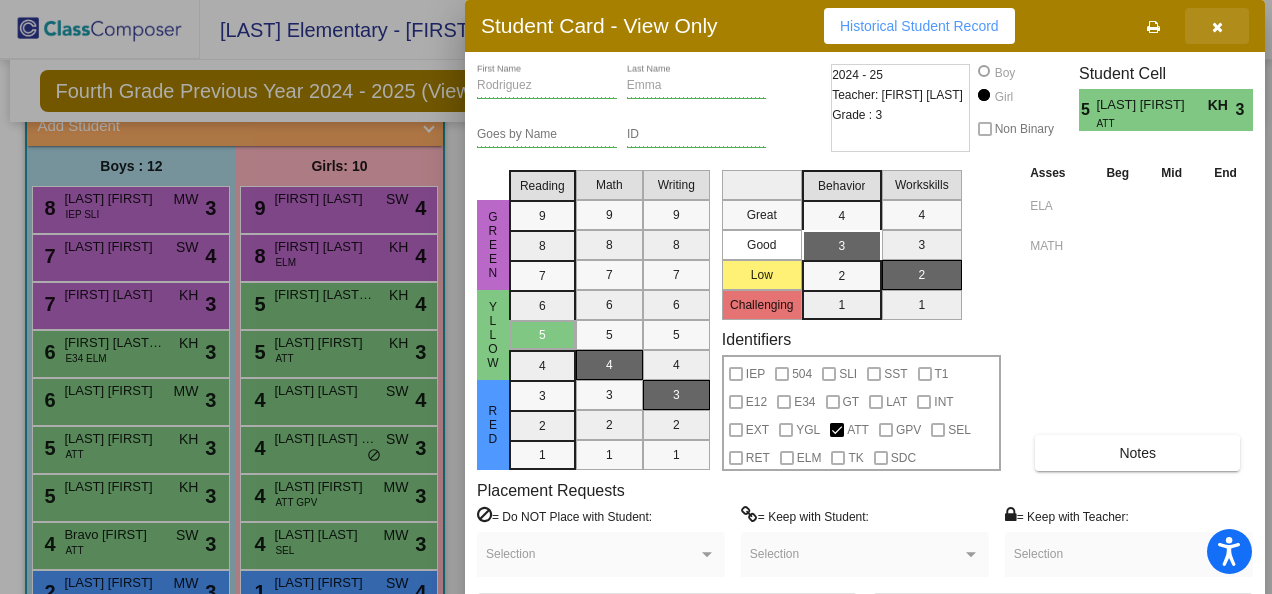 click at bounding box center [1217, 27] 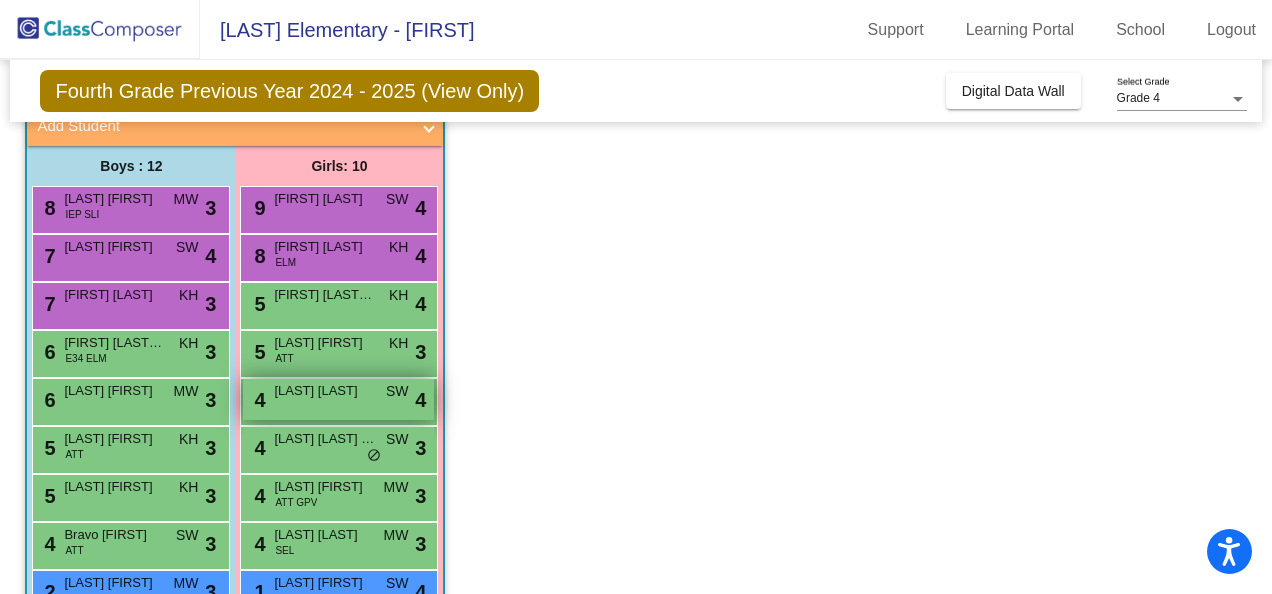 click on "[NUMBER] [LAST] [FIRST] SW lock do_not_disturb_alt 4" at bounding box center [338, 399] 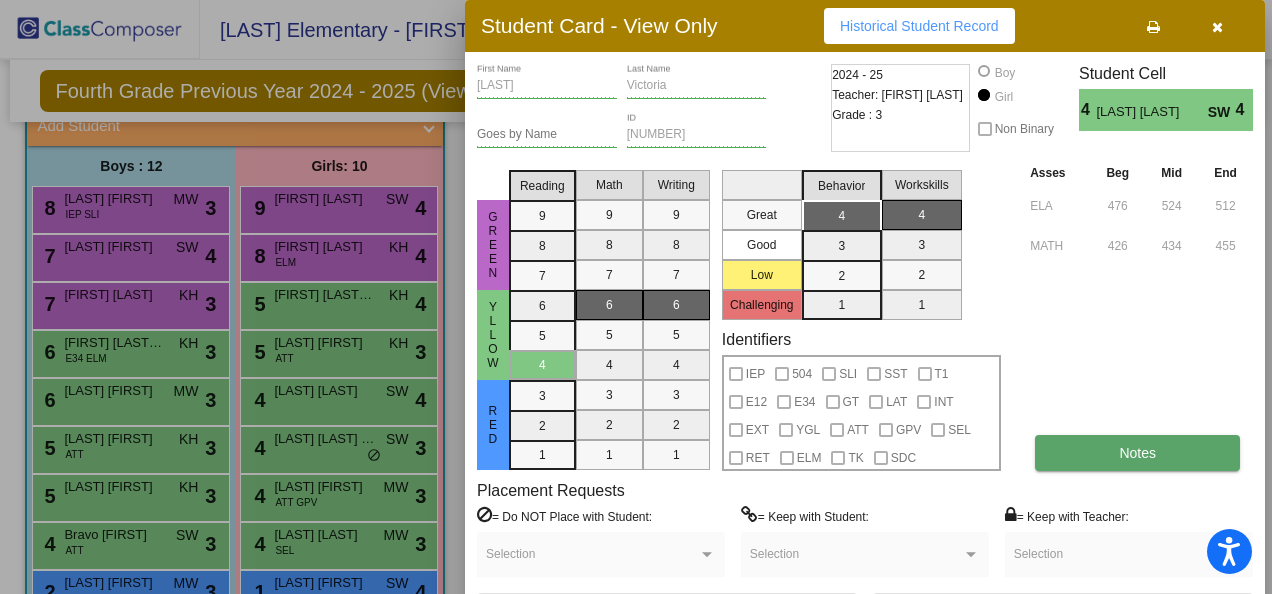click on "Notes" at bounding box center [1137, 453] 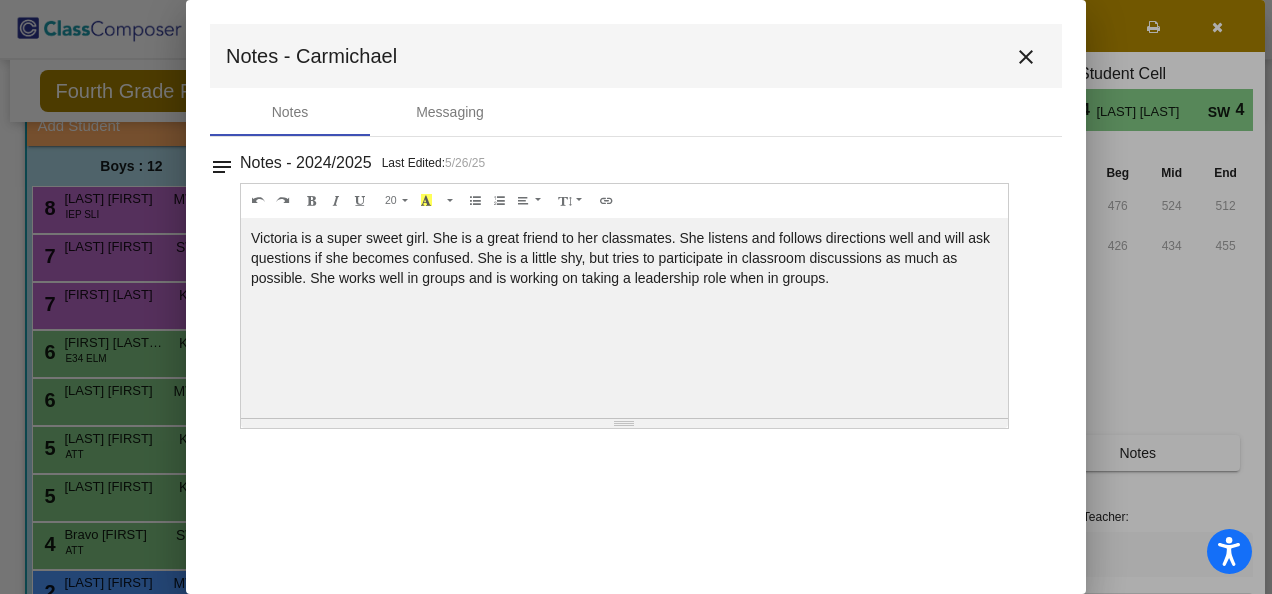 click on "close" at bounding box center [1026, 57] 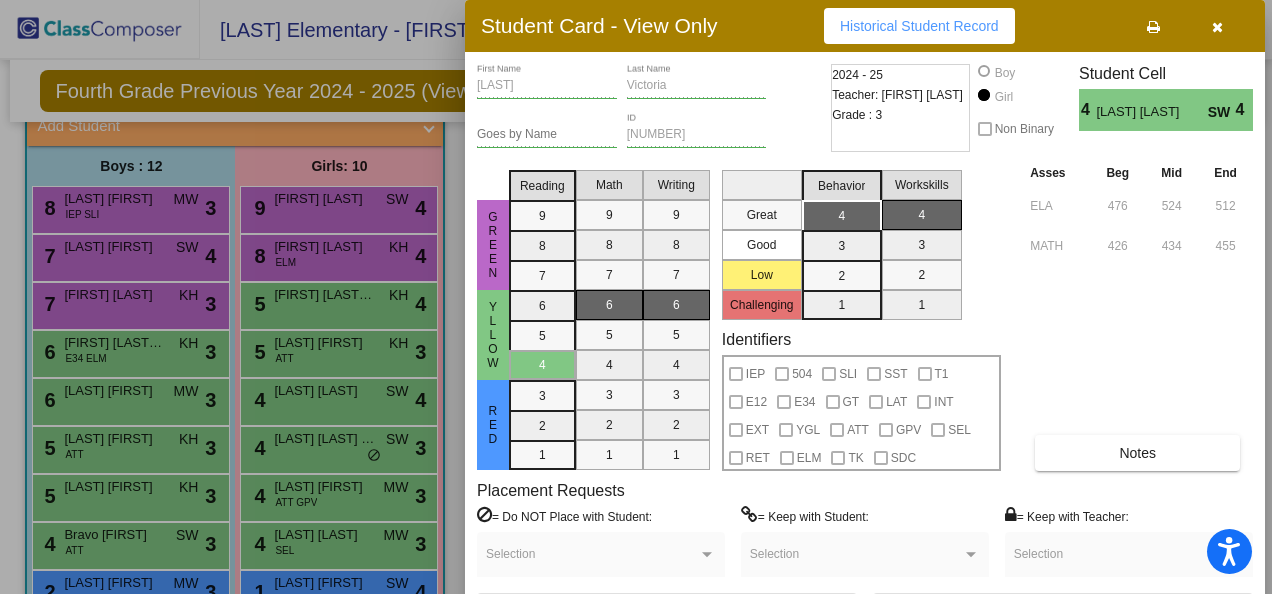 click at bounding box center [1217, 26] 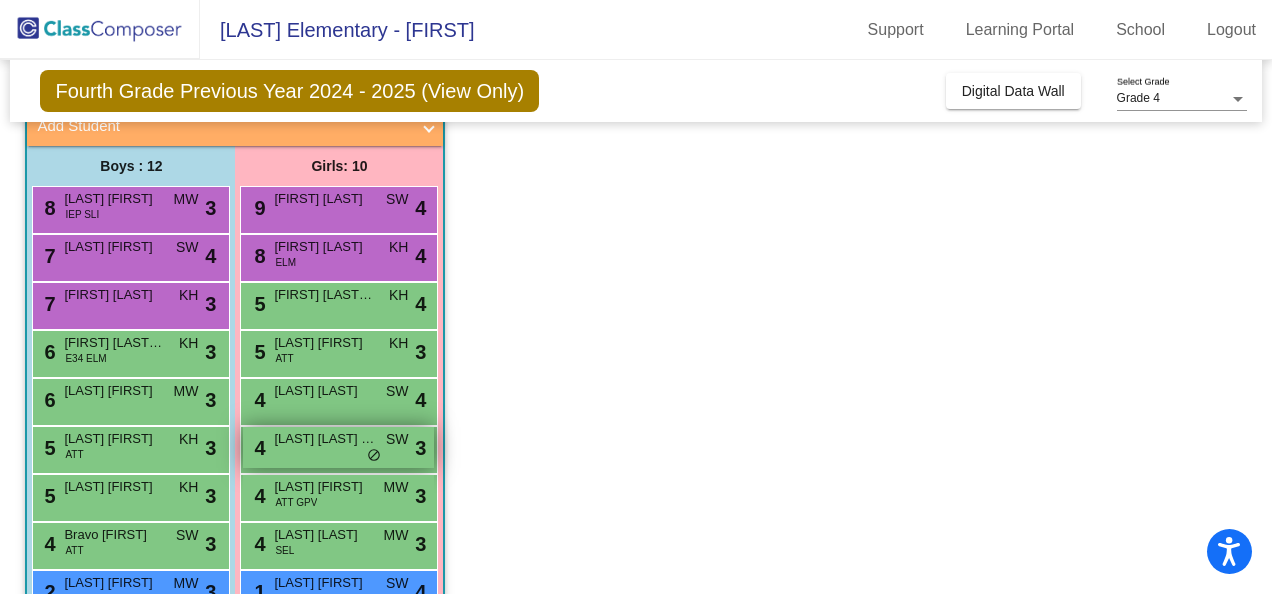 click on "[LAST] [LAST] (Bella)" at bounding box center [324, 439] 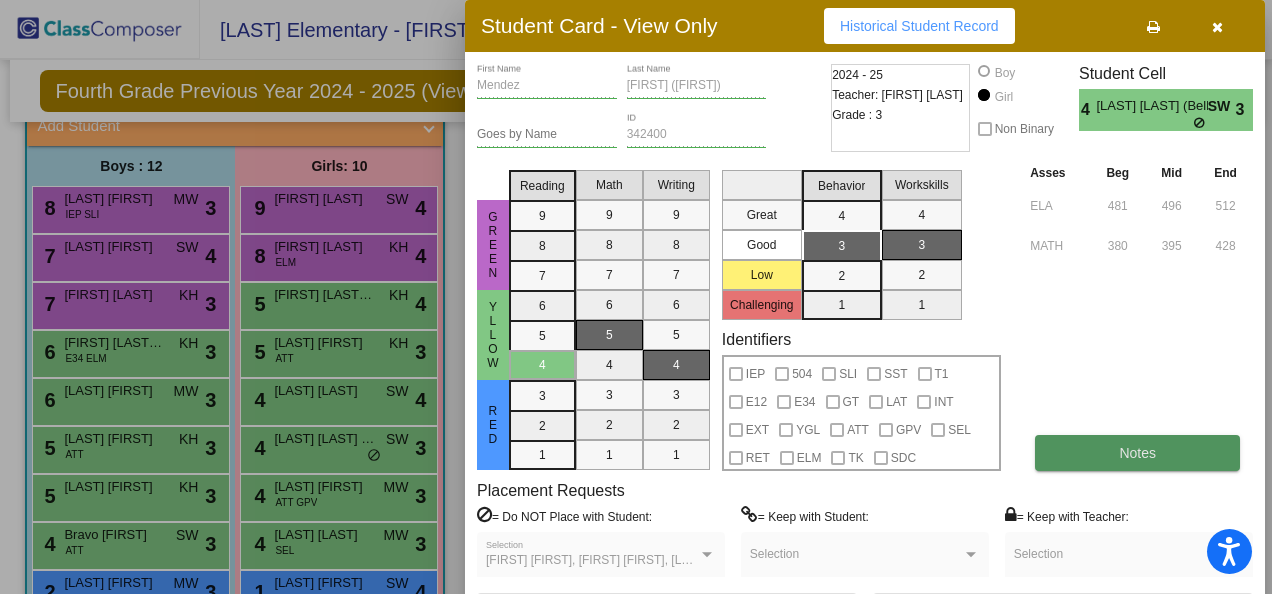 click on "Notes" at bounding box center (1137, 453) 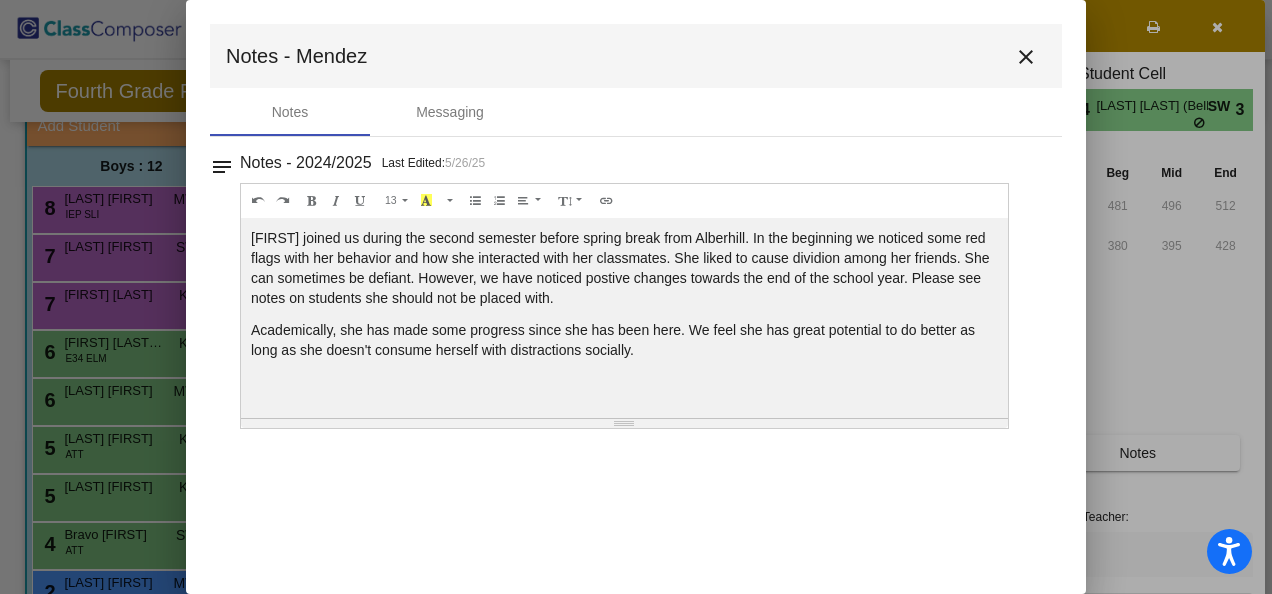 click on "close" at bounding box center [1026, 57] 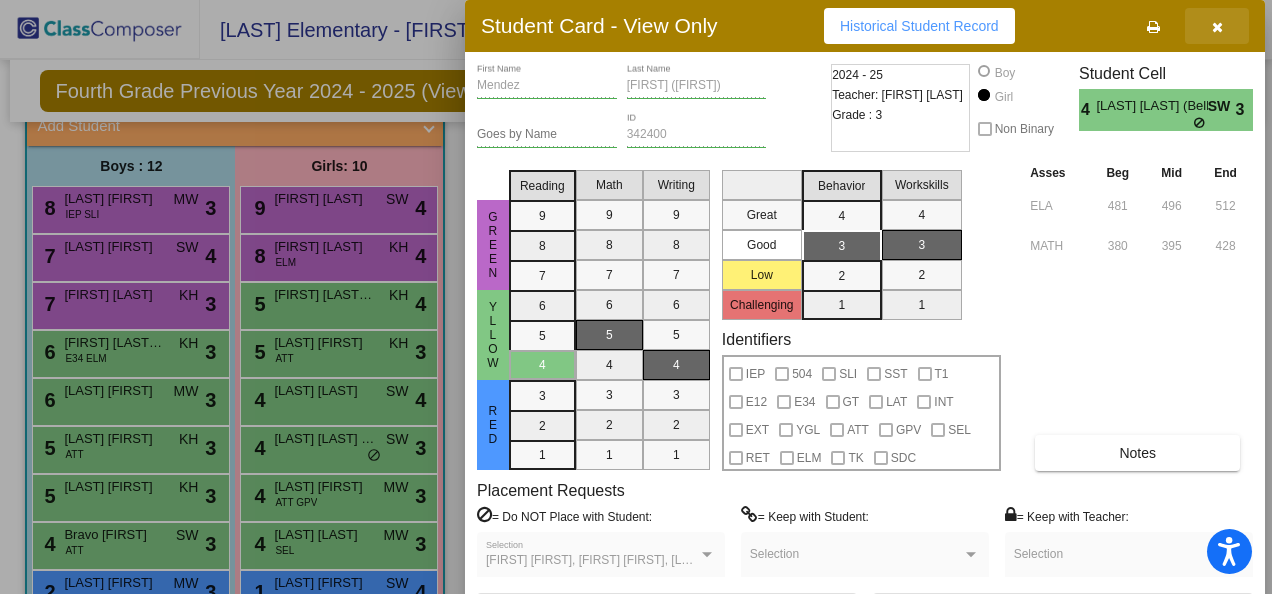 click at bounding box center [1217, 26] 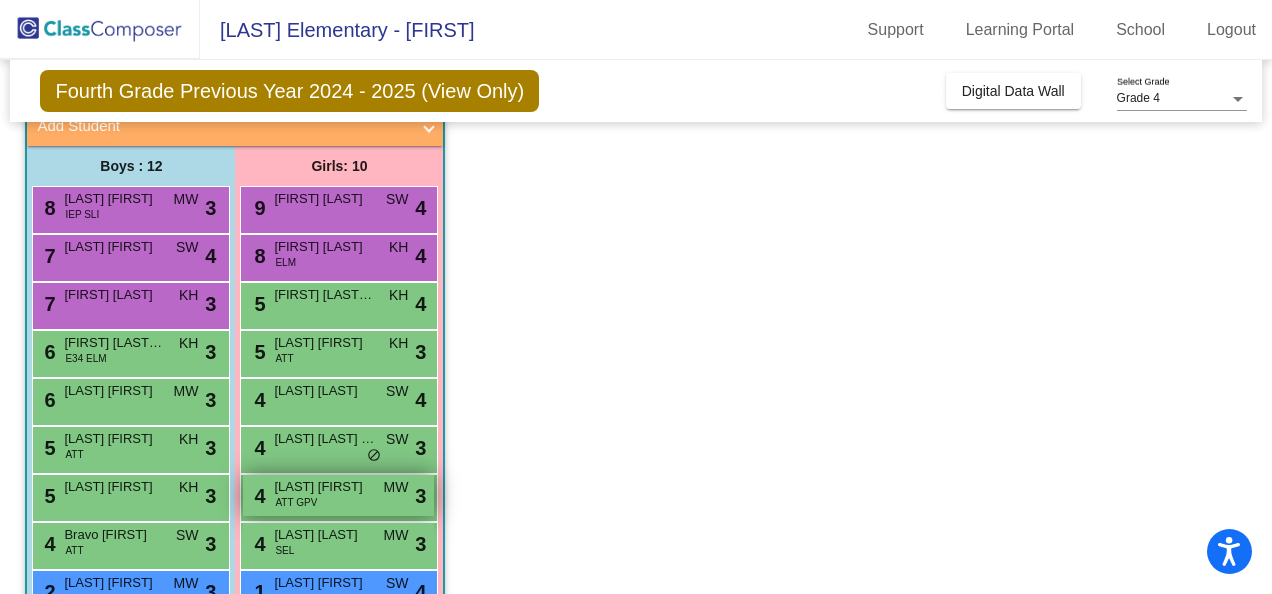 click on "[LAST] [FIRST]" at bounding box center [324, 487] 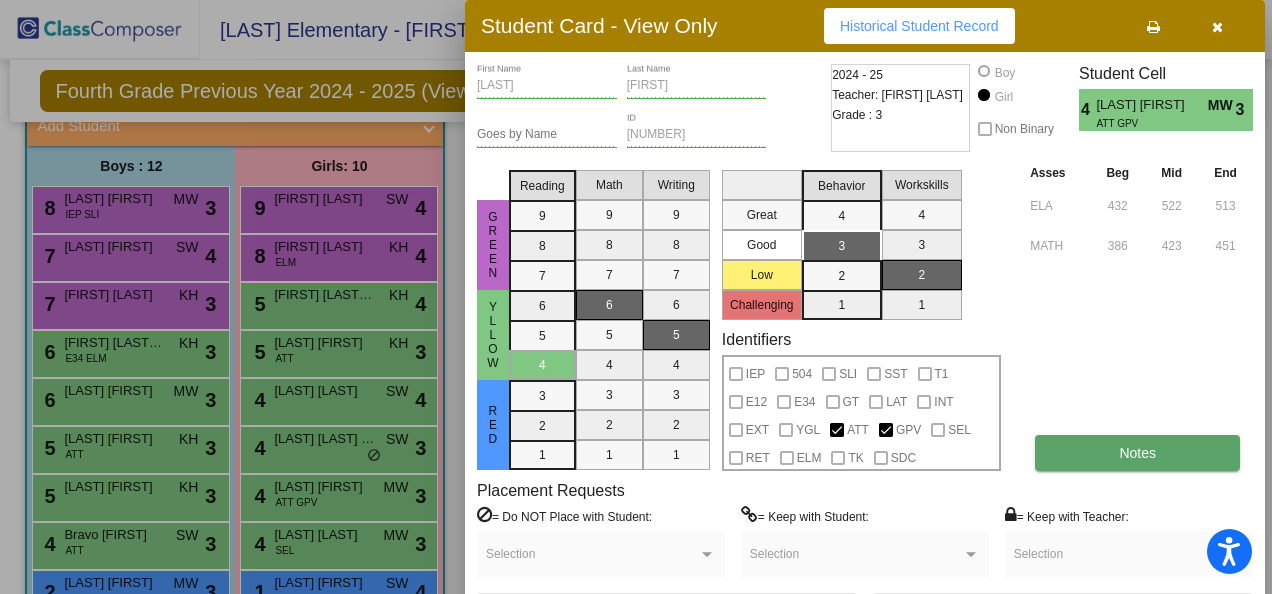click on "Notes" at bounding box center [1137, 453] 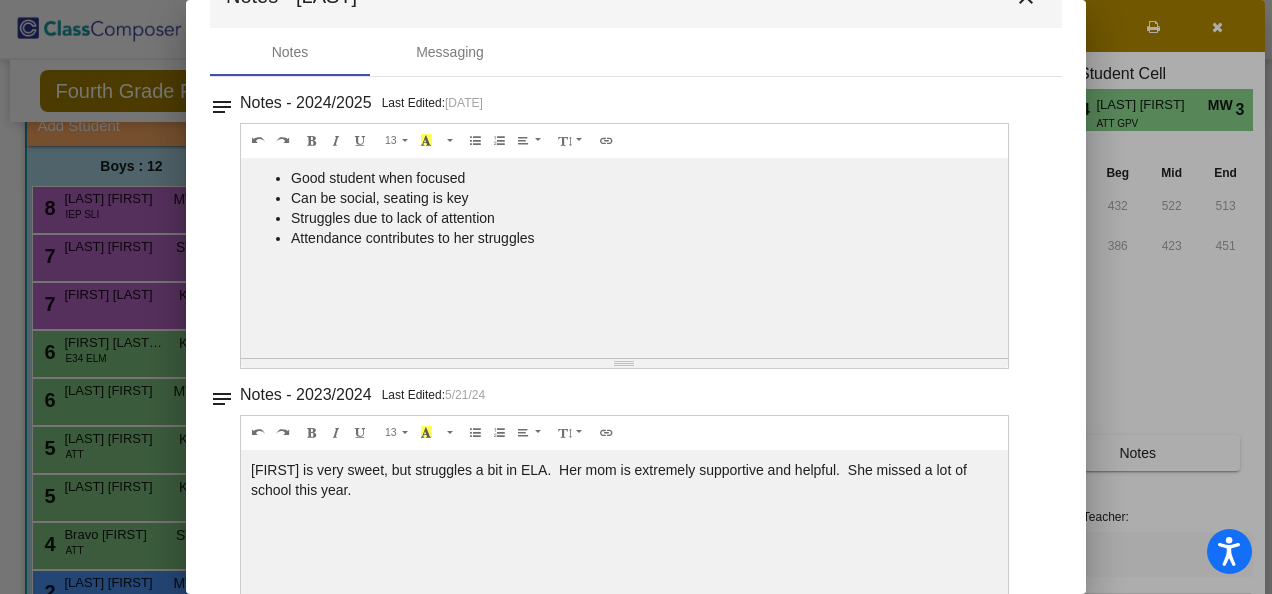 scroll, scrollTop: 0, scrollLeft: 0, axis: both 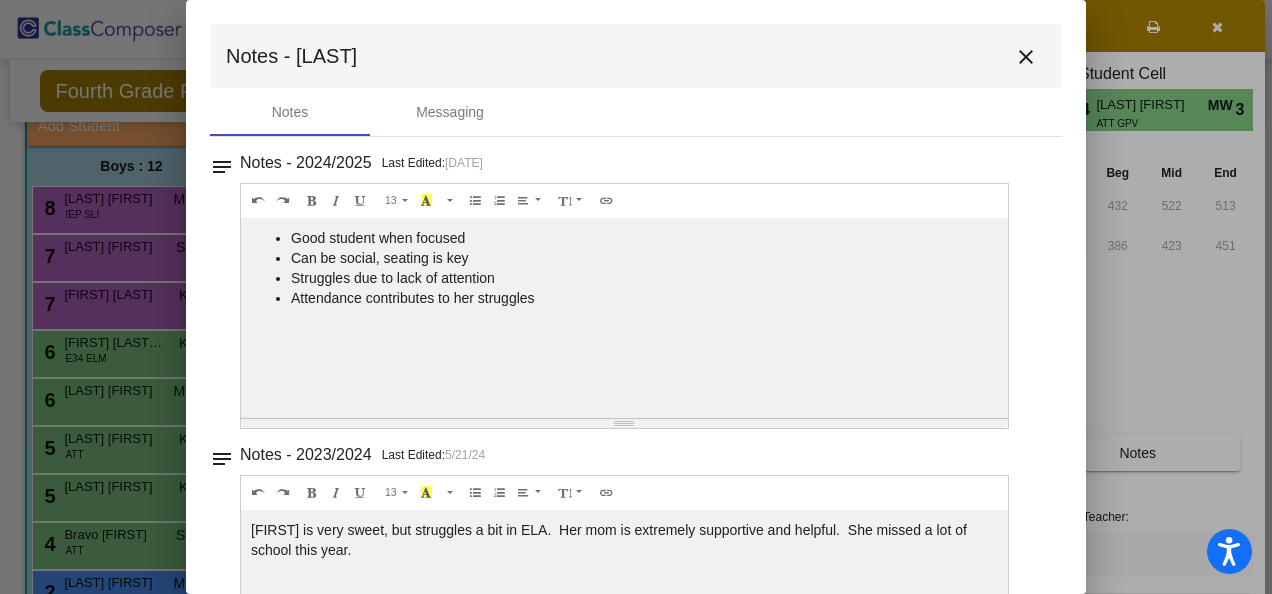 click on "close" at bounding box center [1026, 57] 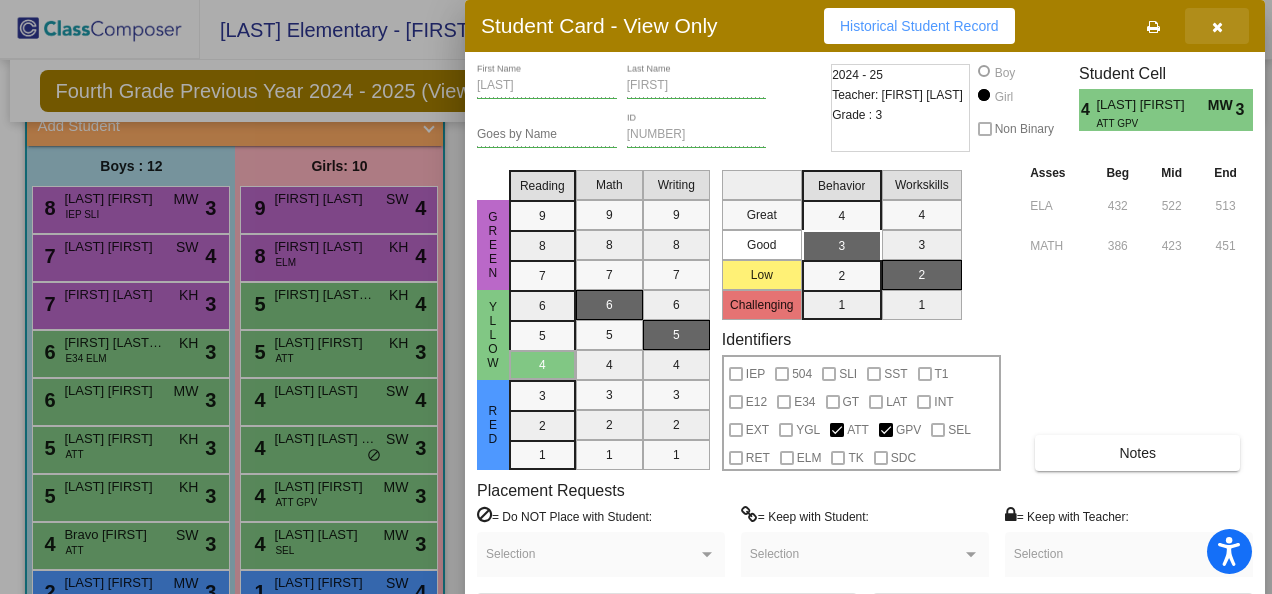 click at bounding box center [1217, 27] 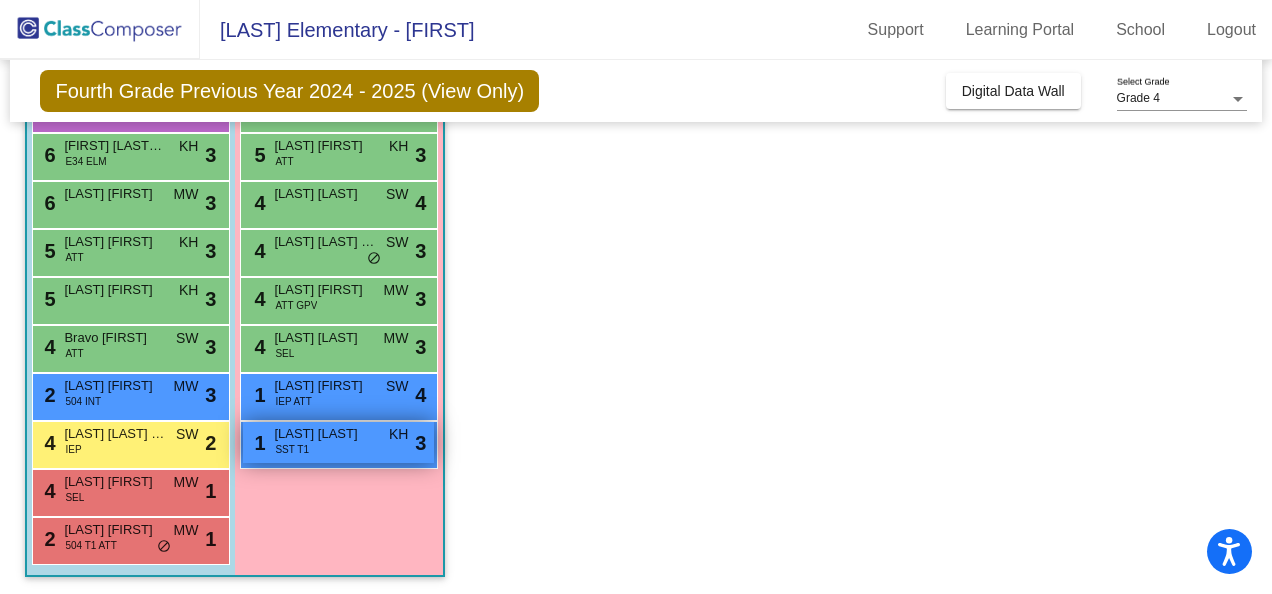 scroll, scrollTop: 334, scrollLeft: 0, axis: vertical 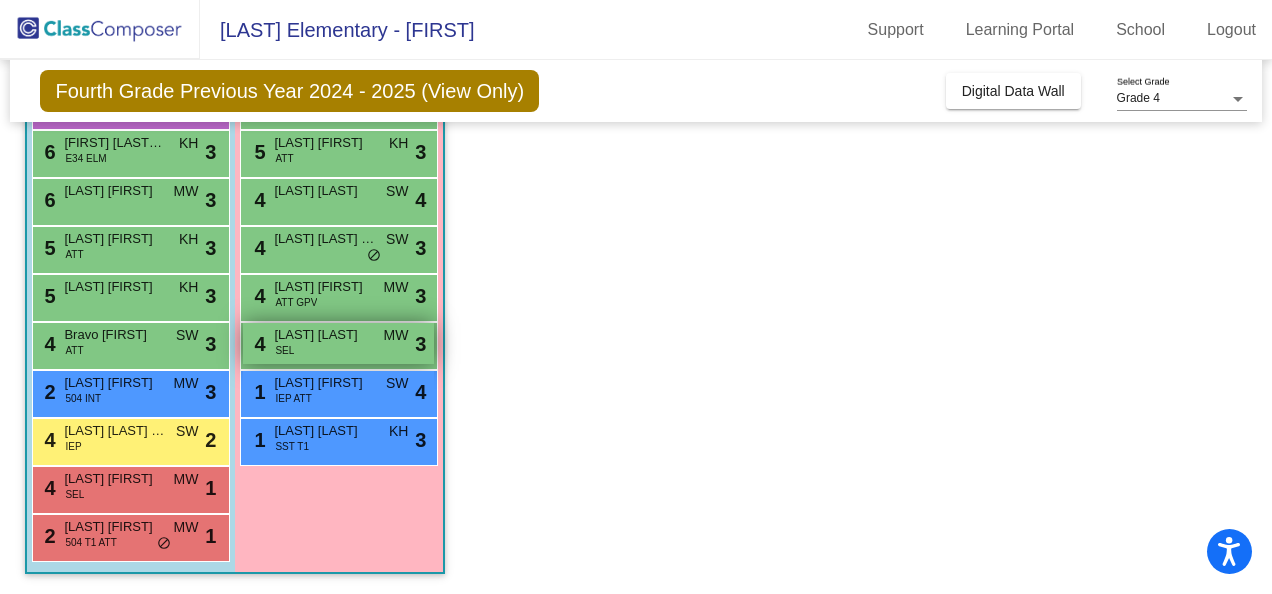 click on "[LAST] [LAST]" at bounding box center [324, 335] 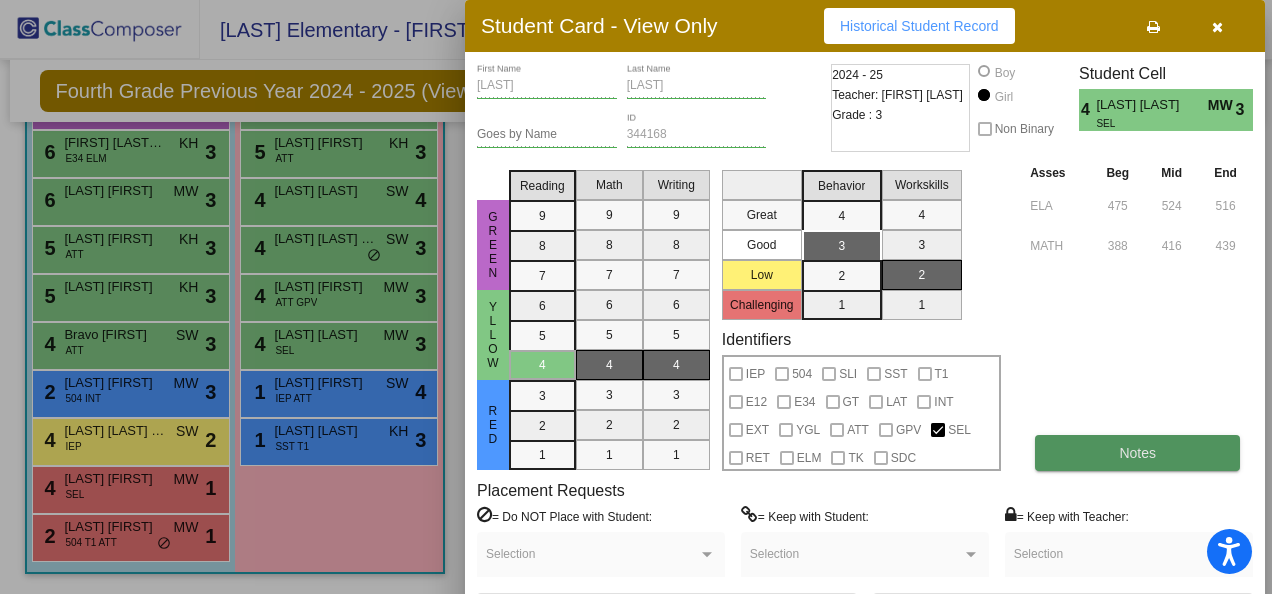 click on "Notes" at bounding box center [1137, 453] 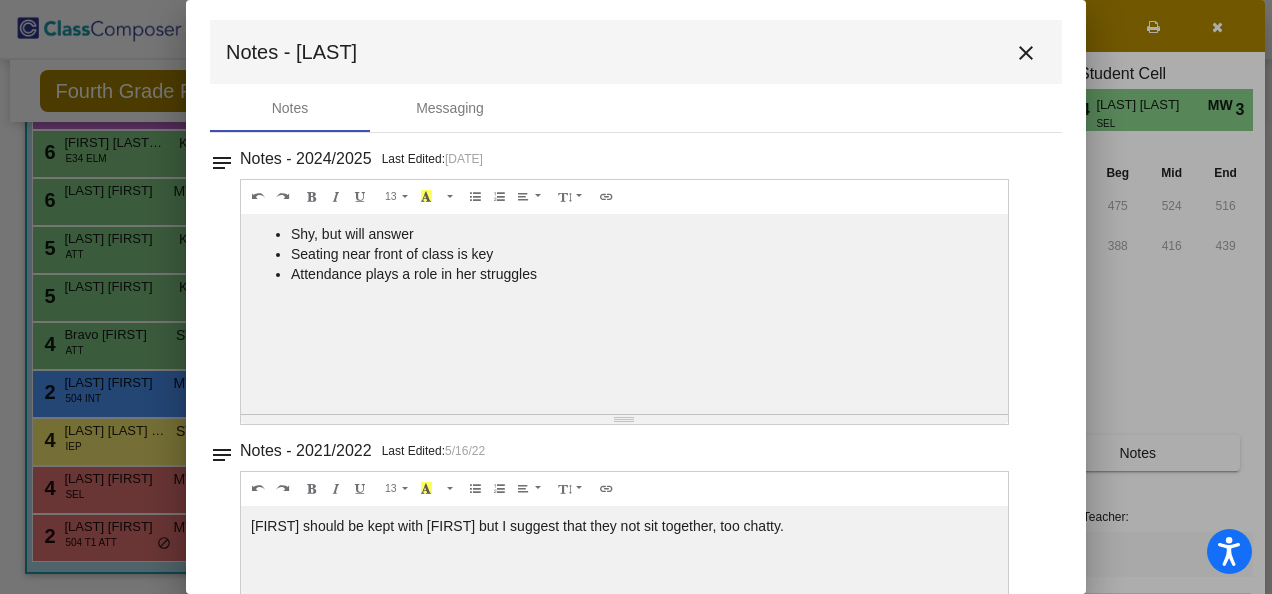 scroll, scrollTop: 0, scrollLeft: 0, axis: both 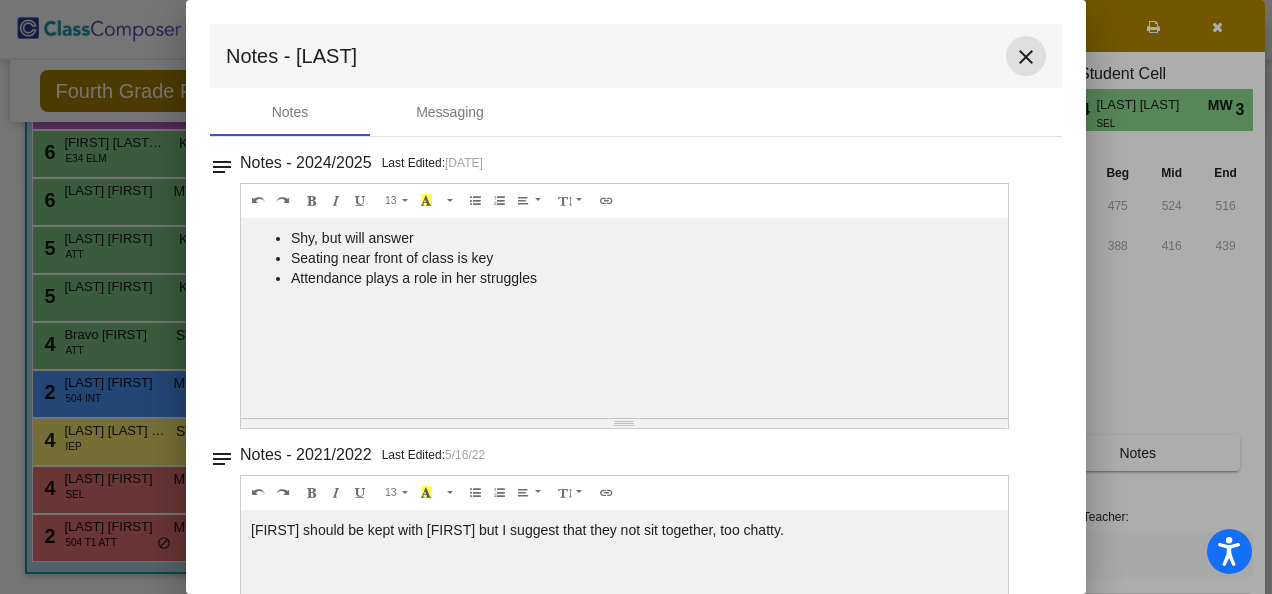 click on "close" at bounding box center (1026, 57) 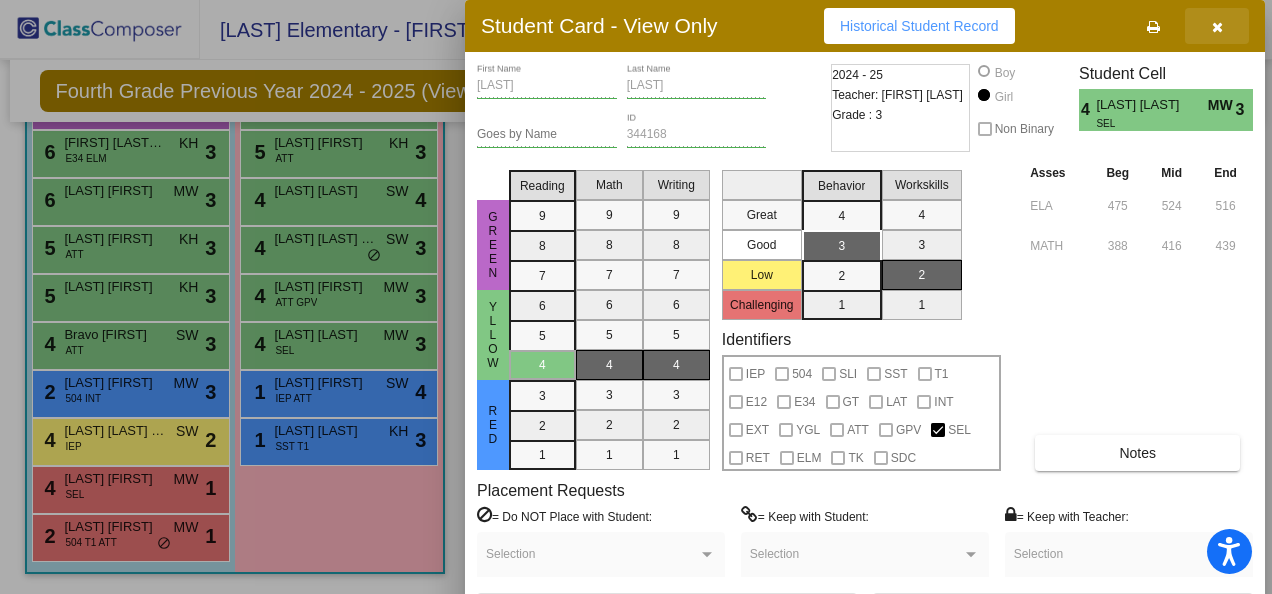 click at bounding box center (1217, 27) 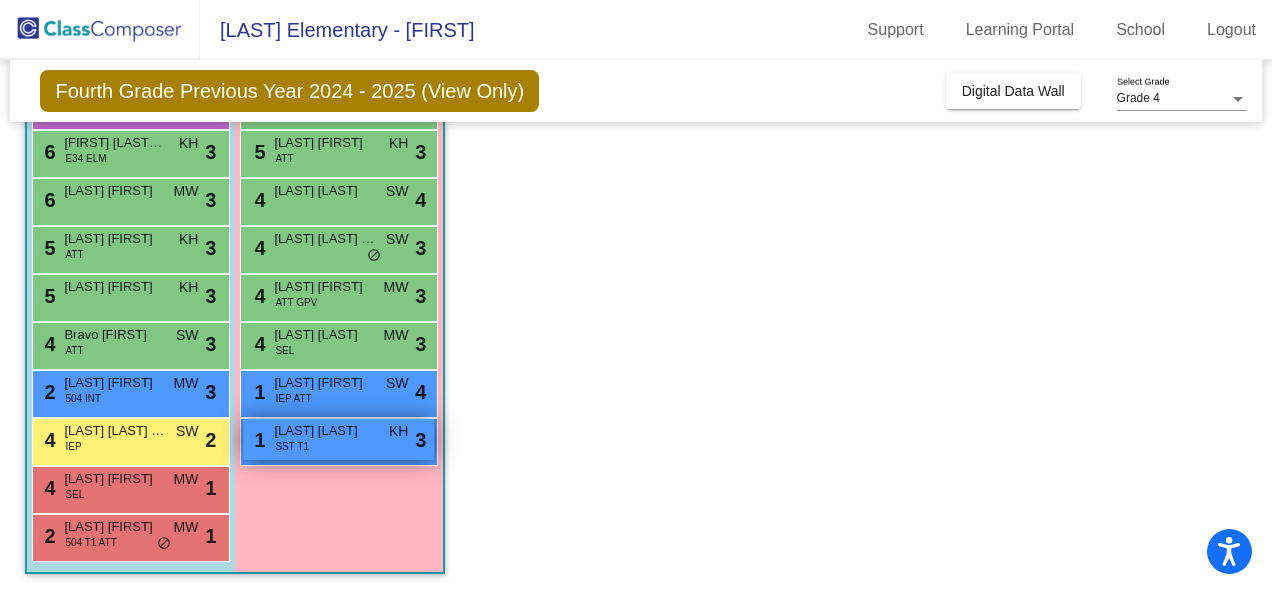 click on "KH" at bounding box center (398, 431) 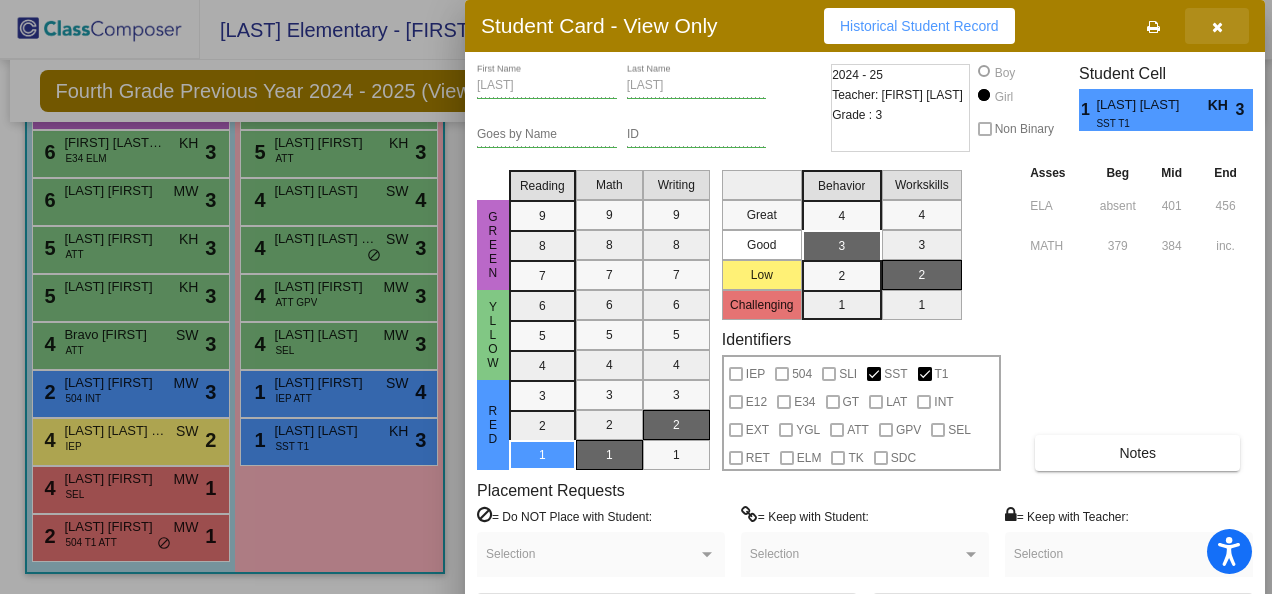 click at bounding box center [1217, 26] 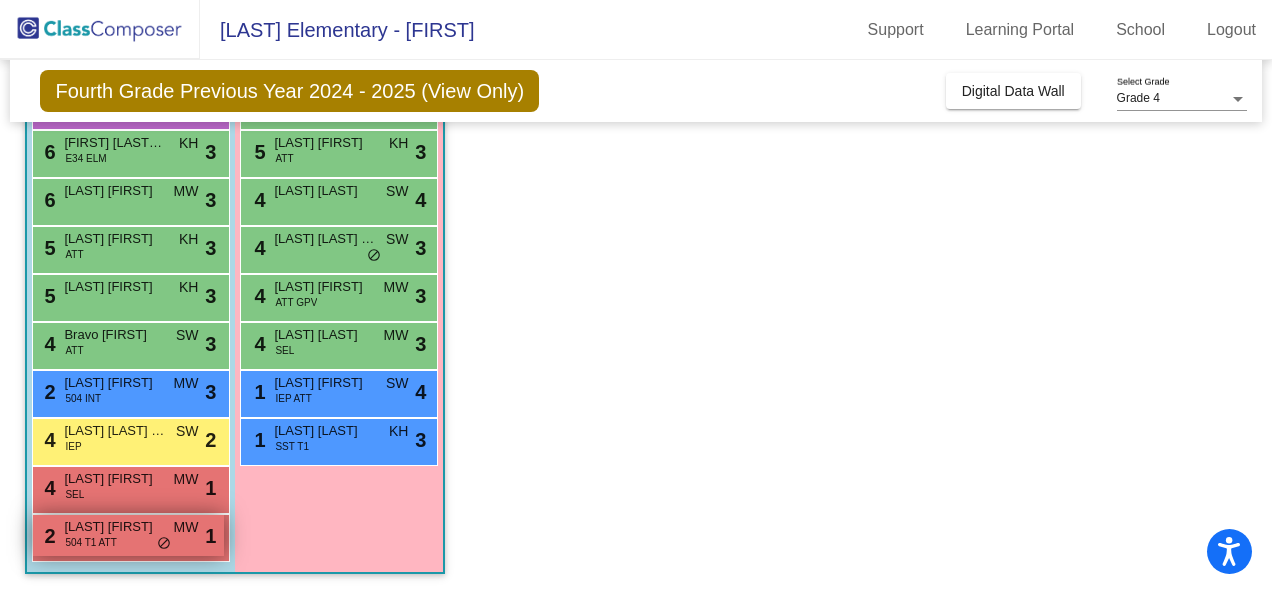 click on "2 [LAST] [FIRST] 504 T1 ATT MW lock do_not_disturb_alt 1" at bounding box center [128, 535] 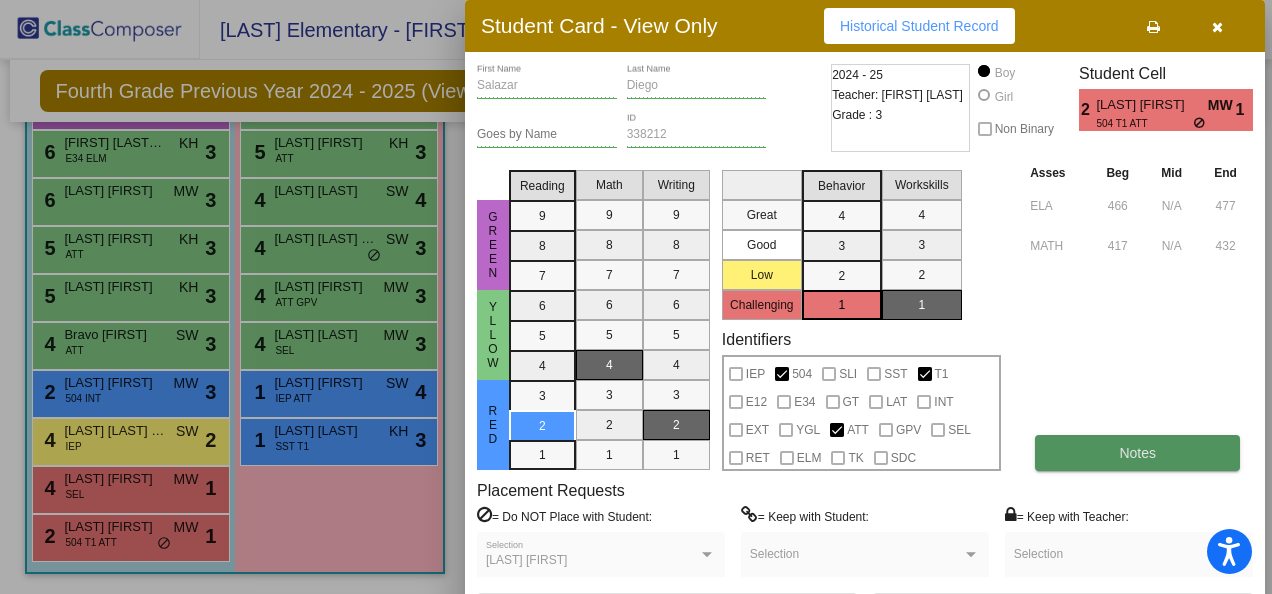click on "Notes" at bounding box center [1137, 453] 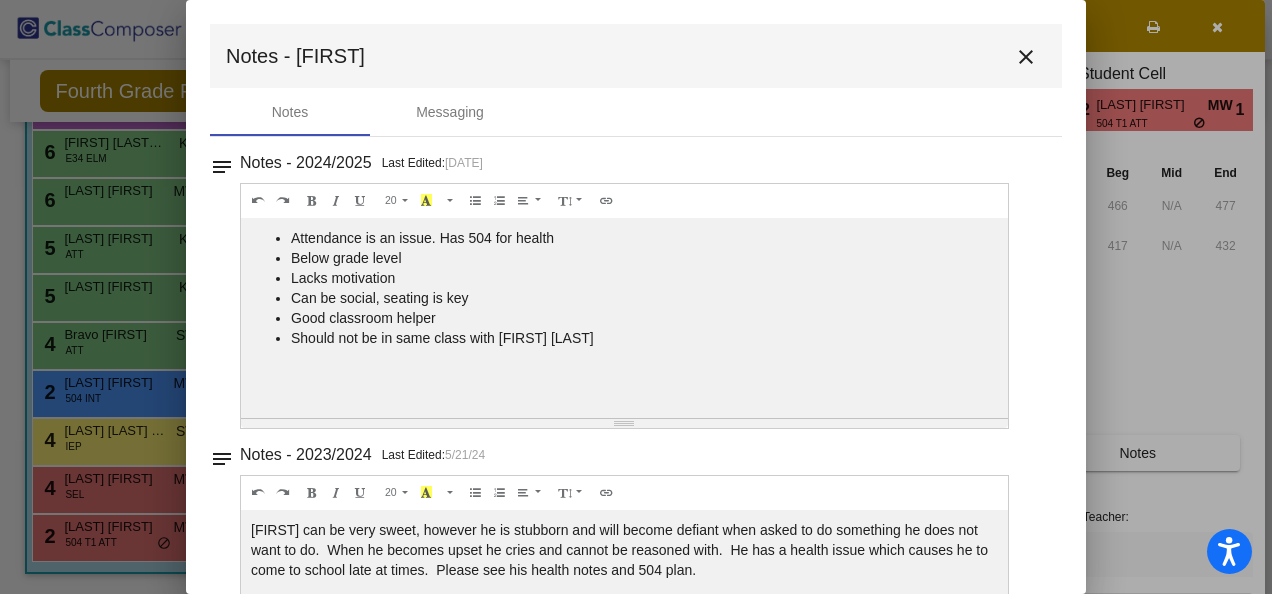 click on "close" at bounding box center (1026, 57) 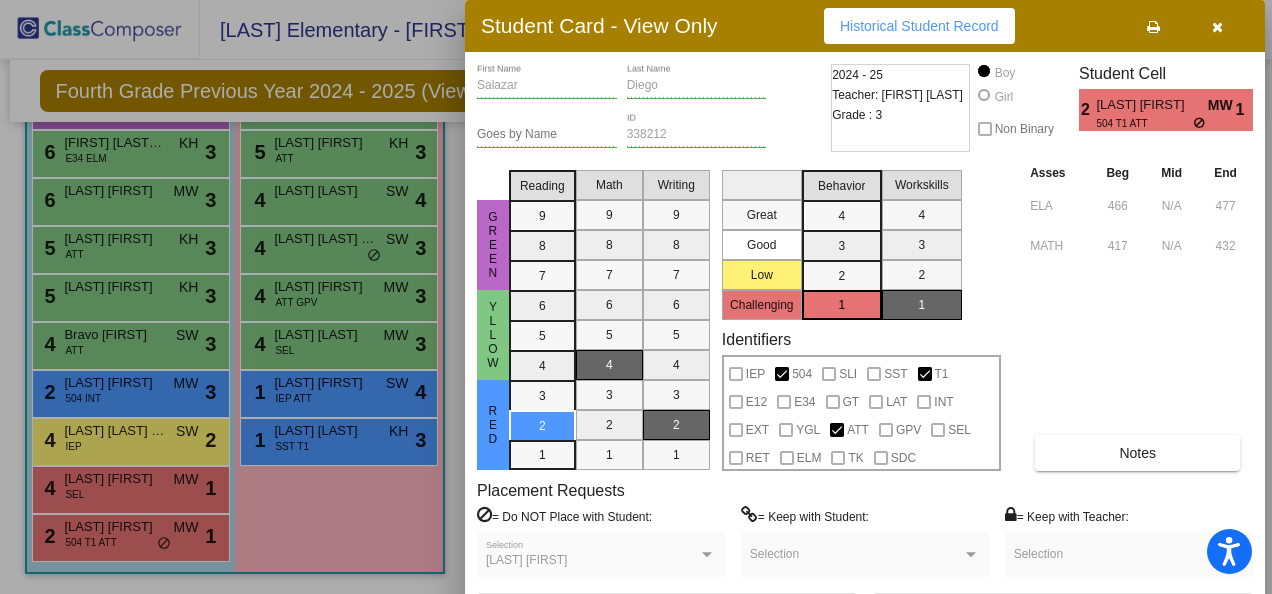 click at bounding box center (1217, 27) 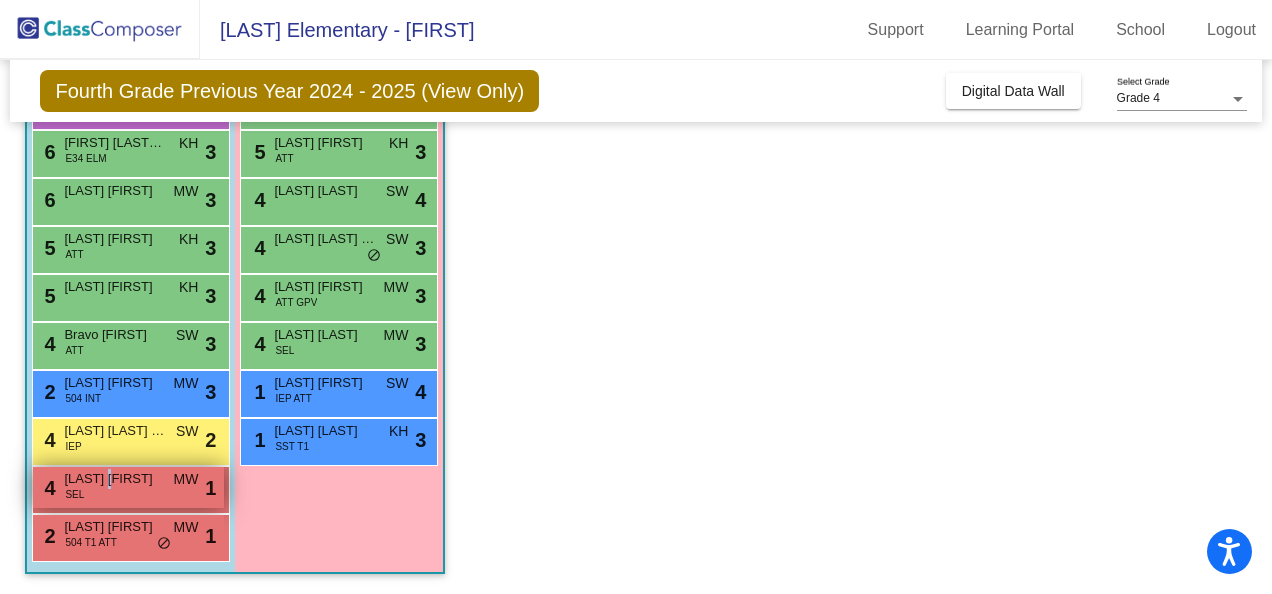 click on "[LAST] [FIRST]" at bounding box center [114, 479] 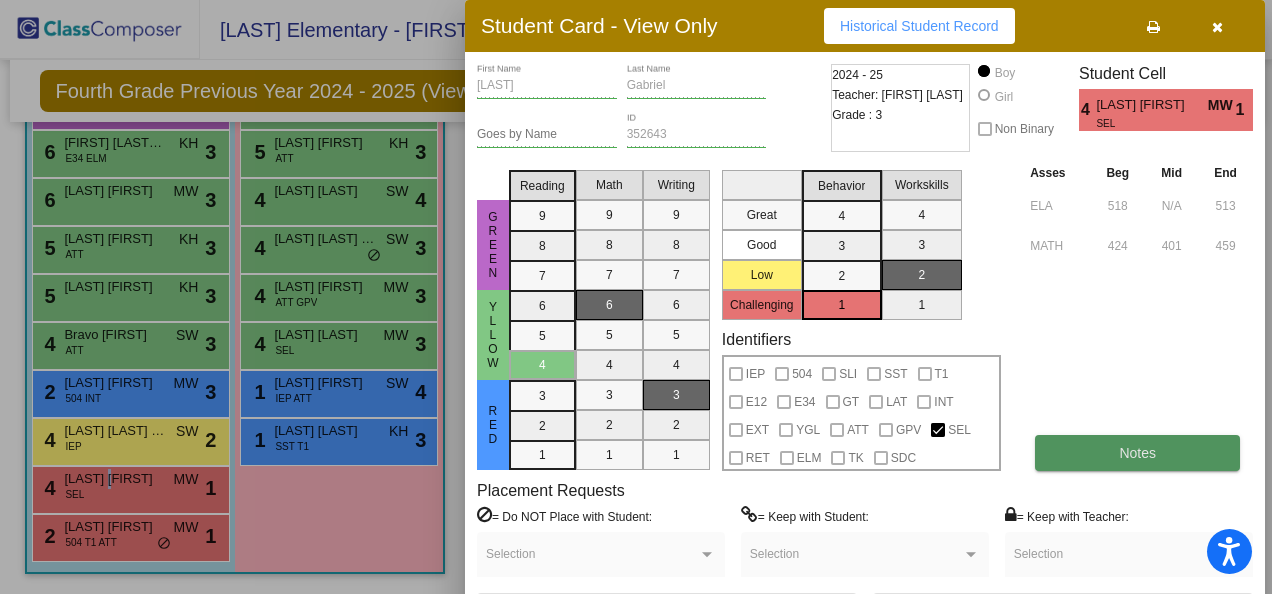 click on "Notes" at bounding box center (1137, 453) 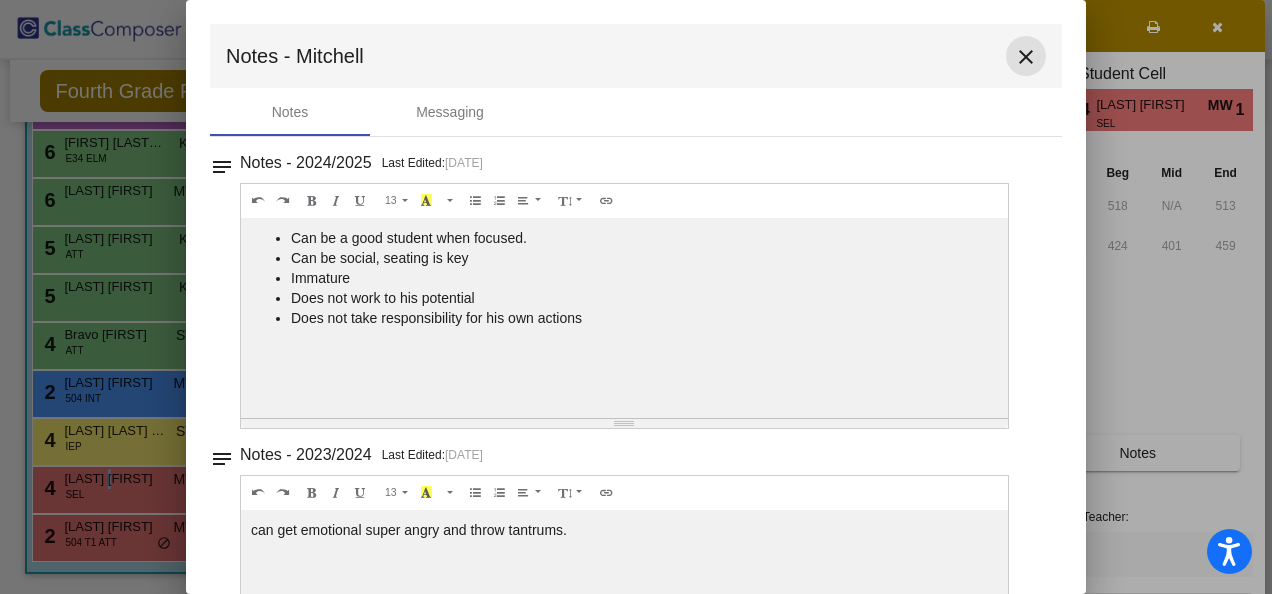 click on "close" at bounding box center (1026, 57) 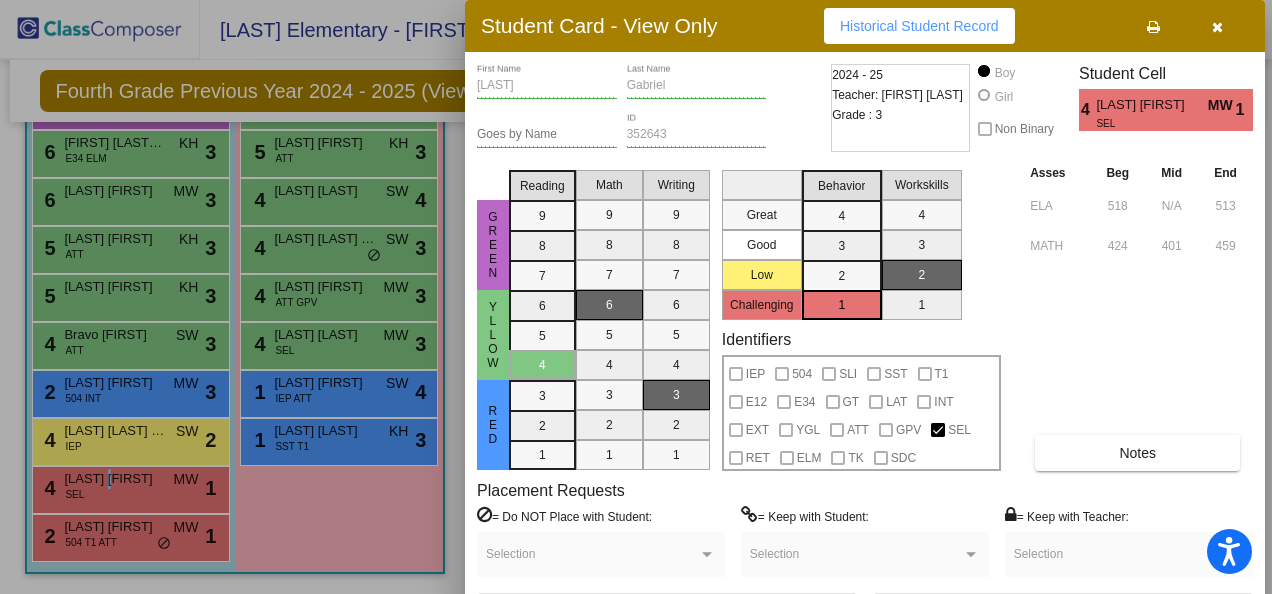 click at bounding box center (1217, 27) 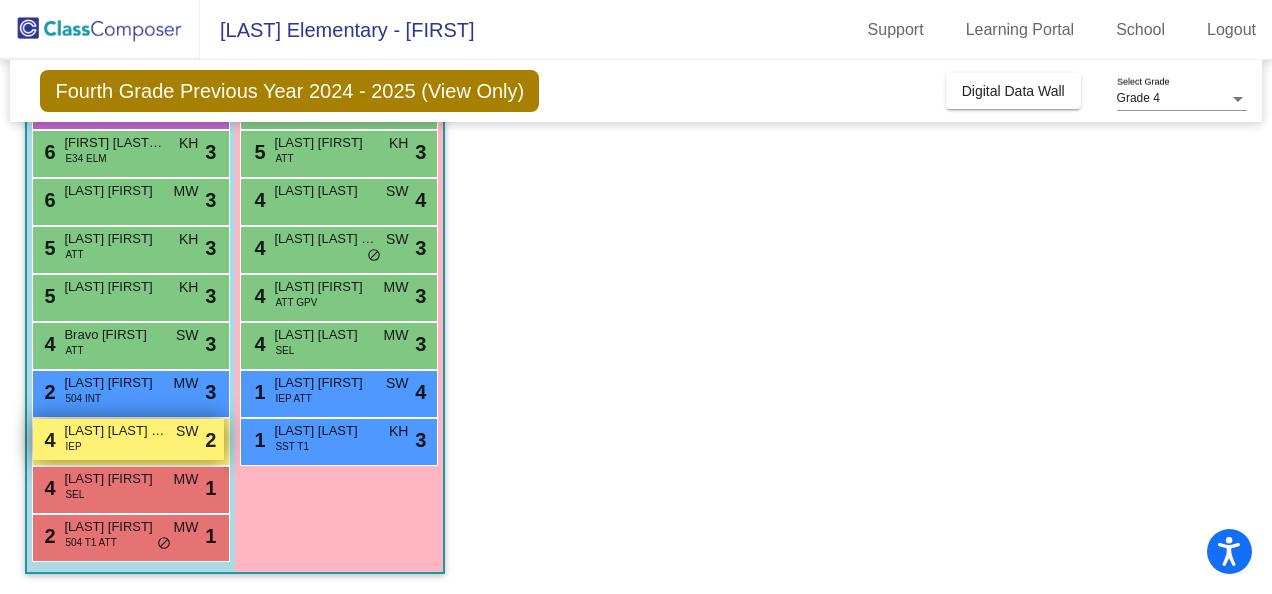 click on "[LAST] [LAST] [FIRST]" at bounding box center [114, 431] 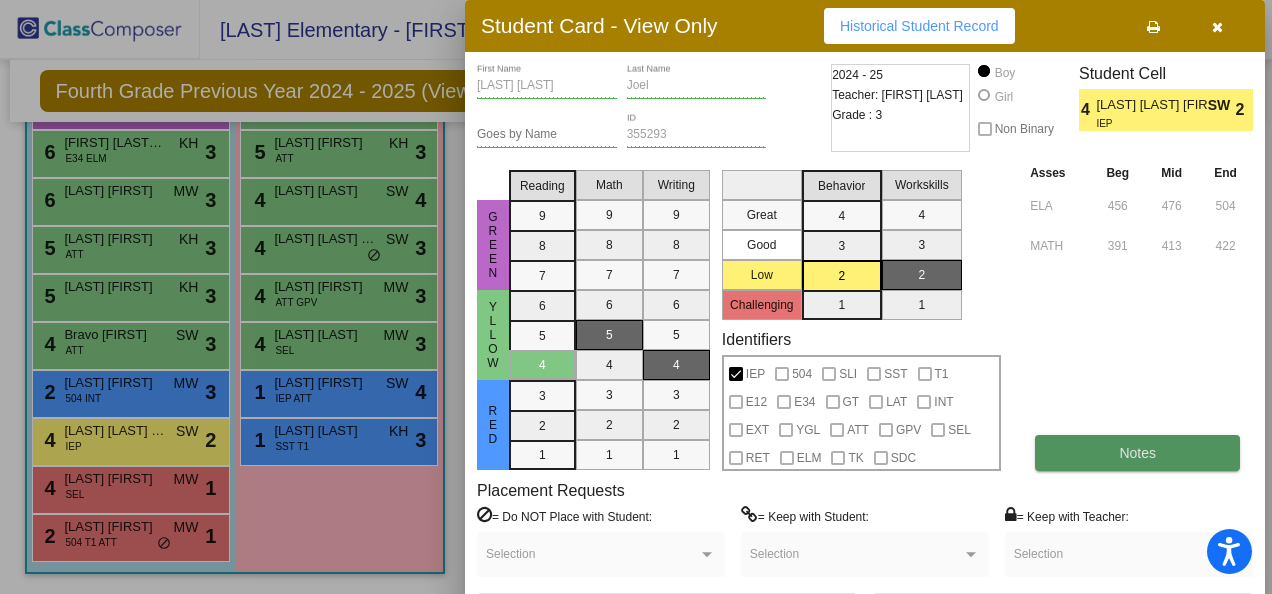click on "Notes" at bounding box center [1137, 453] 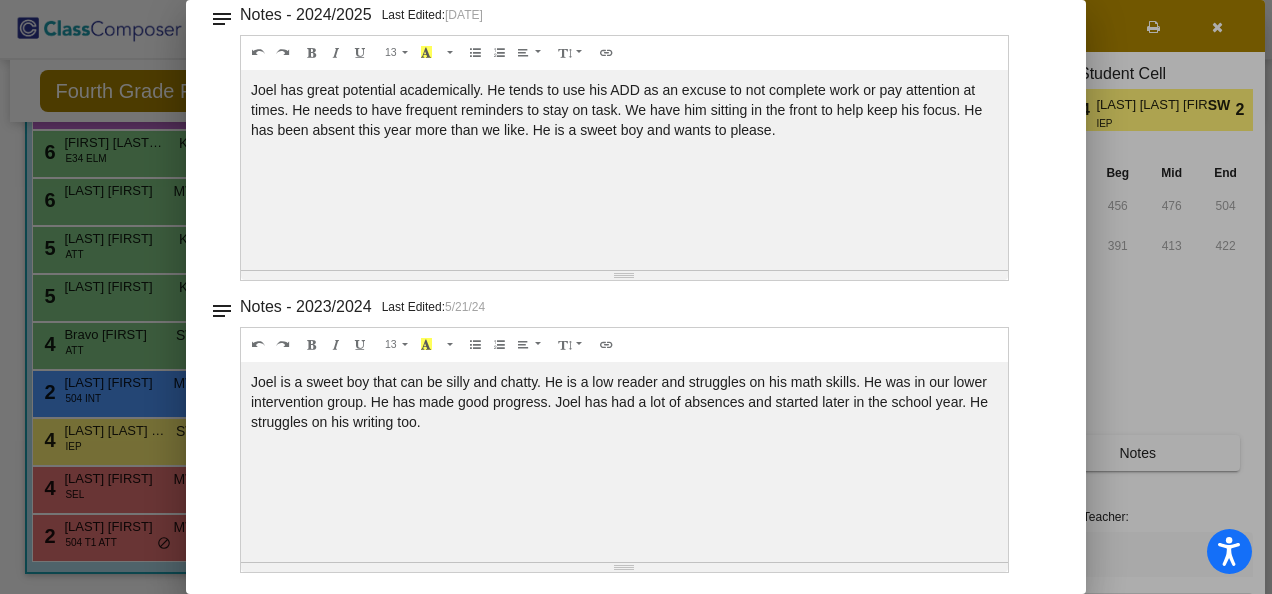 scroll, scrollTop: 0, scrollLeft: 0, axis: both 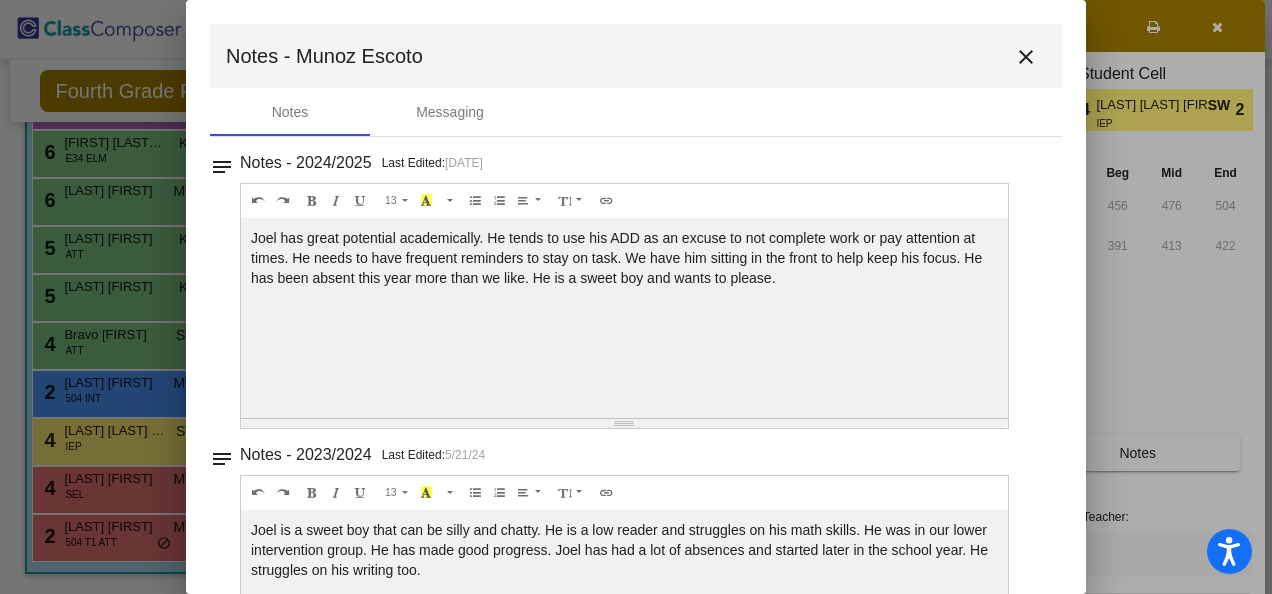 click on "close" at bounding box center (1026, 57) 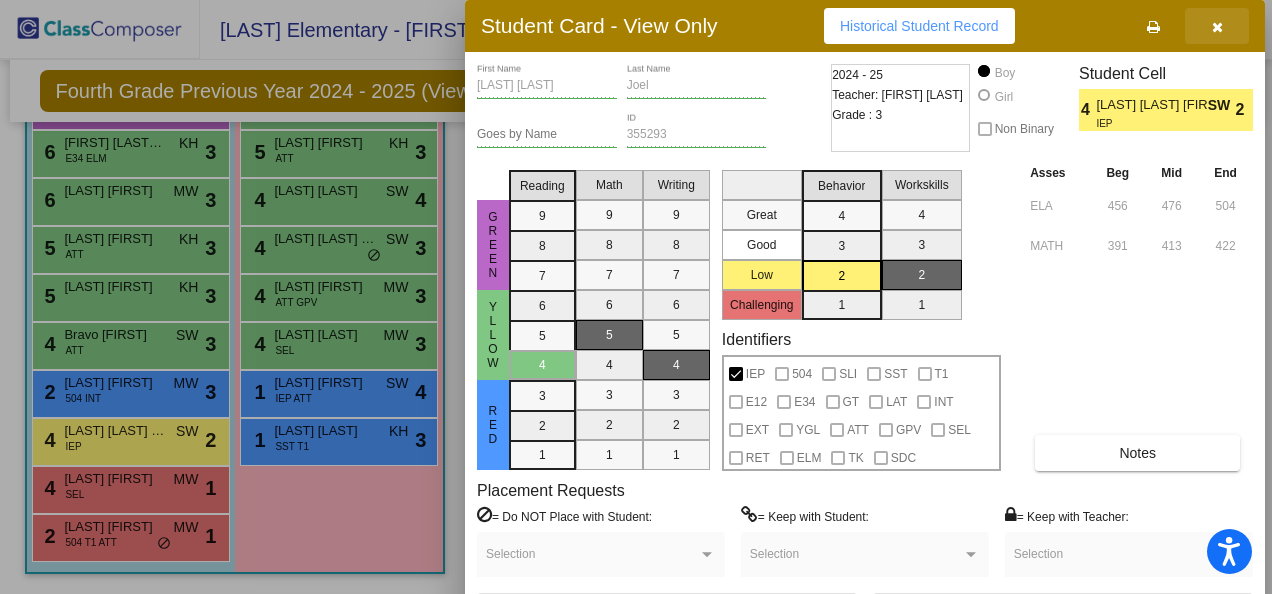 drag, startPoint x: 1216, startPoint y: 25, endPoint x: 1164, endPoint y: 63, distance: 64.40497 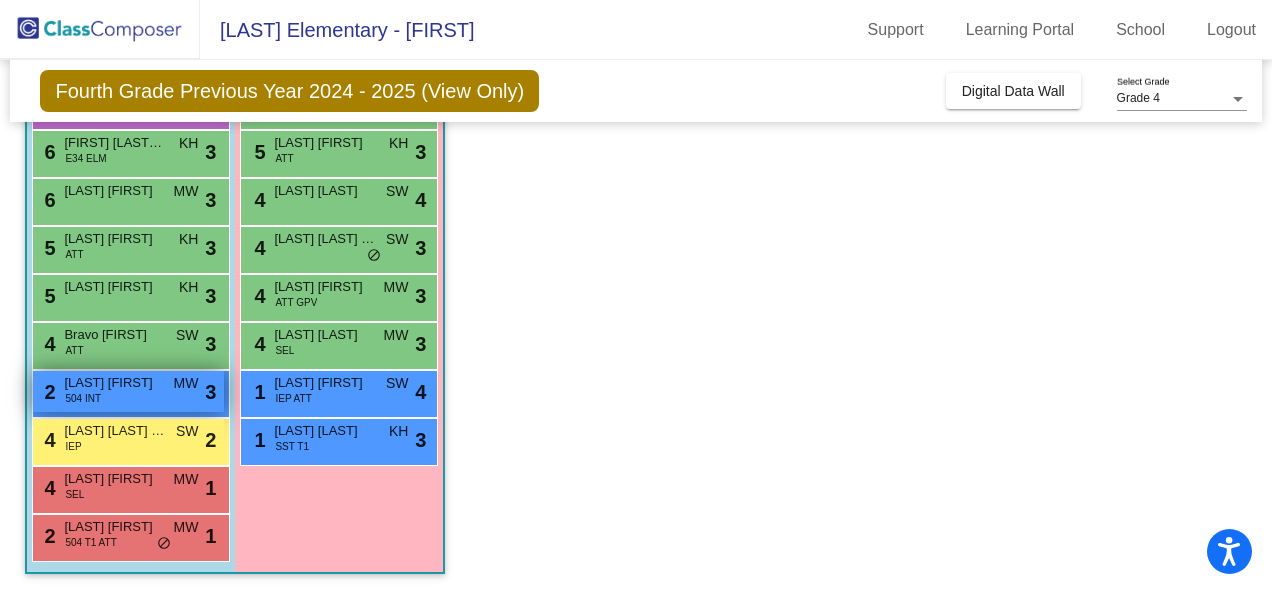 click on "[LAST] [FIRST]" at bounding box center [114, 383] 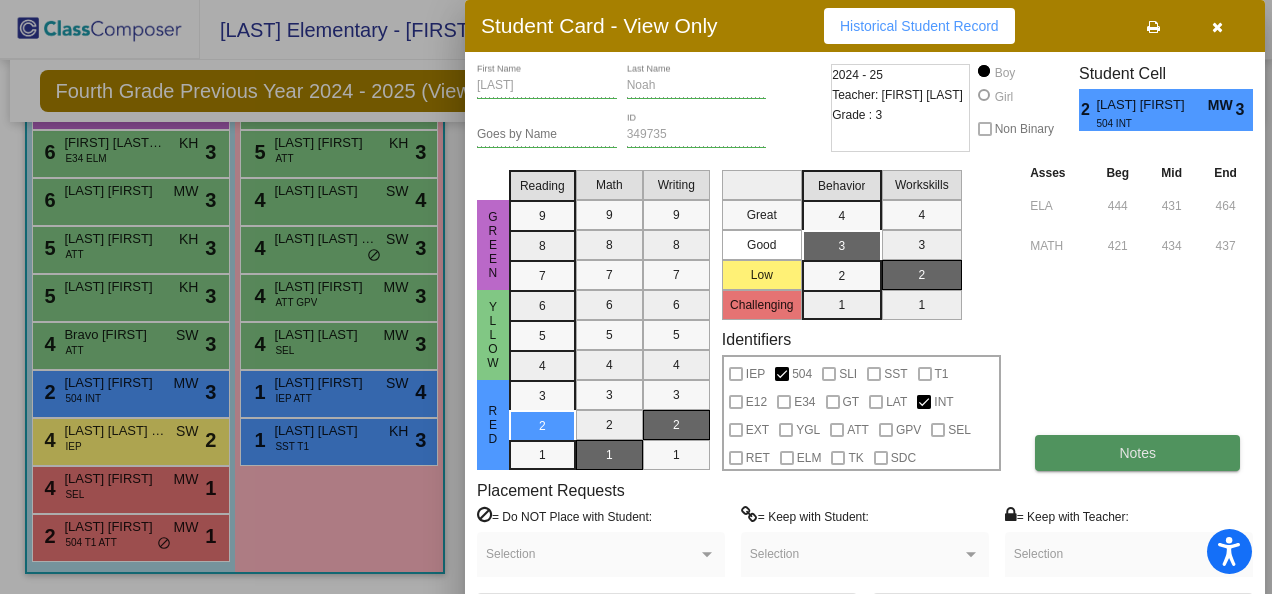 click on "Notes" at bounding box center (1137, 453) 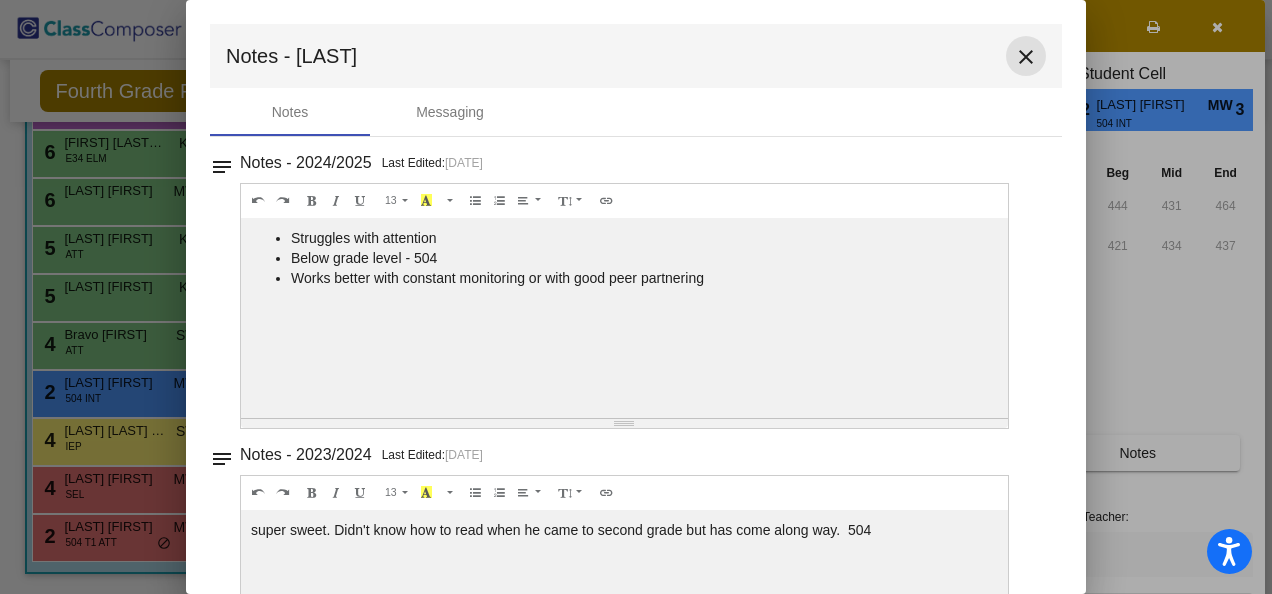 click on "close" at bounding box center [1026, 57] 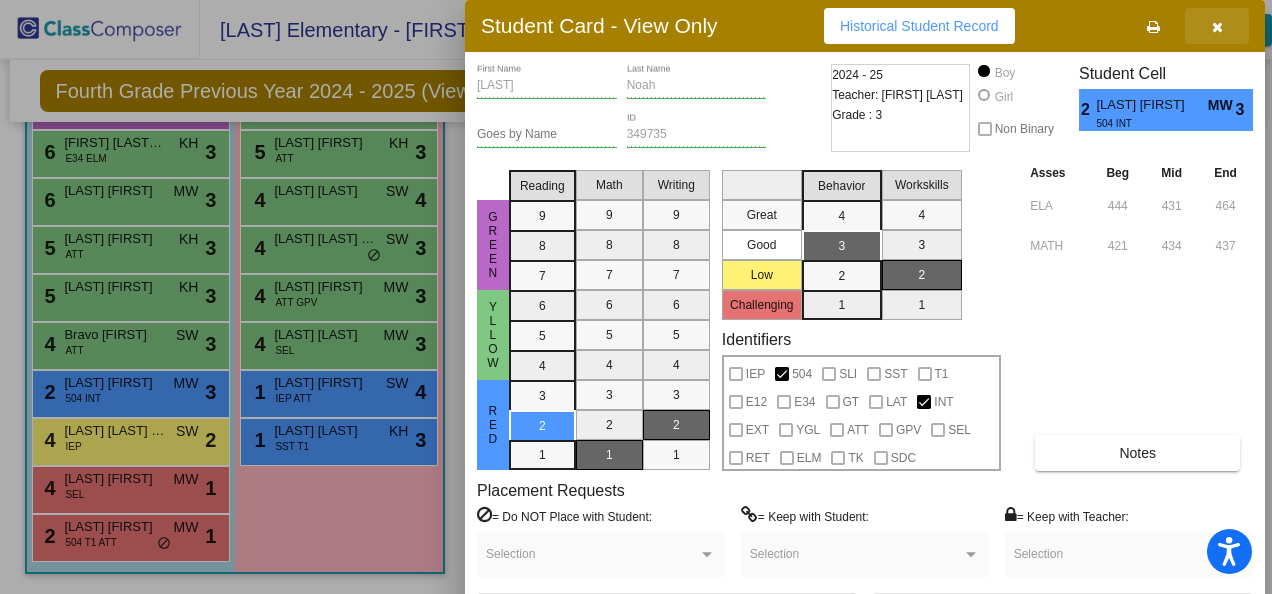 click at bounding box center [1217, 27] 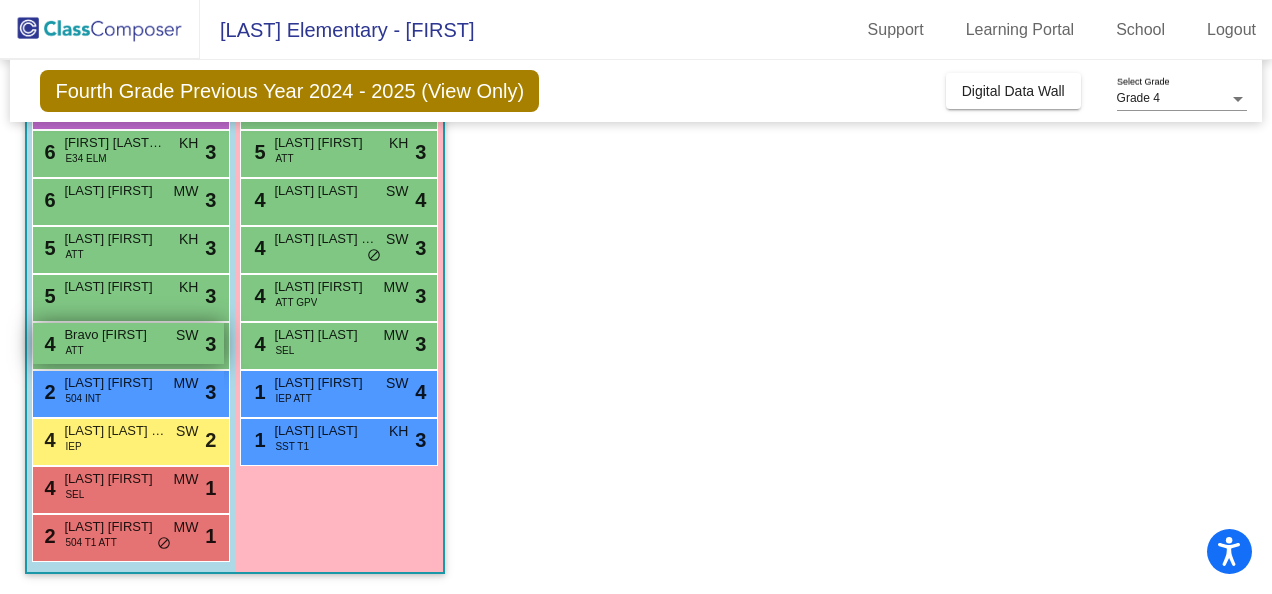click on "Bravo [FIRST]" at bounding box center (114, 335) 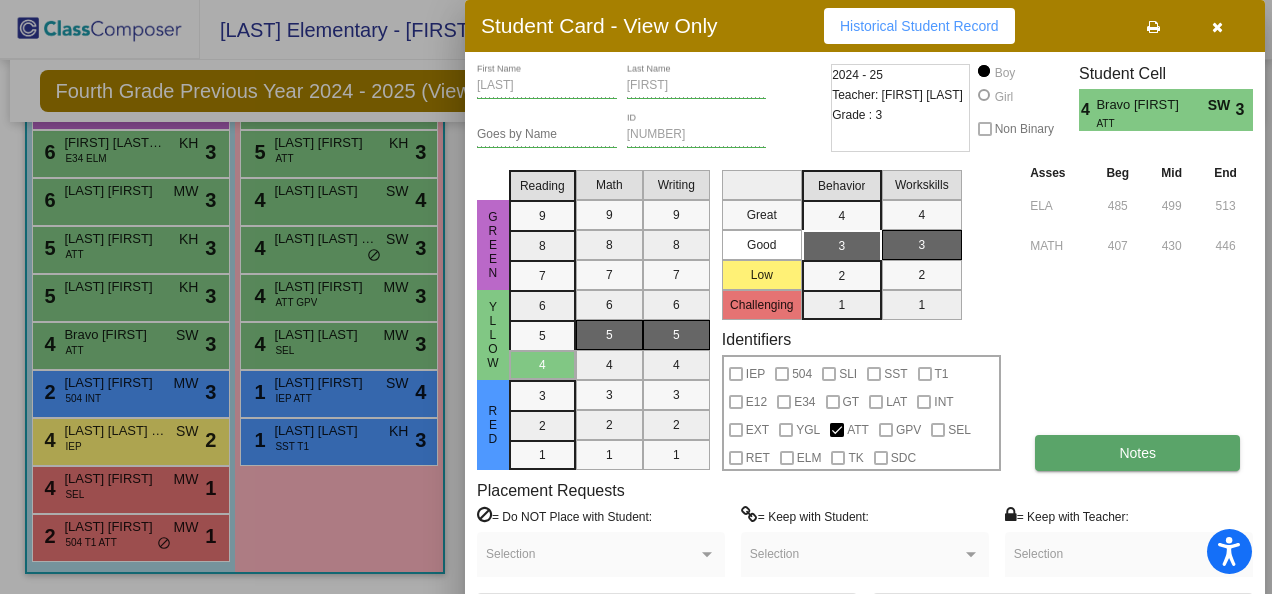 click on "Notes" at bounding box center [1137, 453] 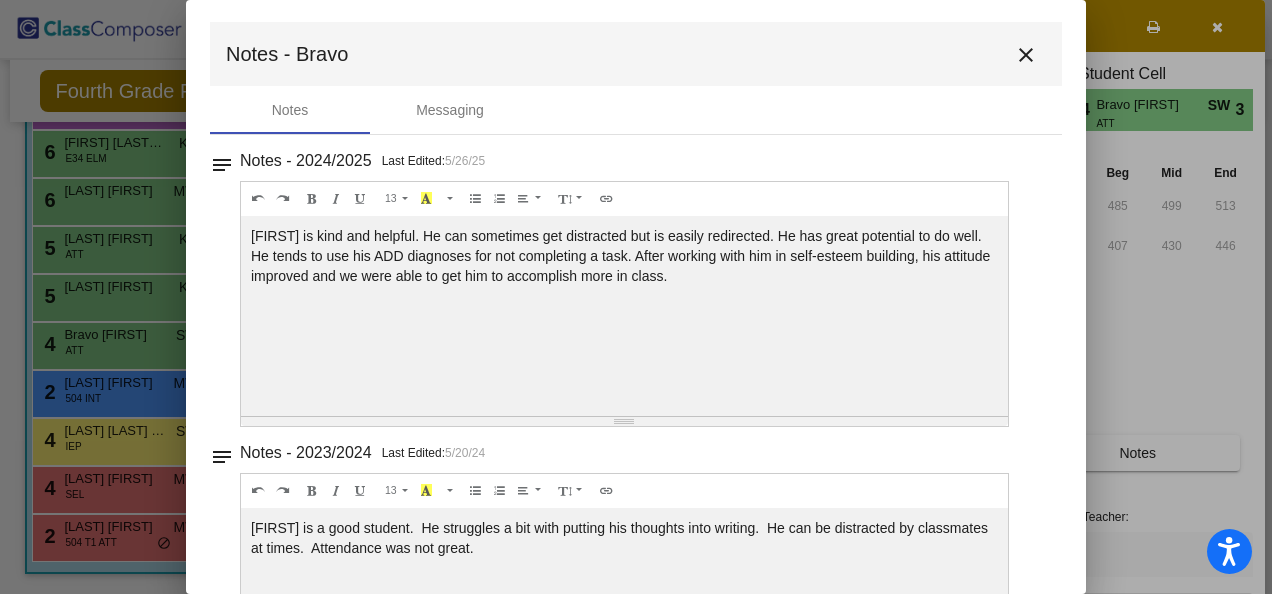 scroll, scrollTop: 0, scrollLeft: 0, axis: both 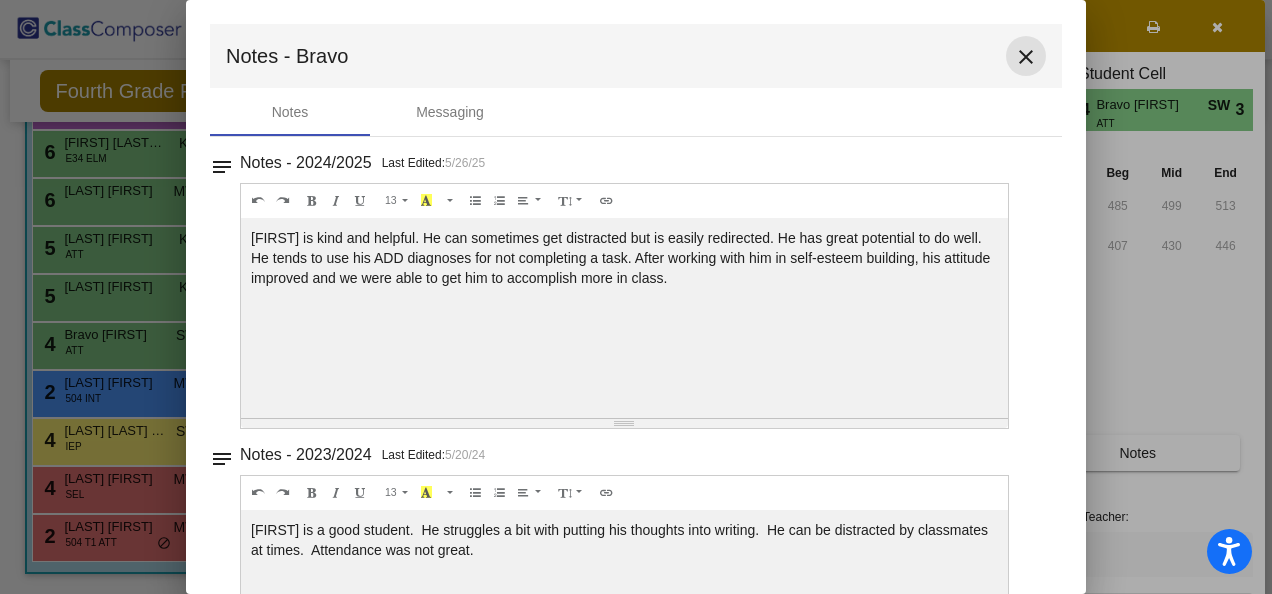 click on "close" at bounding box center [1026, 57] 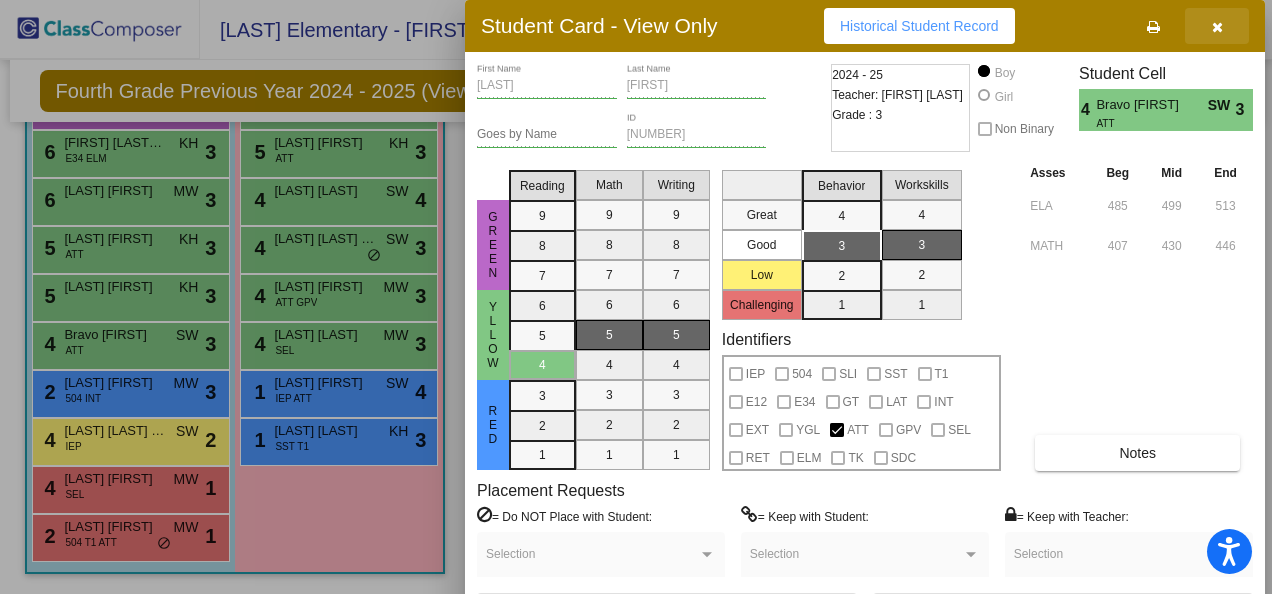 click at bounding box center [1217, 27] 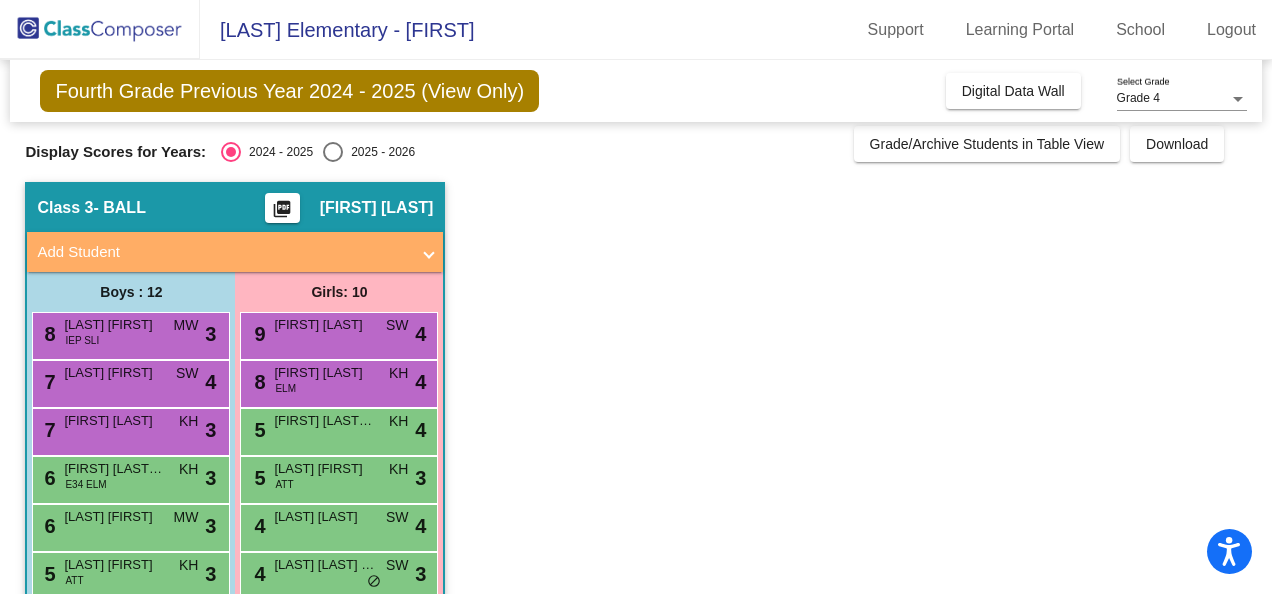 scroll, scrollTop: 0, scrollLeft: 0, axis: both 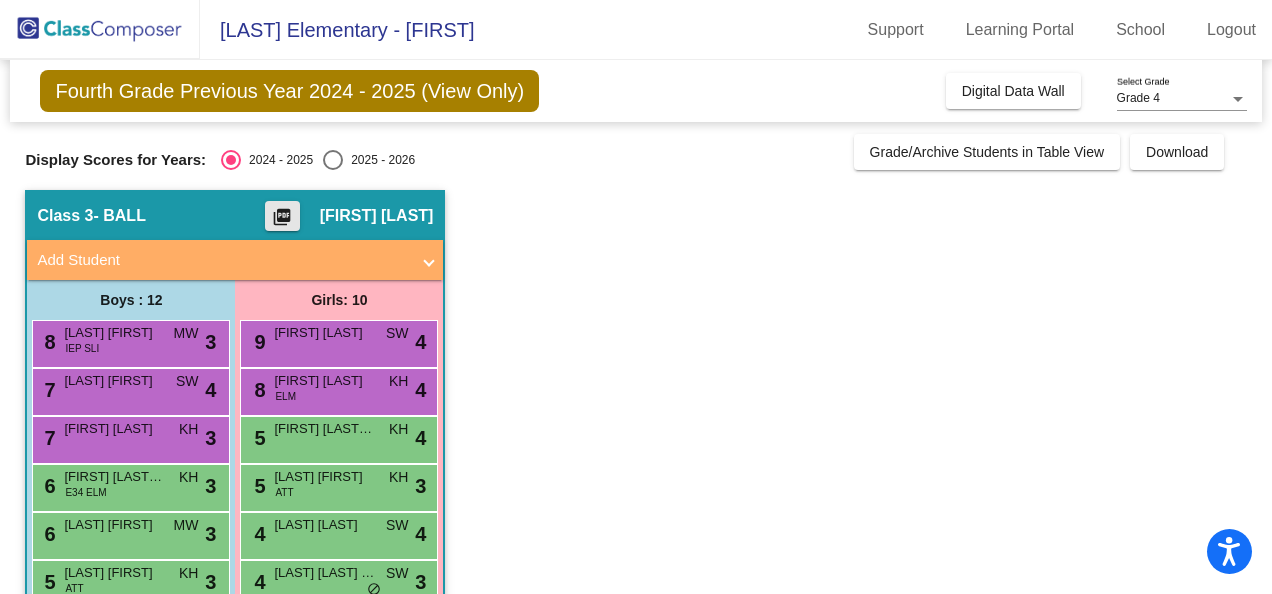 click on "picture_as_pdf" 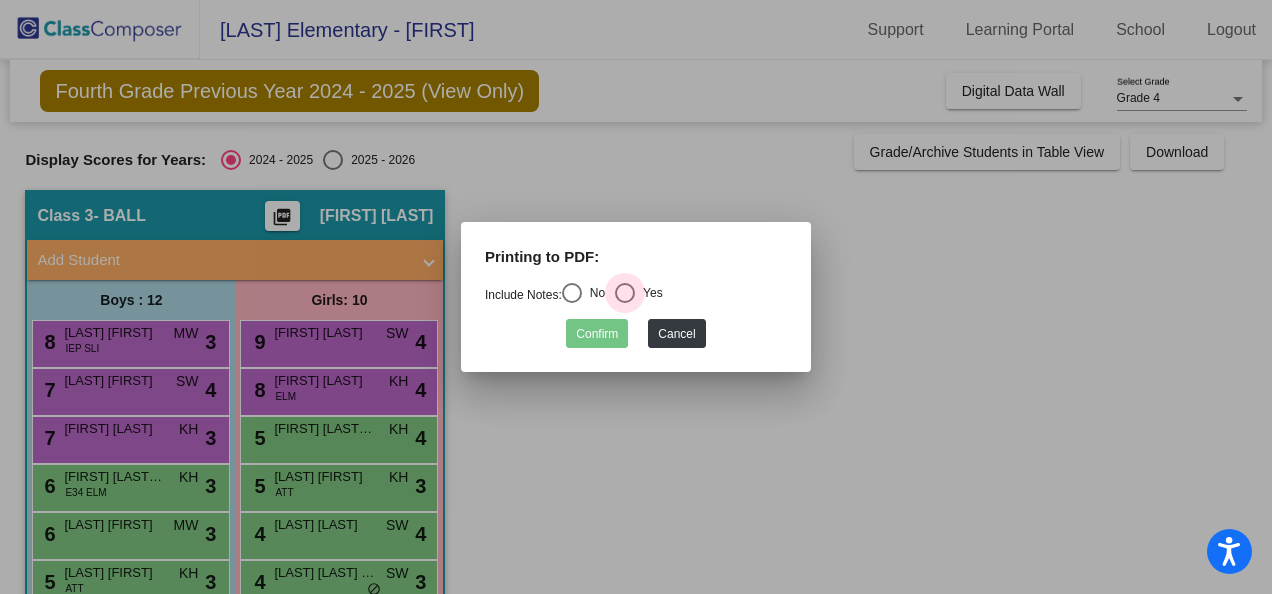 click at bounding box center [625, 293] 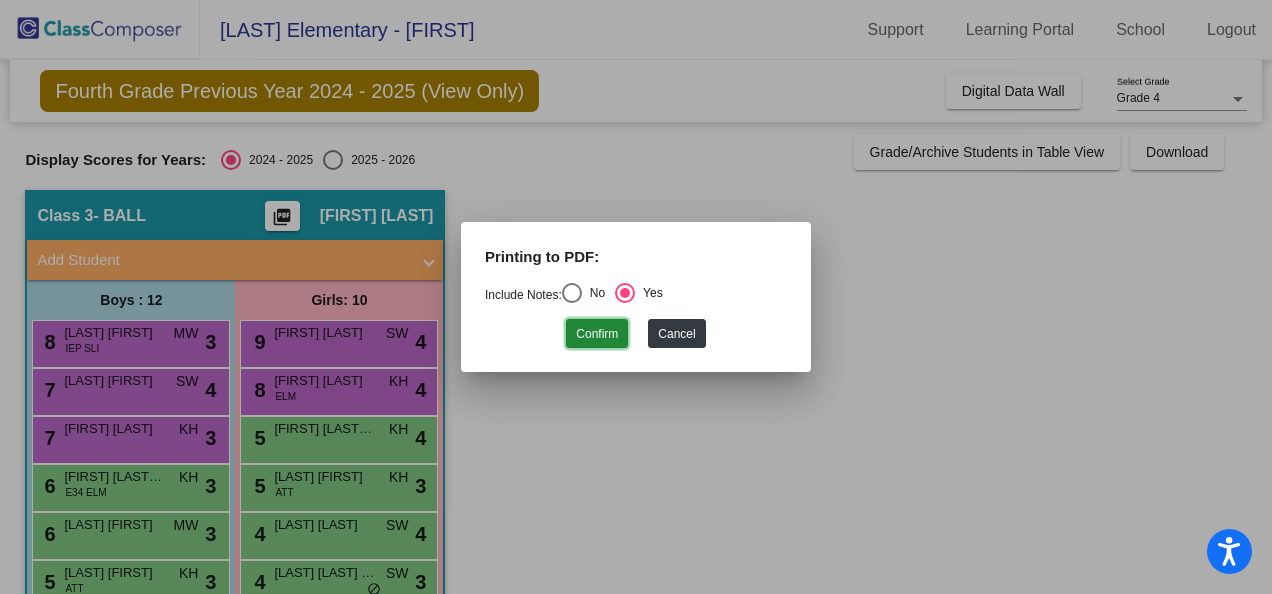 click on "Confirm" at bounding box center [597, 333] 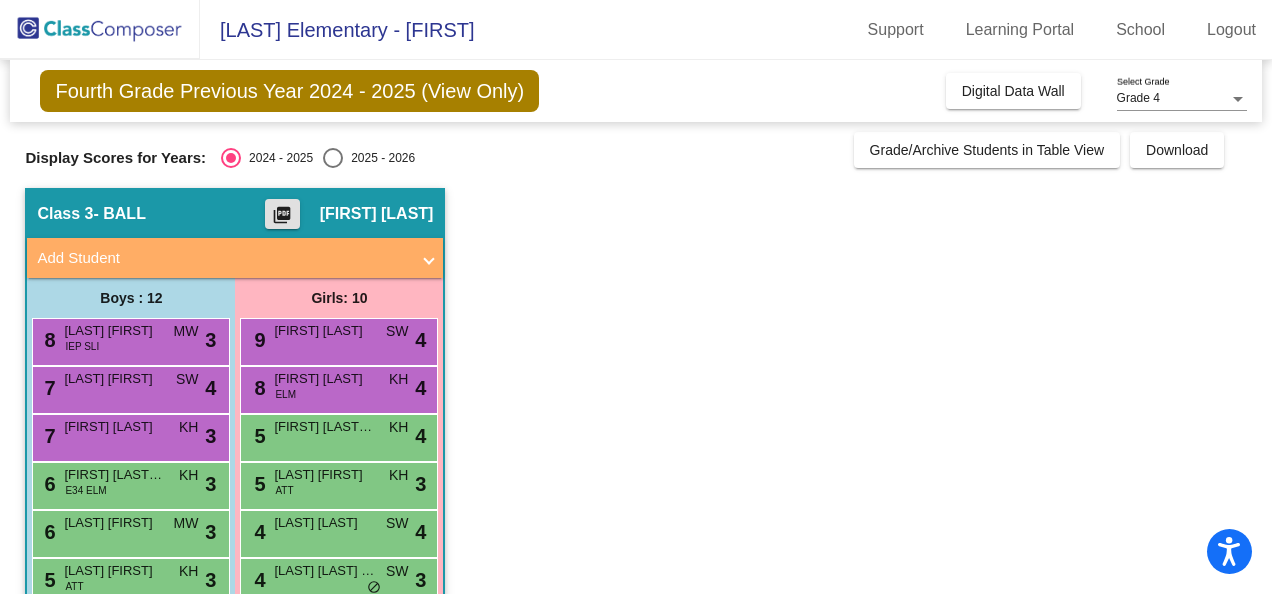 scroll, scrollTop: 0, scrollLeft: 0, axis: both 